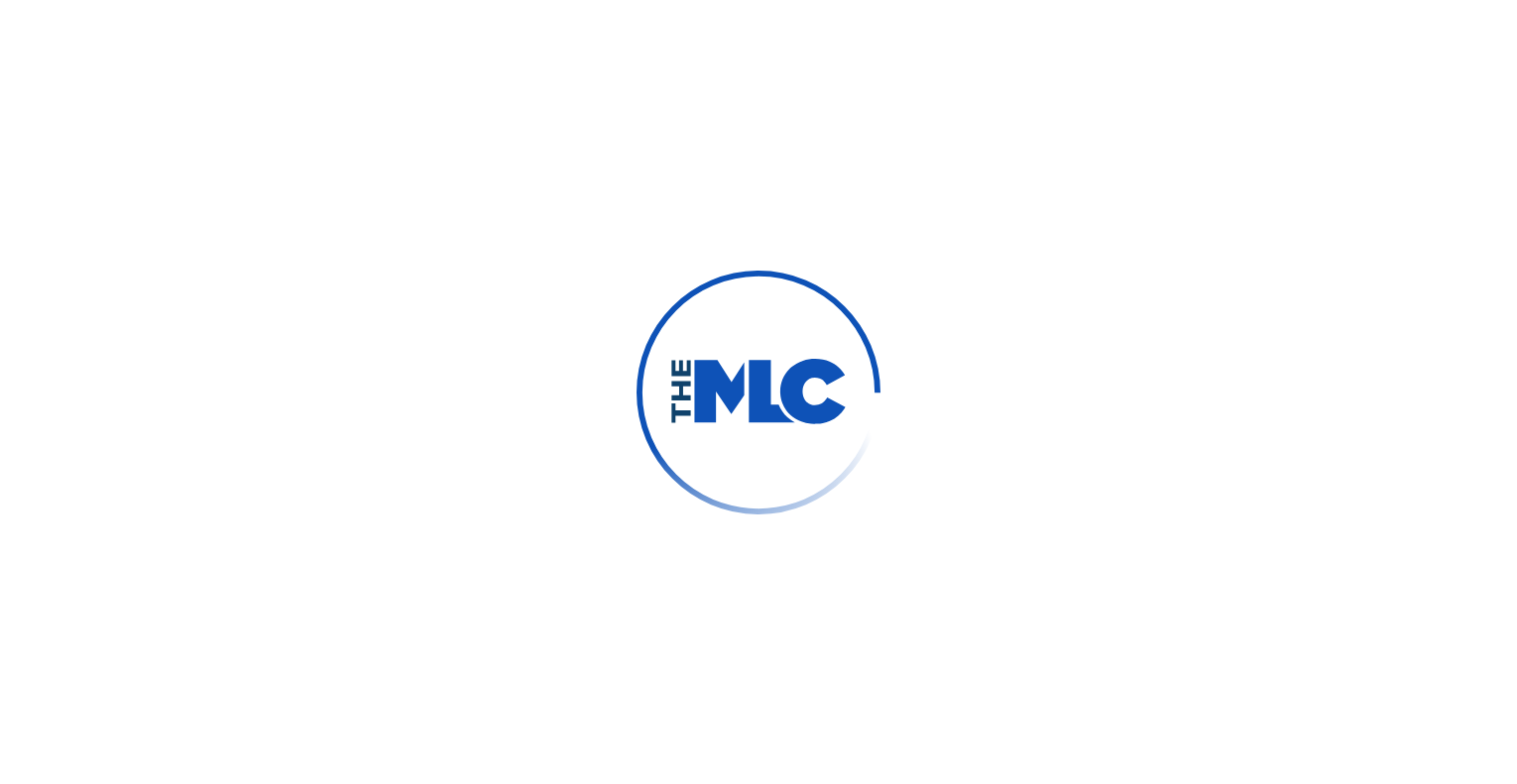 click at bounding box center (758, 392) 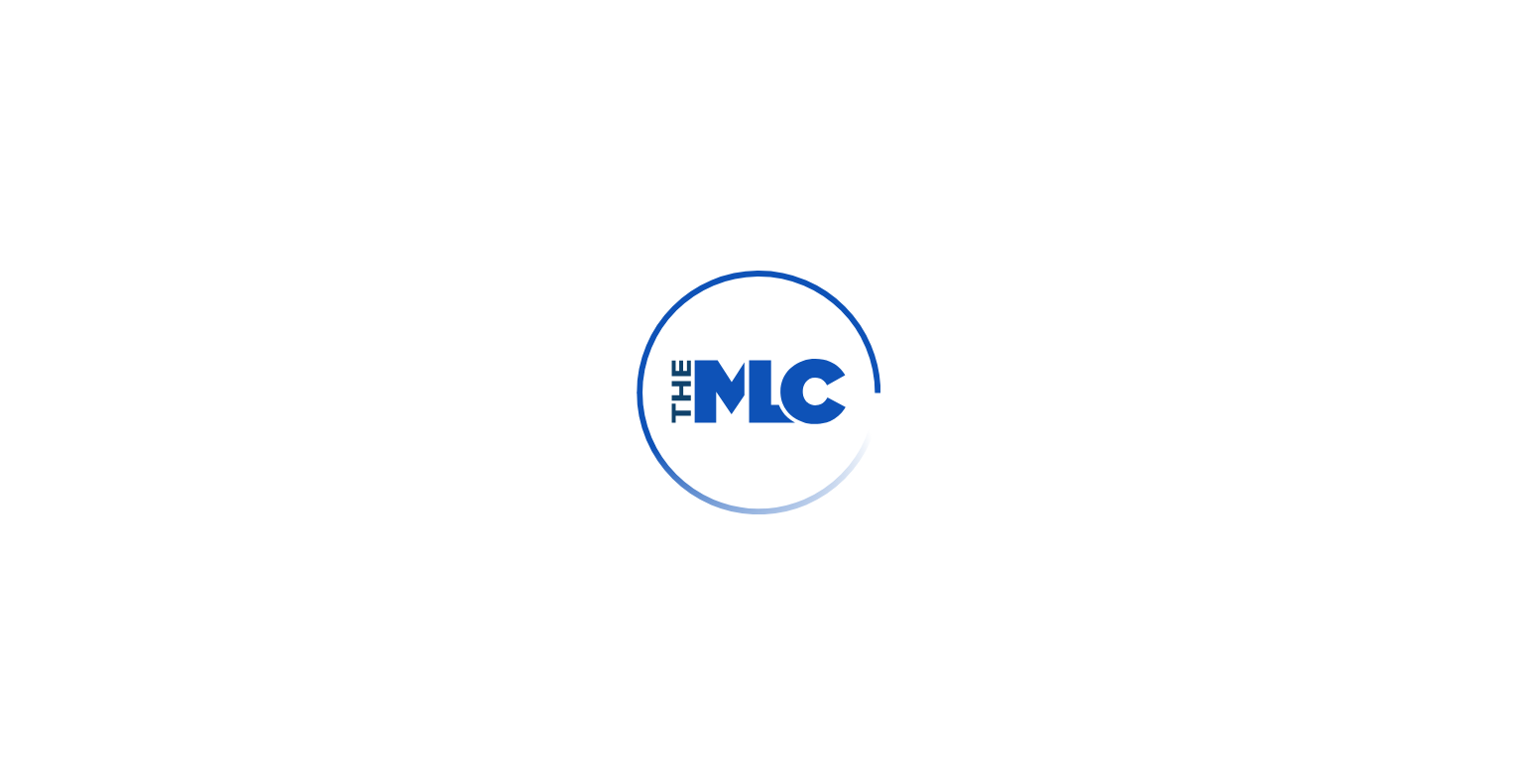 scroll, scrollTop: 0, scrollLeft: 0, axis: both 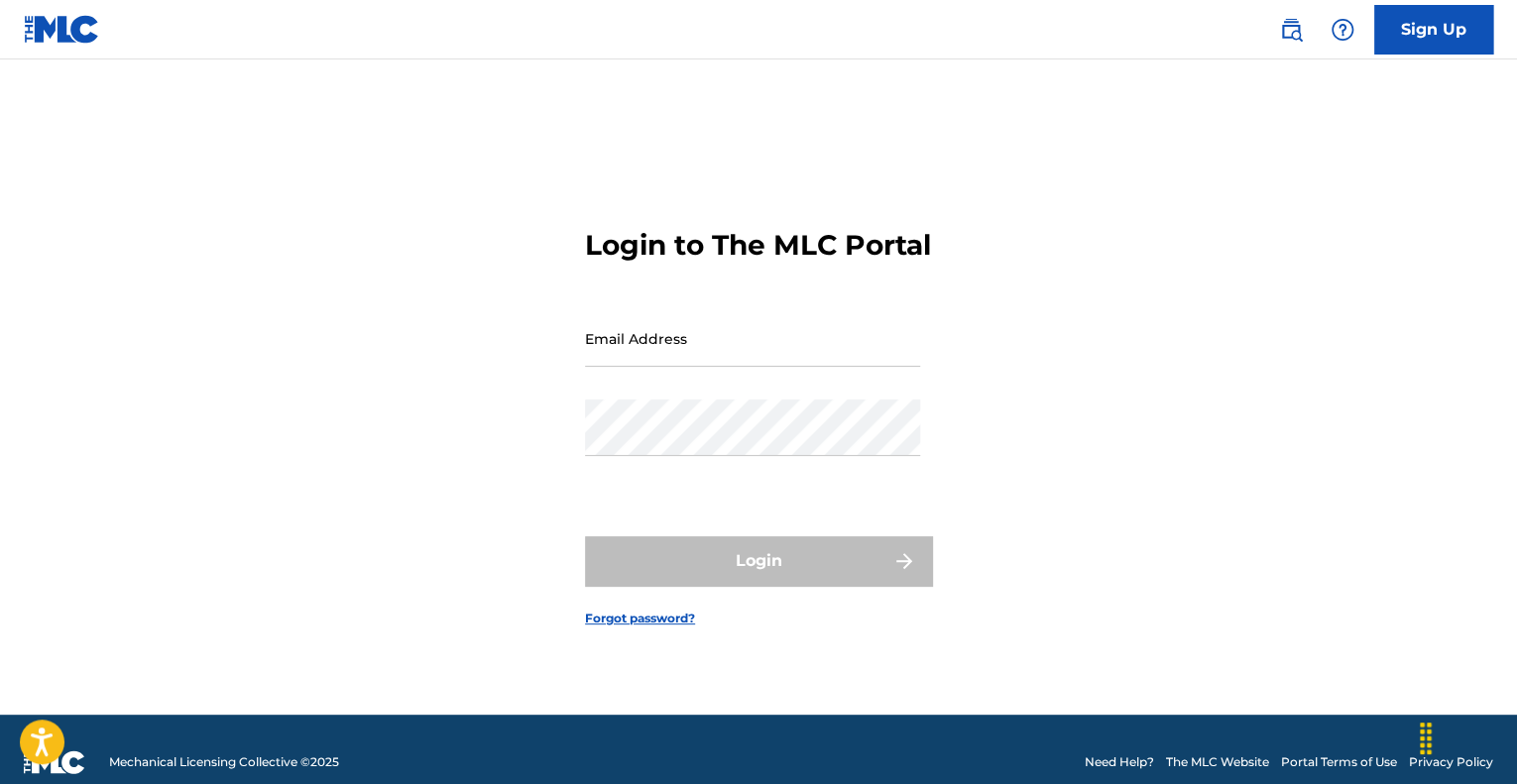 click on "Email Address" at bounding box center (753, 338) 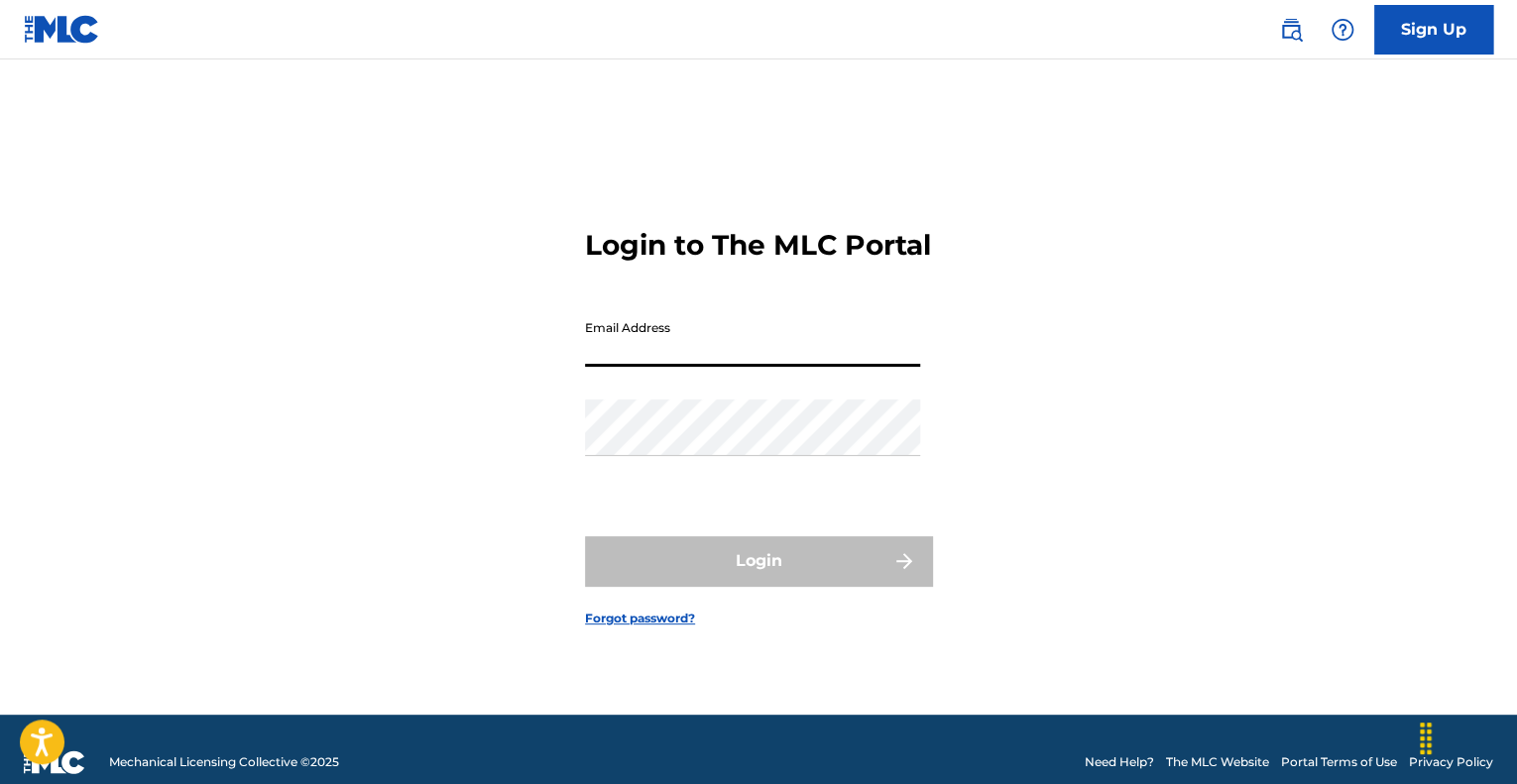 type on "[EMAIL]" 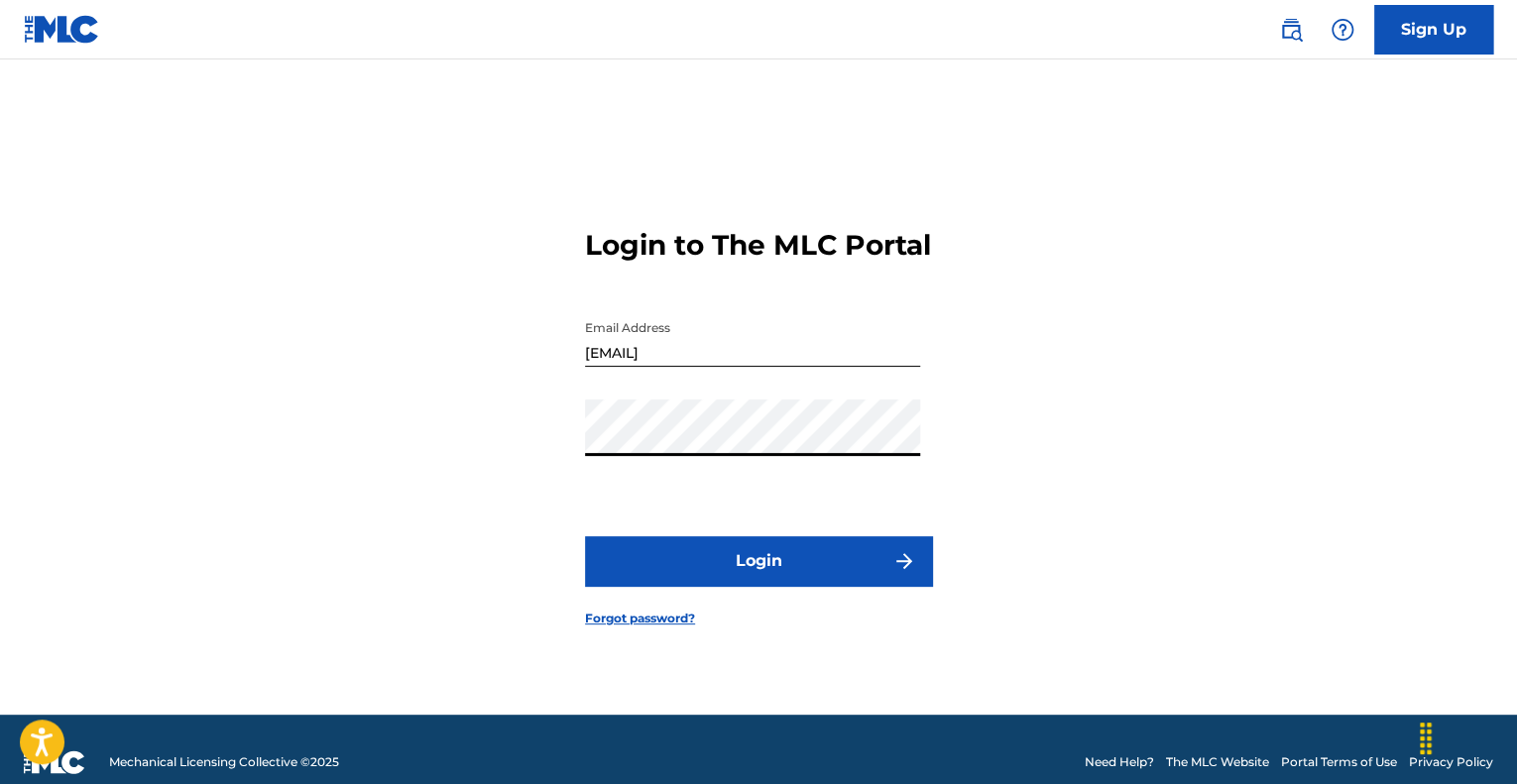 click on "Login" at bounding box center [758, 561] 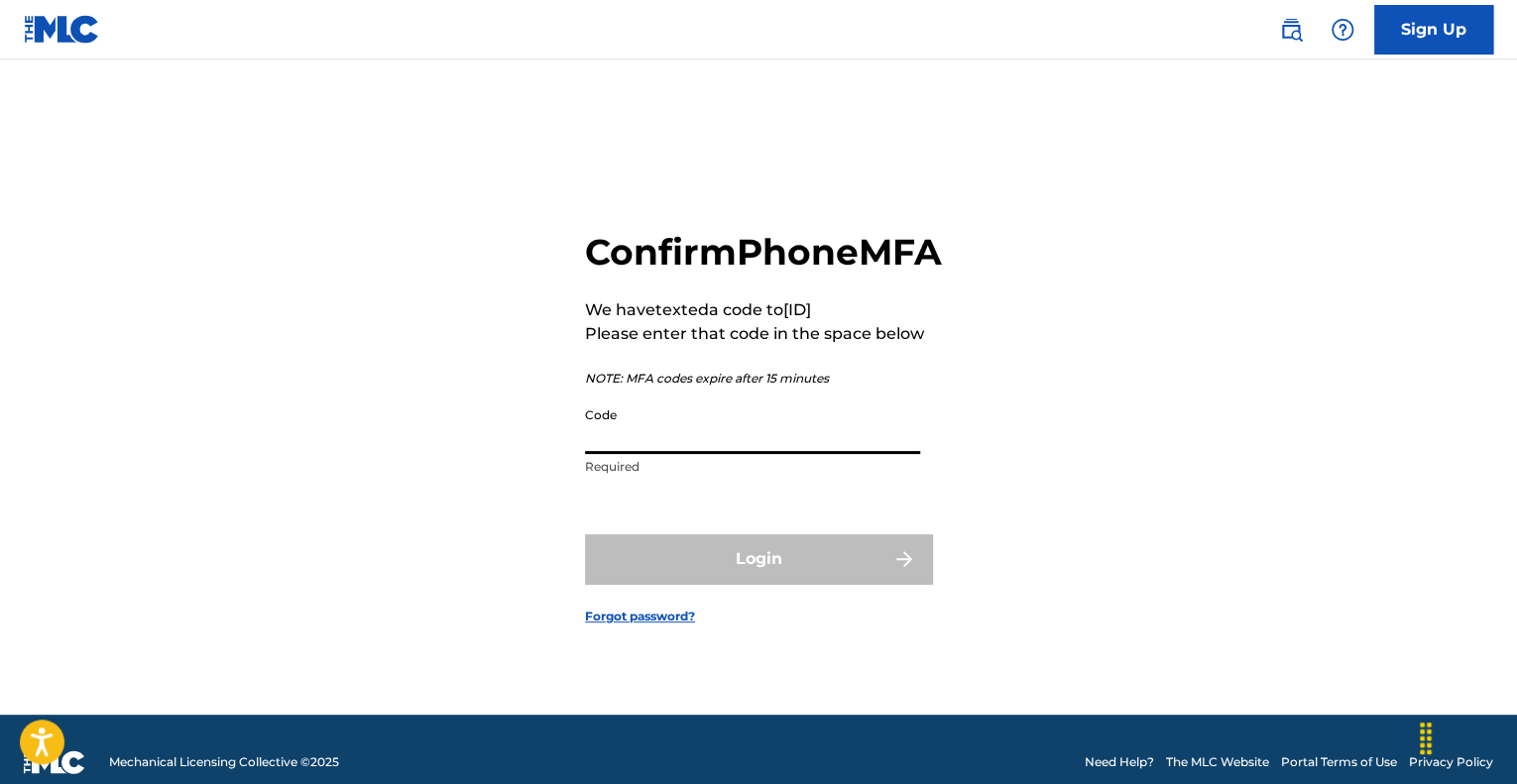 click on "Code" at bounding box center (753, 425) 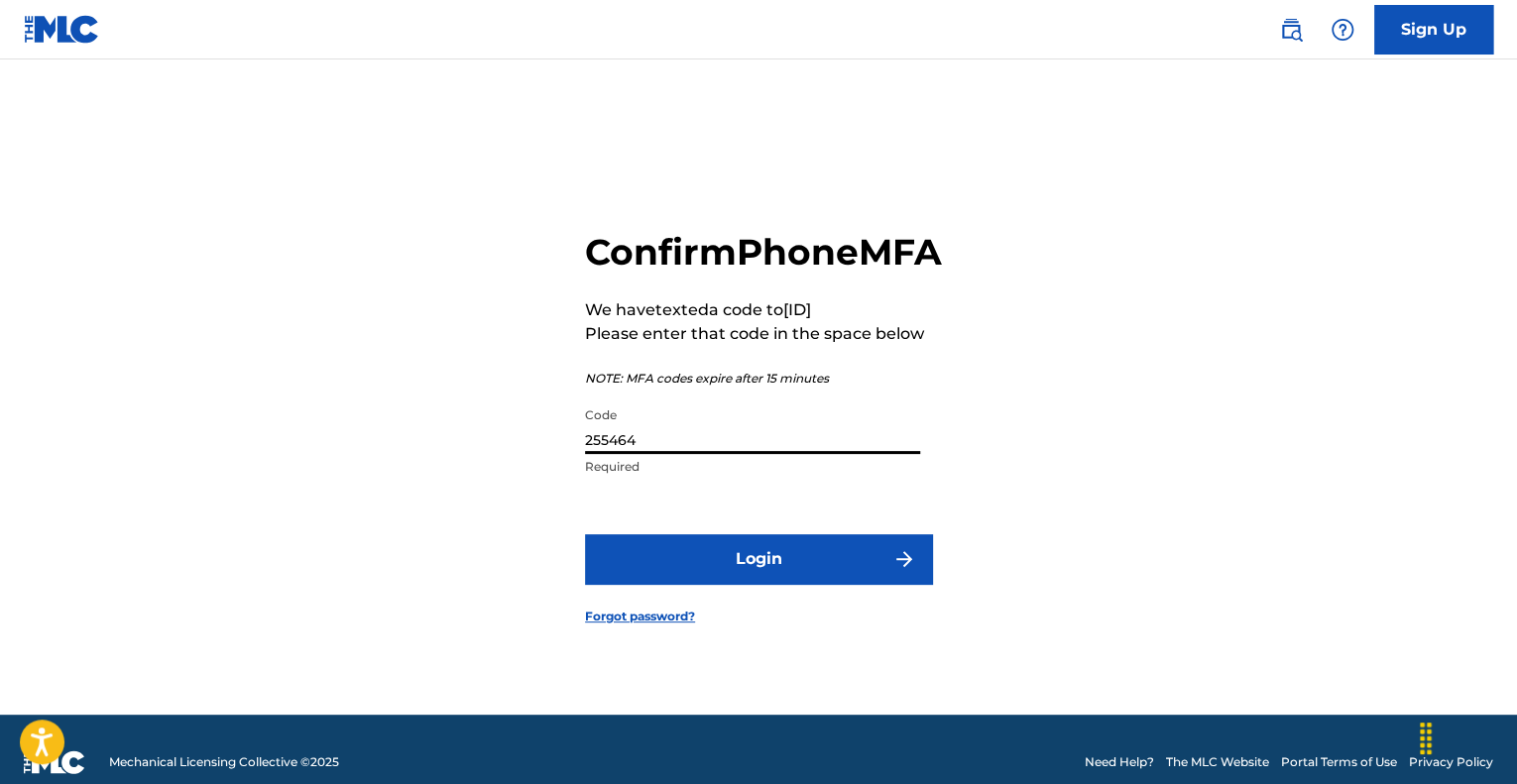 type on "255464" 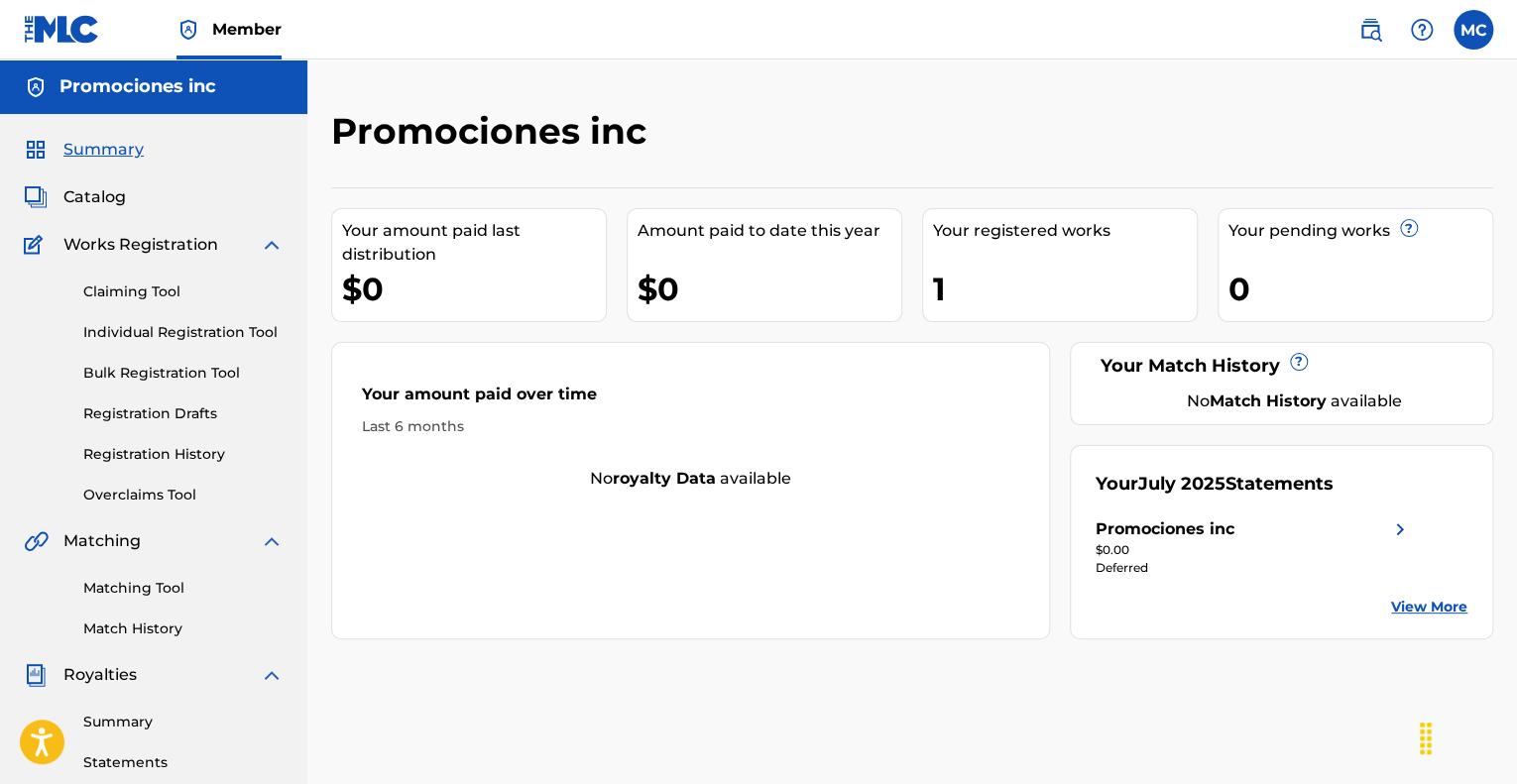 scroll, scrollTop: 0, scrollLeft: 0, axis: both 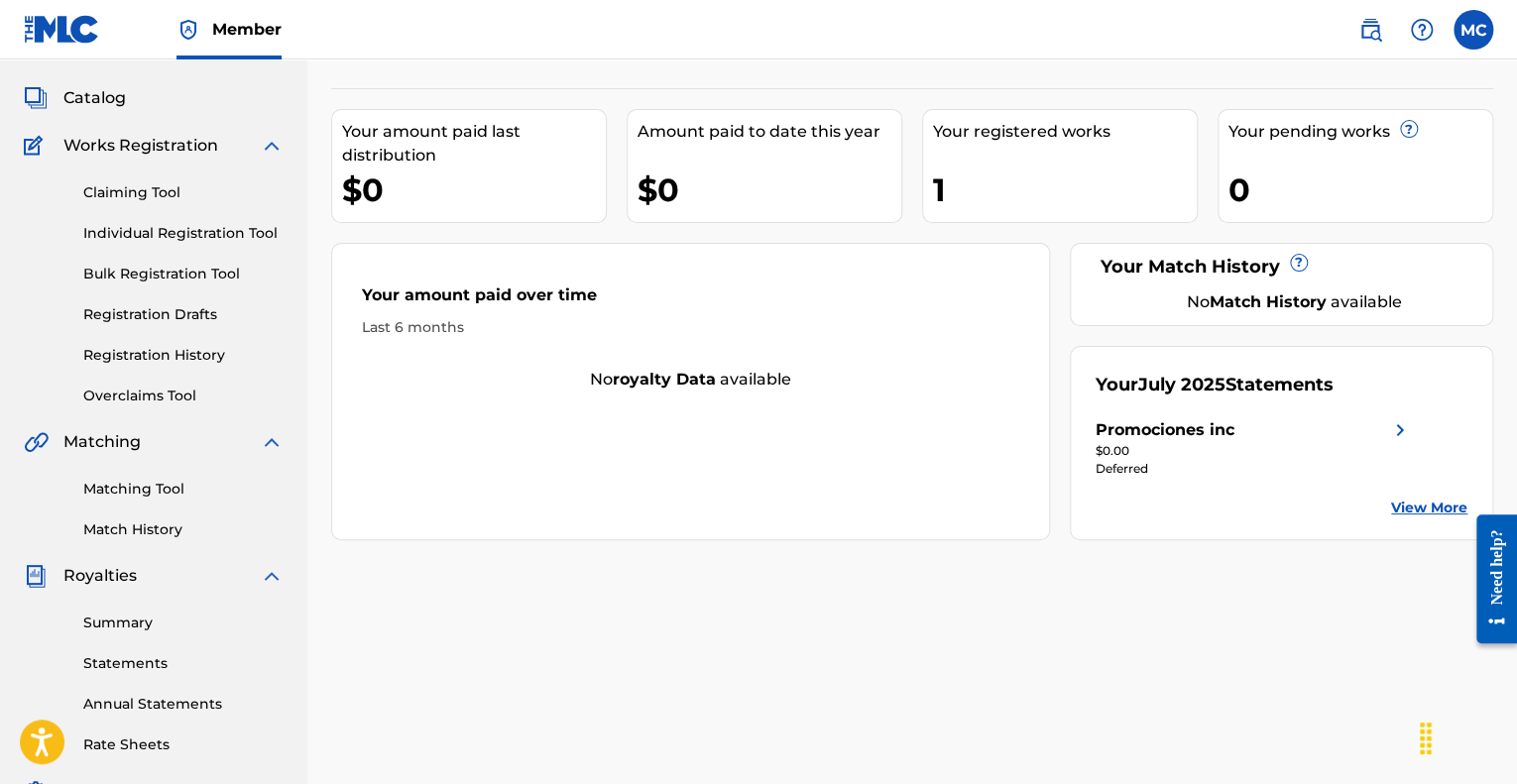 click on "Bulk Registration Tool" at bounding box center [183, 274] 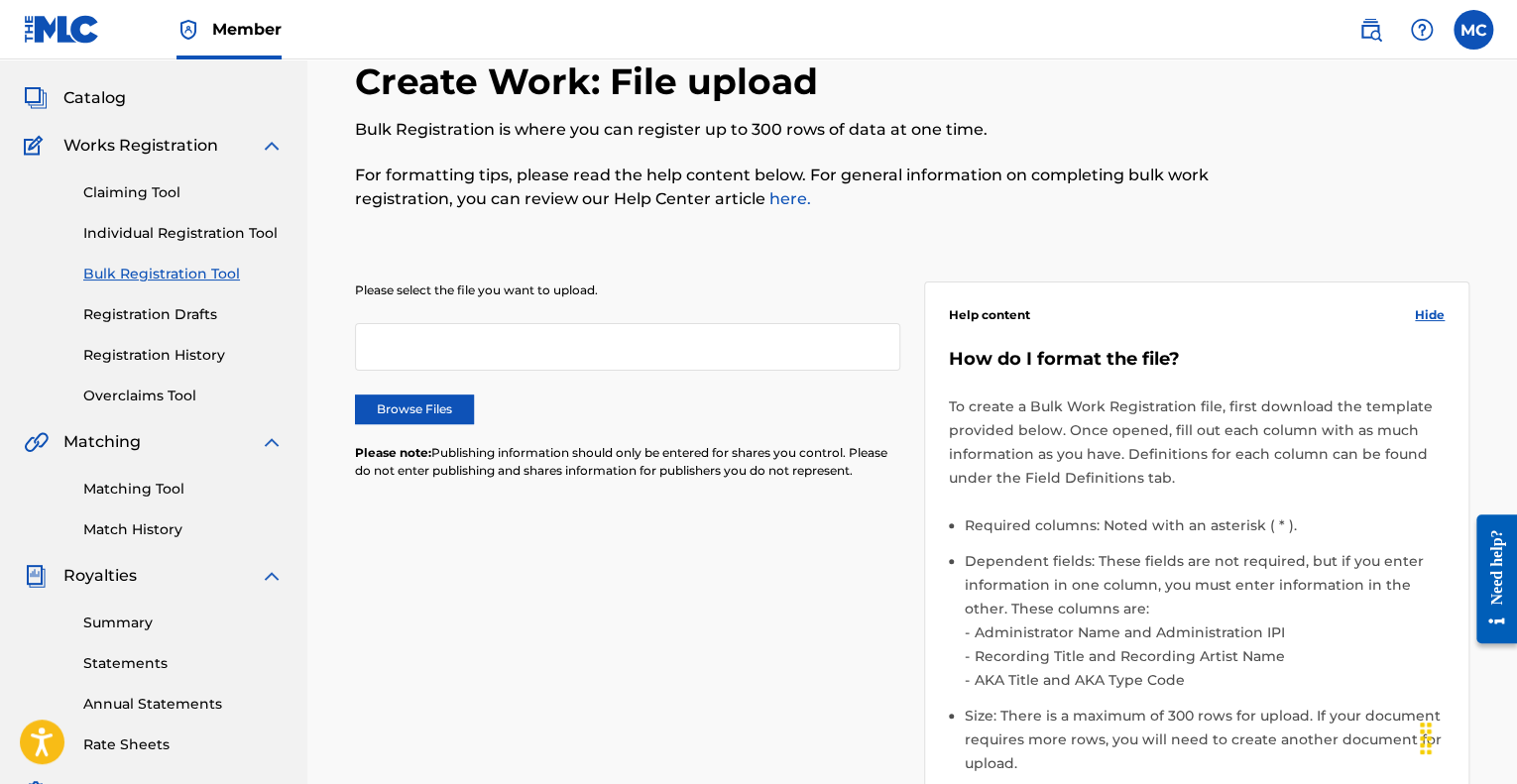 scroll, scrollTop: 0, scrollLeft: 0, axis: both 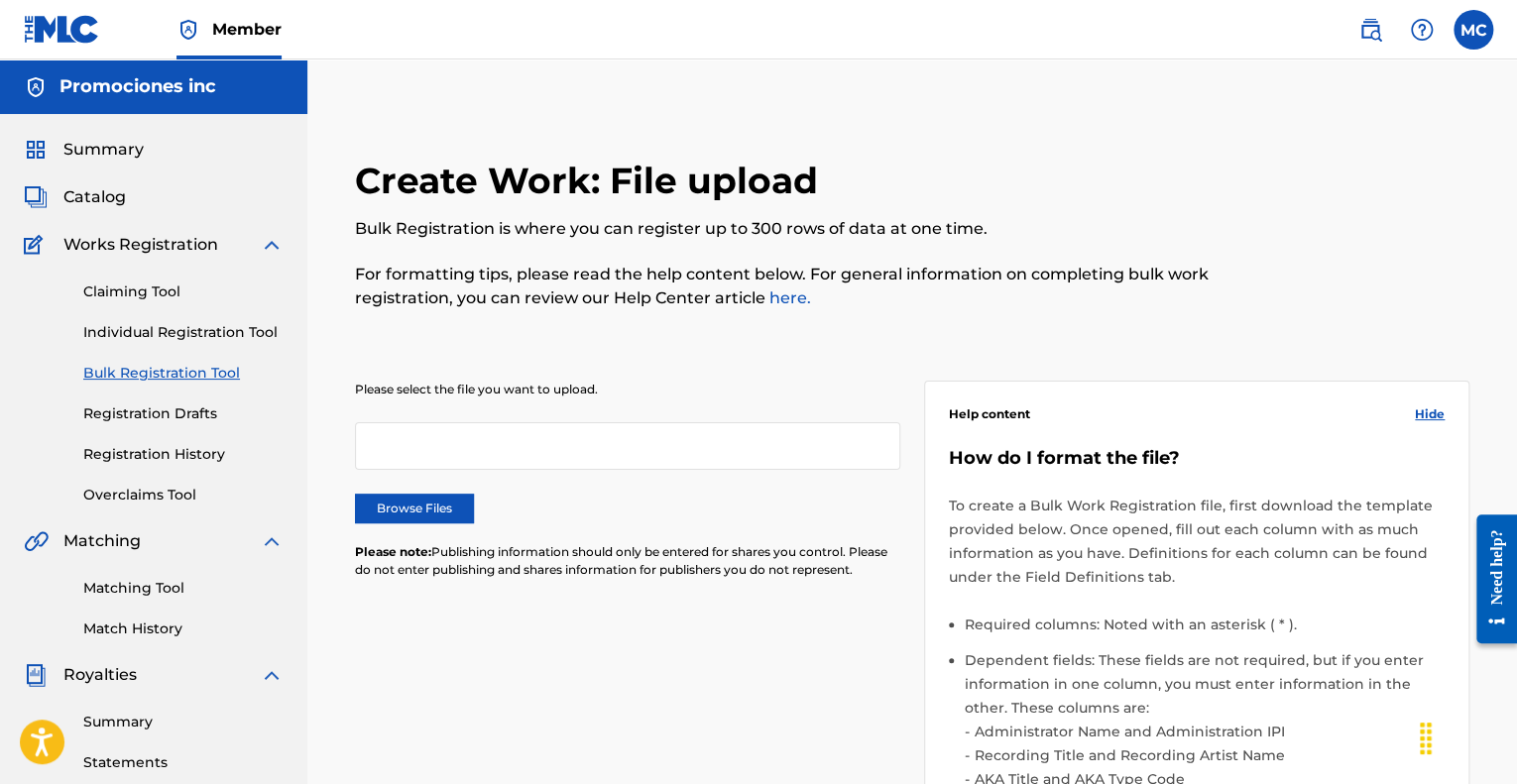 click at bounding box center (628, 446) 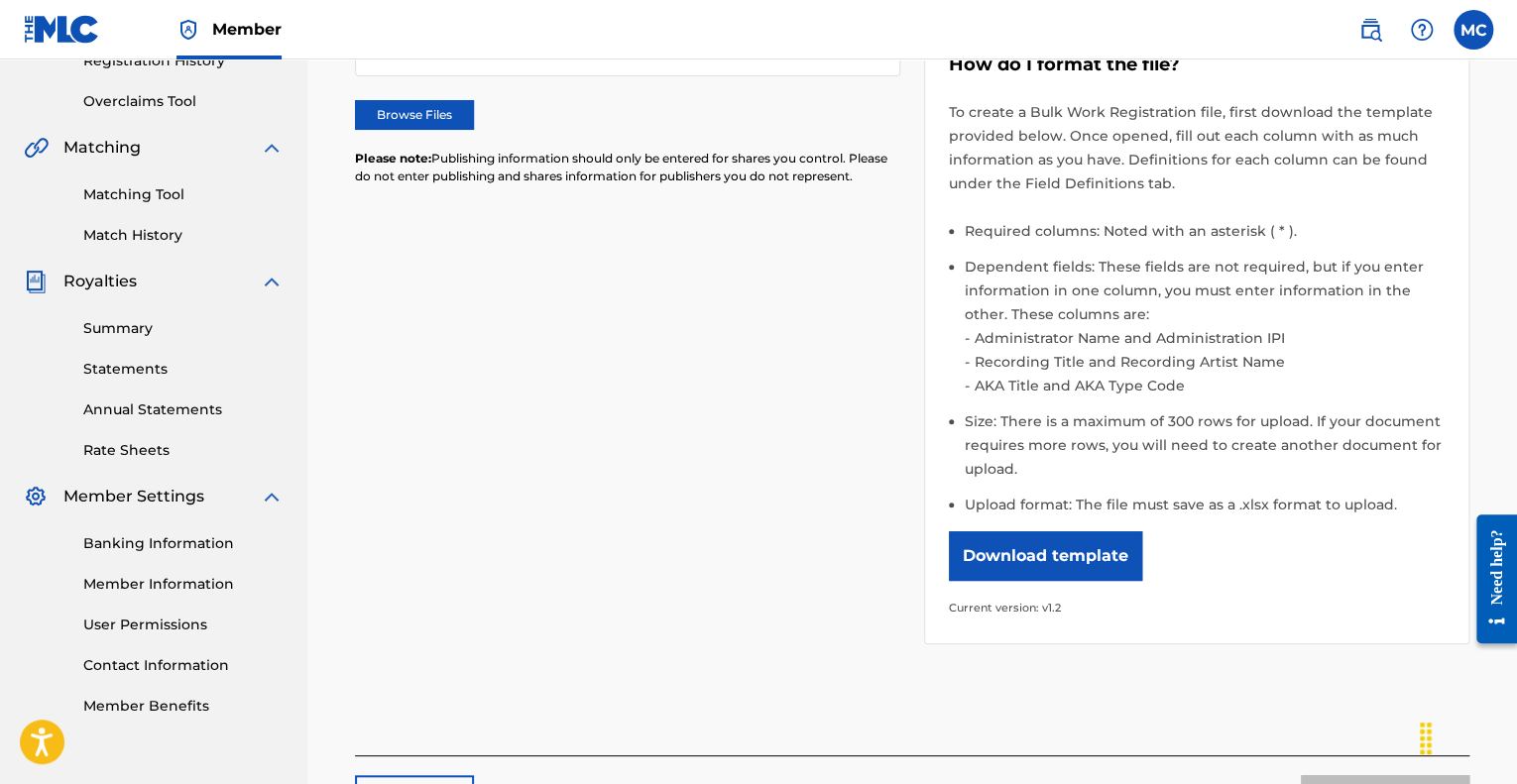 scroll, scrollTop: 396, scrollLeft: 0, axis: vertical 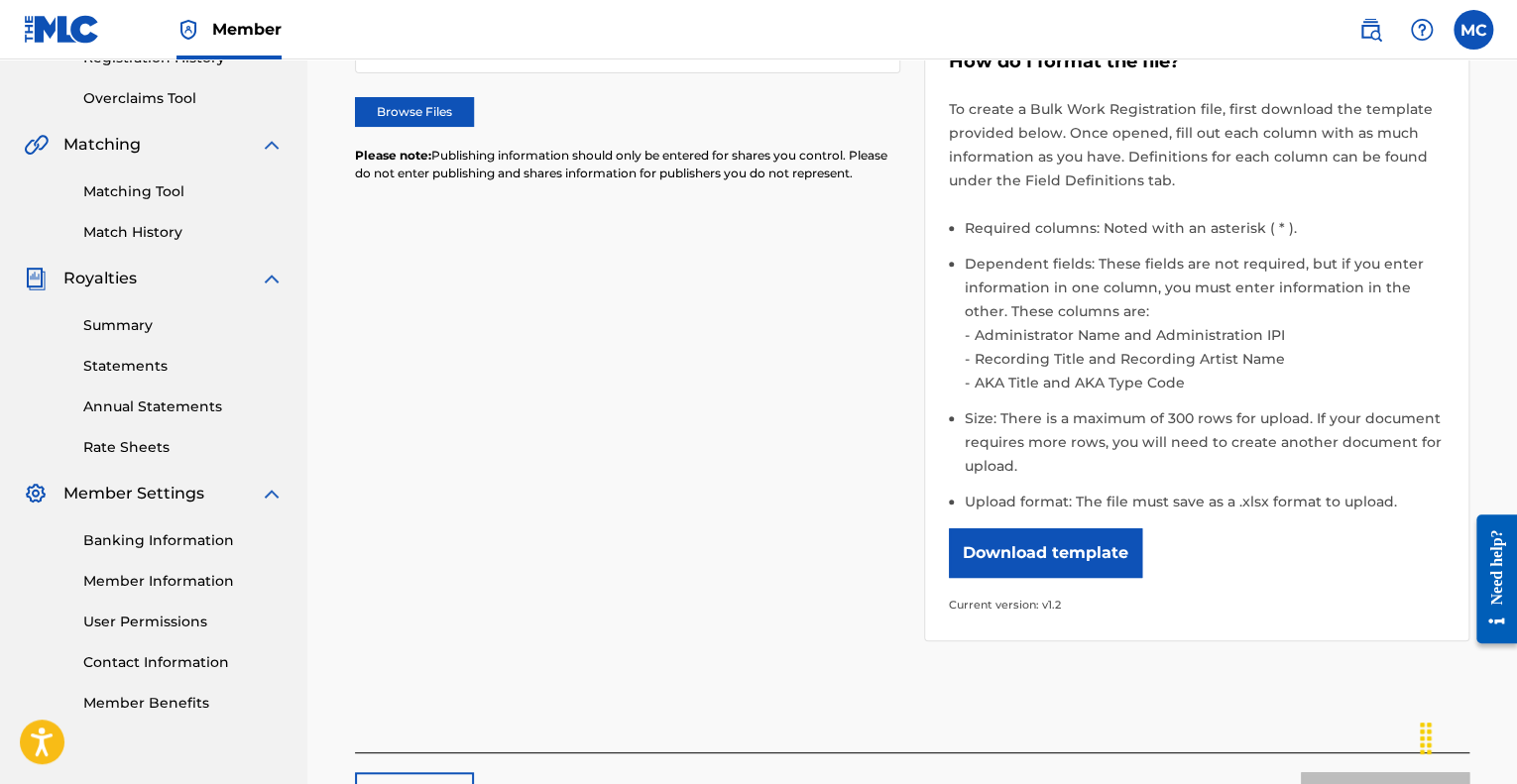 click on "Download template" at bounding box center (1045, 553) 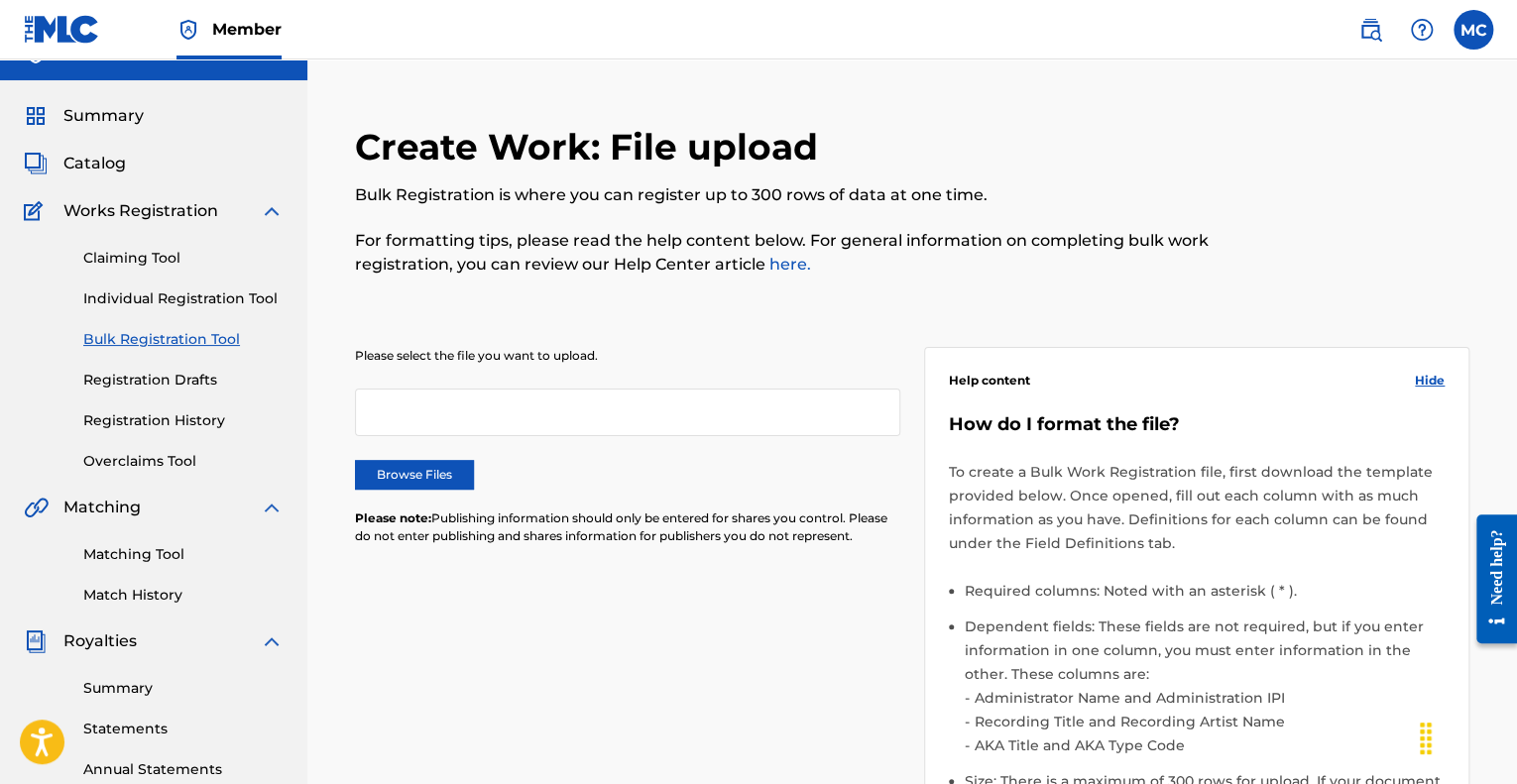 scroll, scrollTop: 0, scrollLeft: 0, axis: both 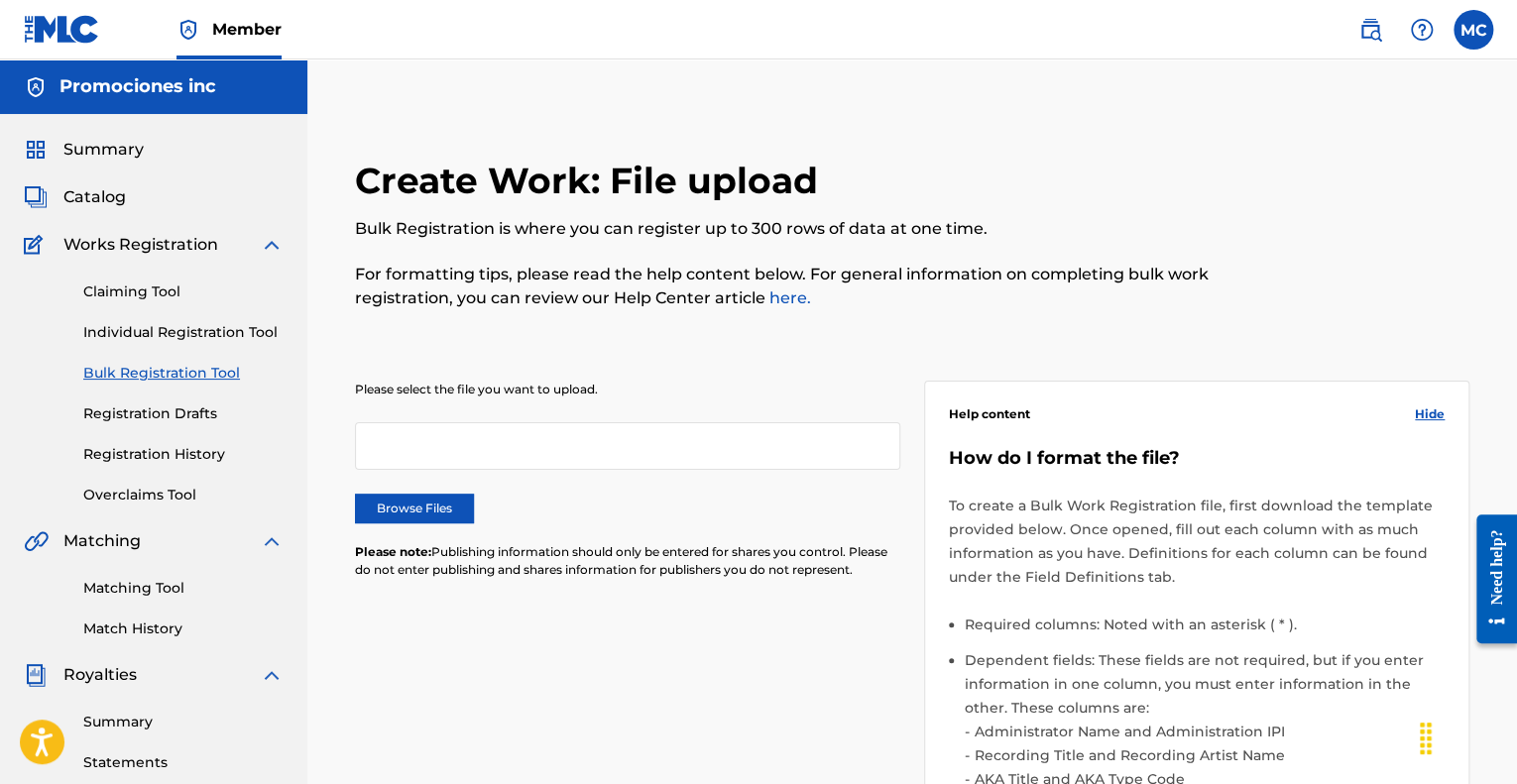 click at bounding box center (1473, 30) 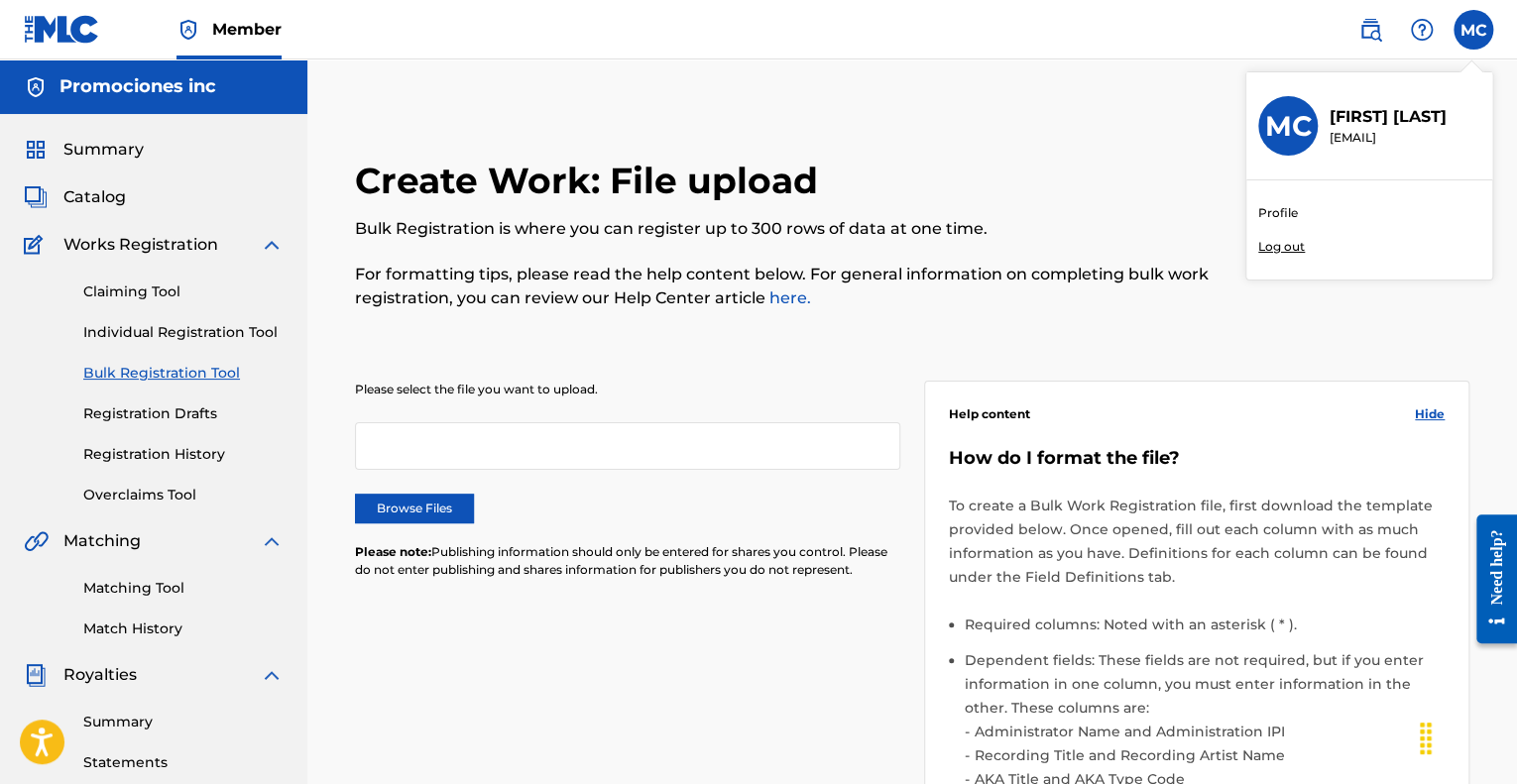 click on "Profile" at bounding box center [1278, 213] 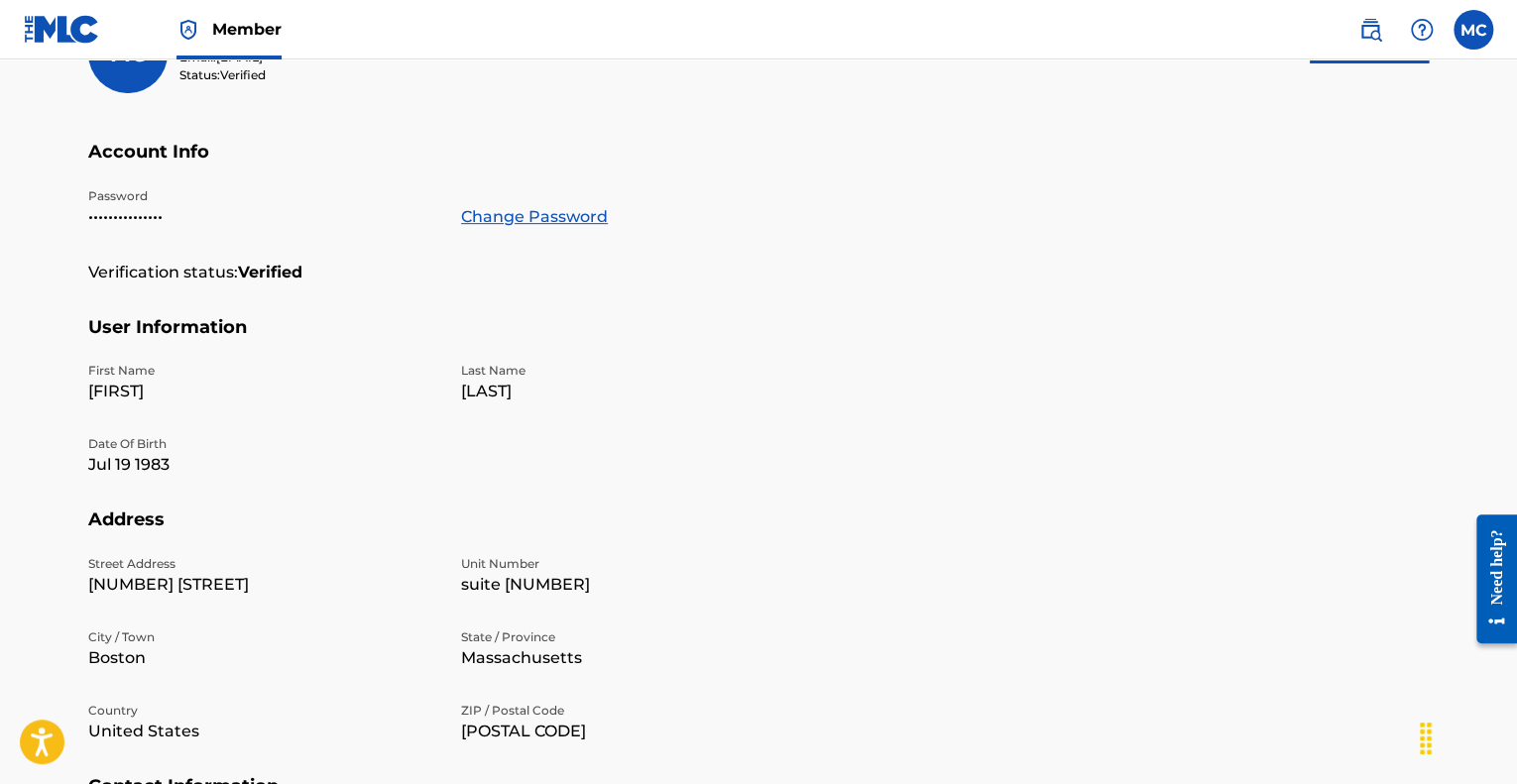 scroll, scrollTop: 0, scrollLeft: 0, axis: both 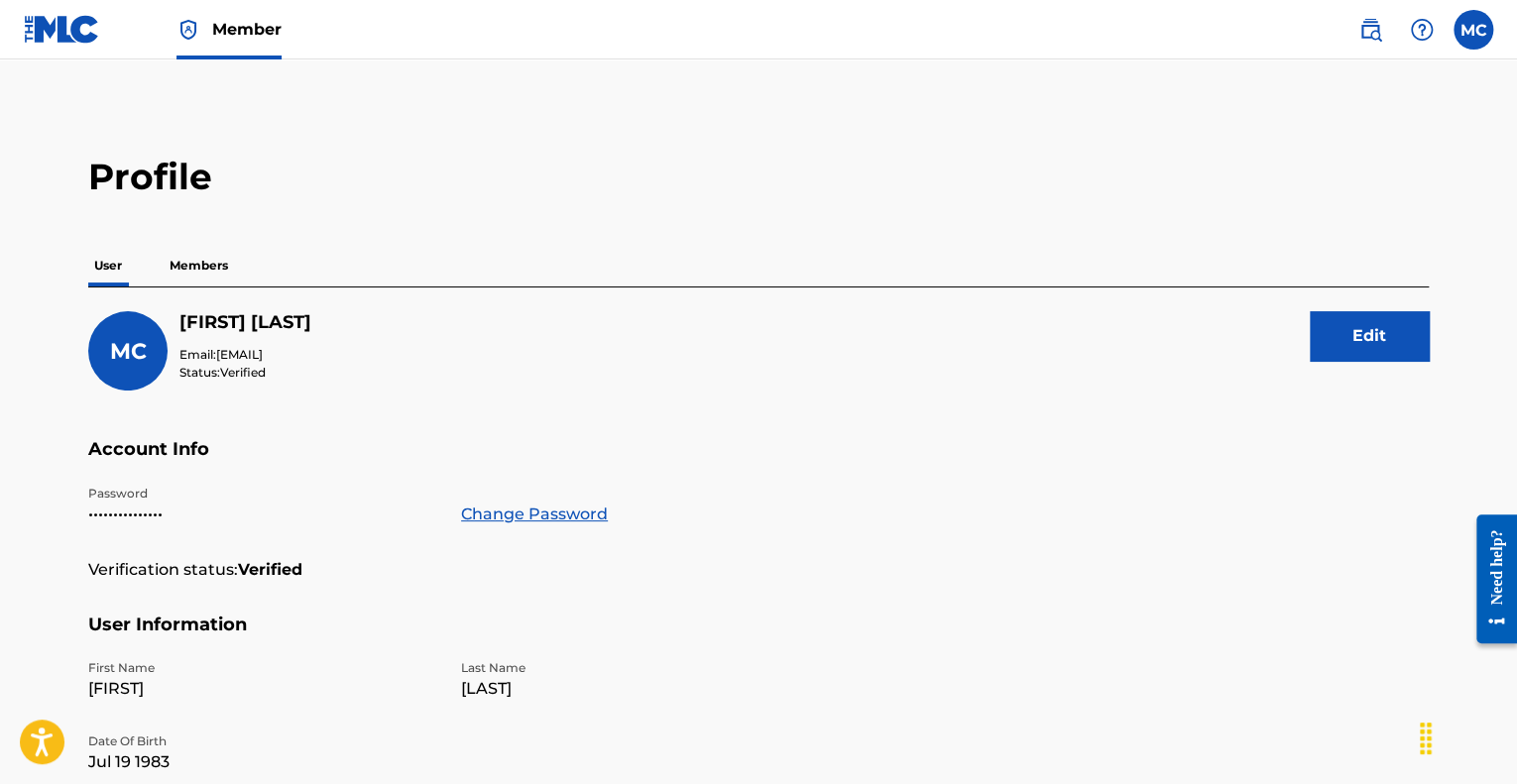 click on "Members" at bounding box center [198, 266] 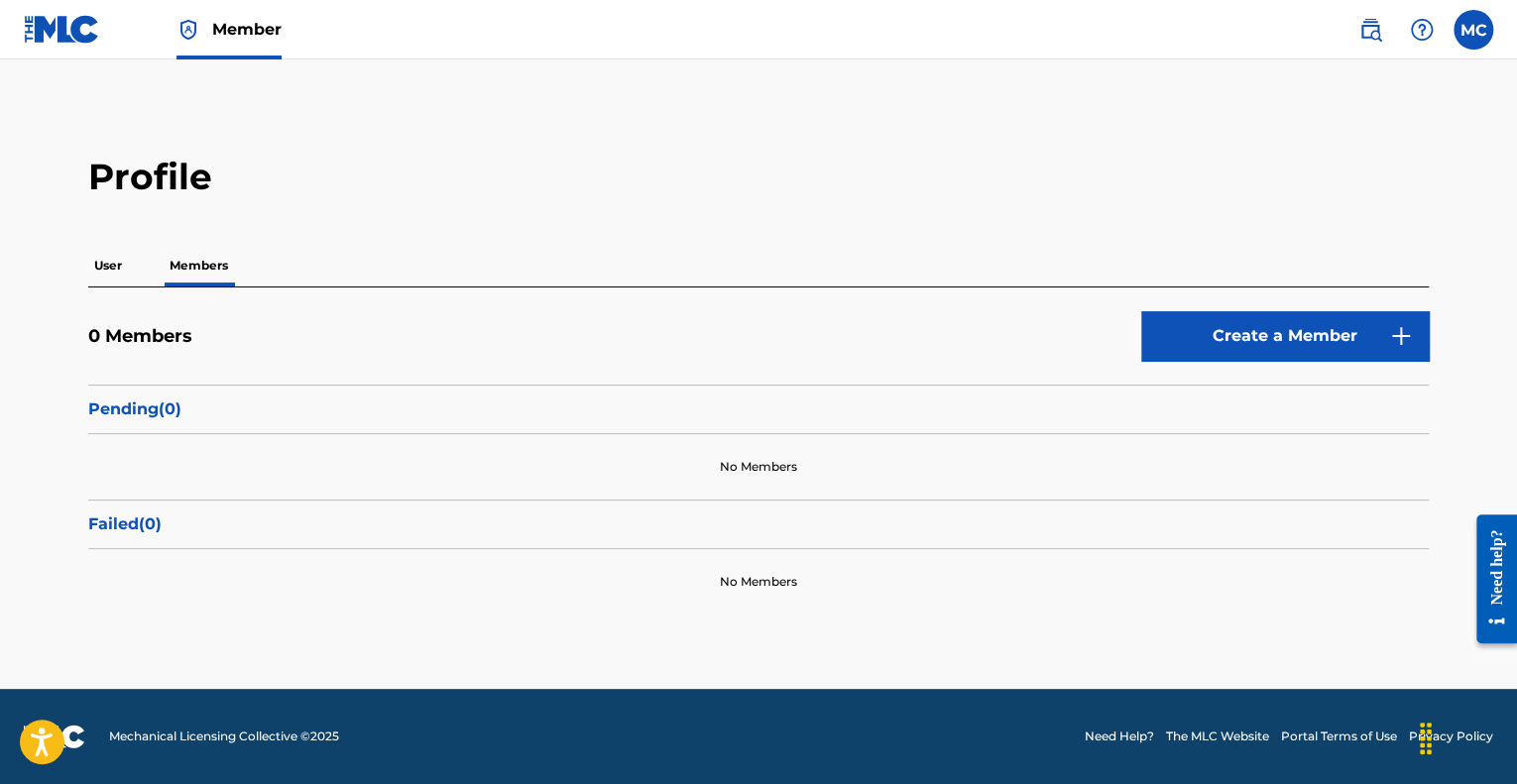 click on "User" at bounding box center (108, 266) 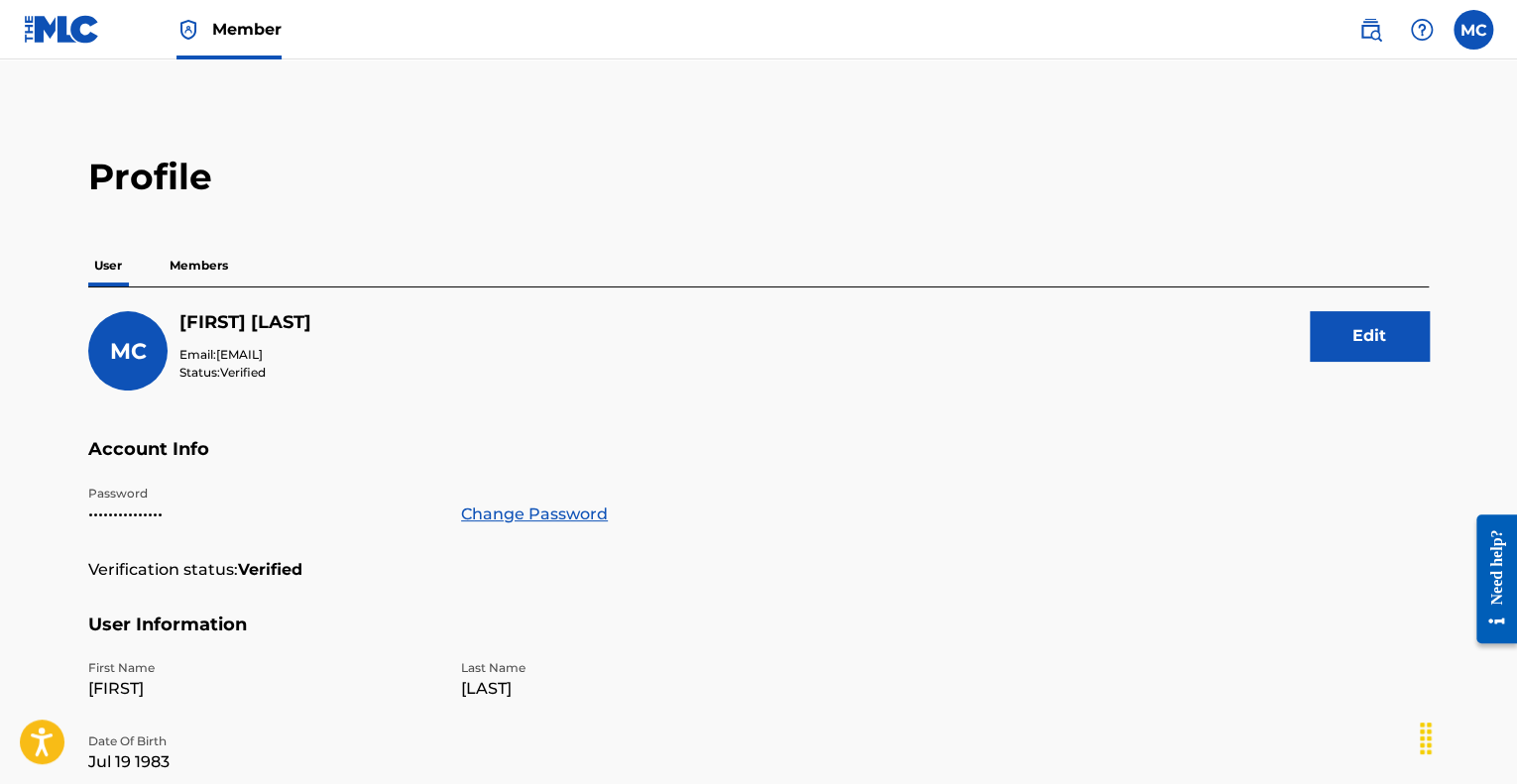 click at bounding box center [1473, 30] 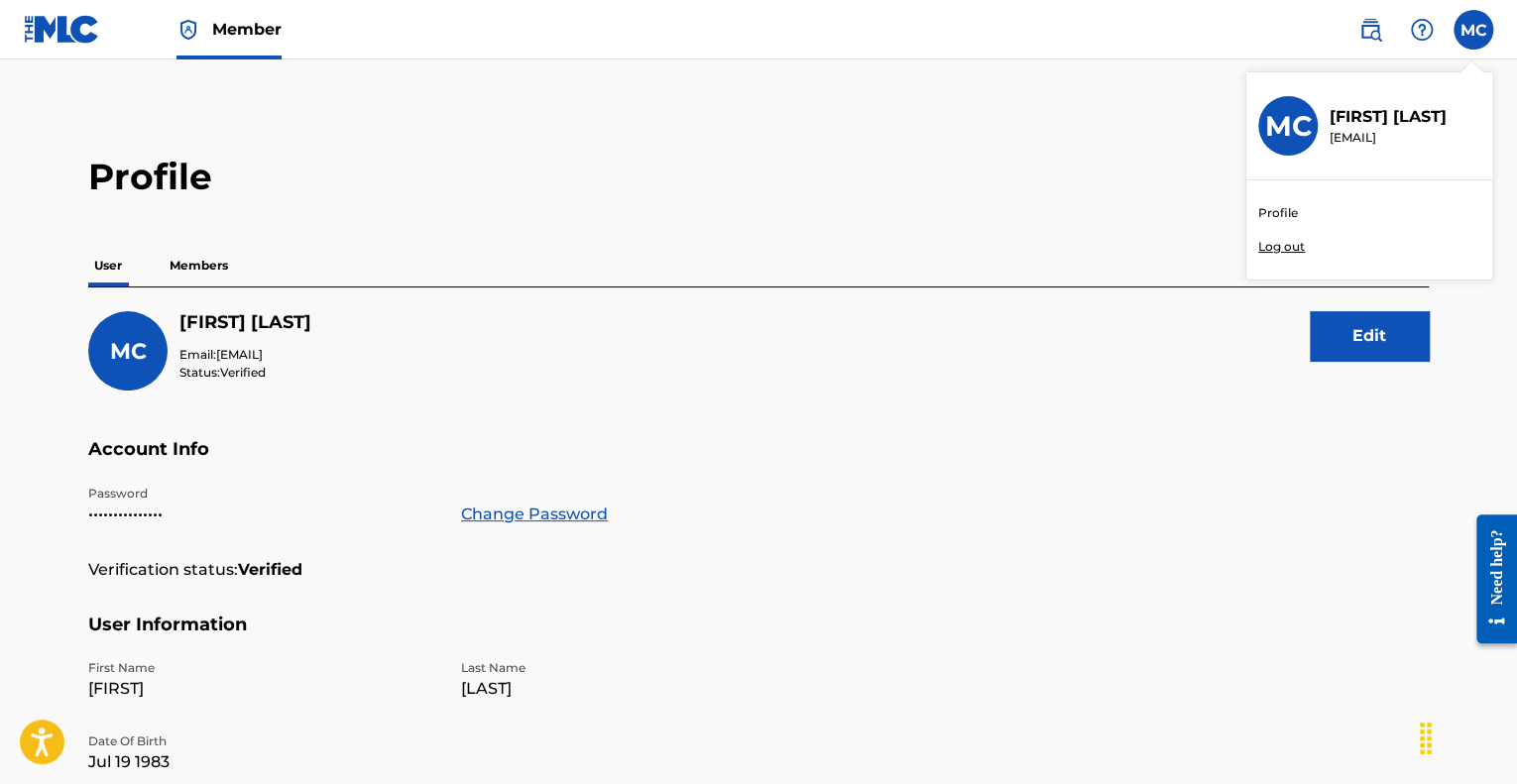 click on "Profile" at bounding box center (1278, 213) 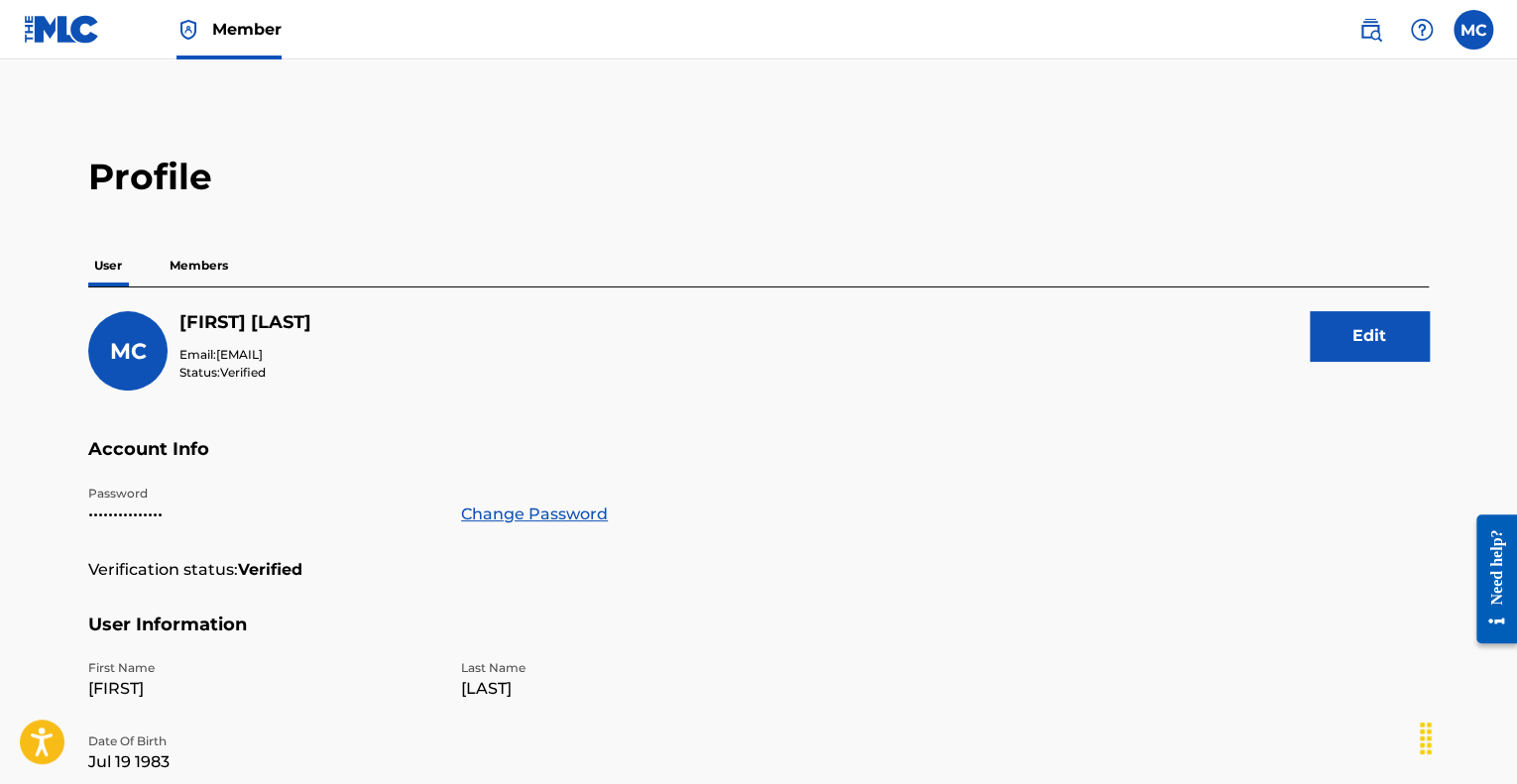 click at bounding box center [61, 29] 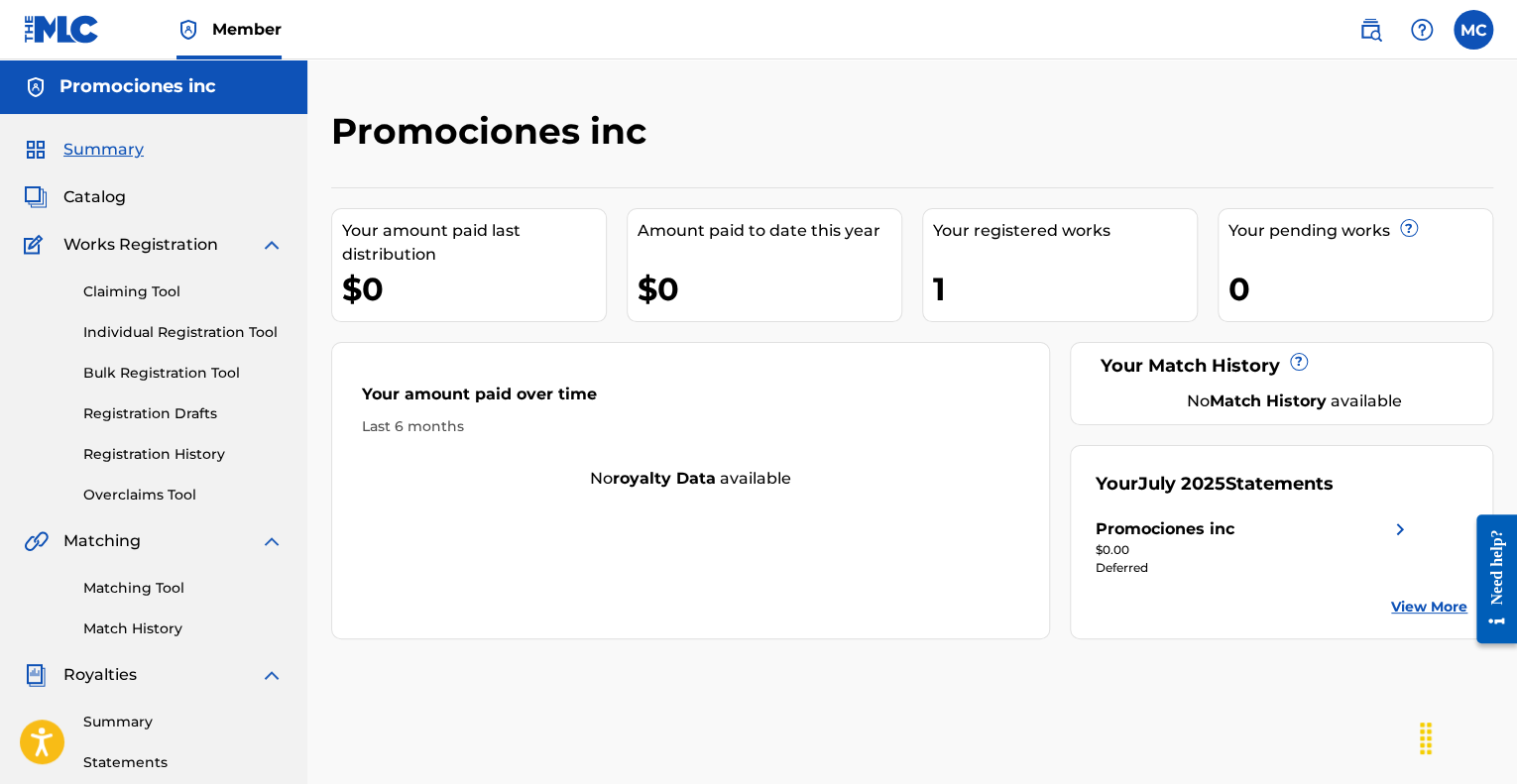 click on "1" at bounding box center (1065, 288) 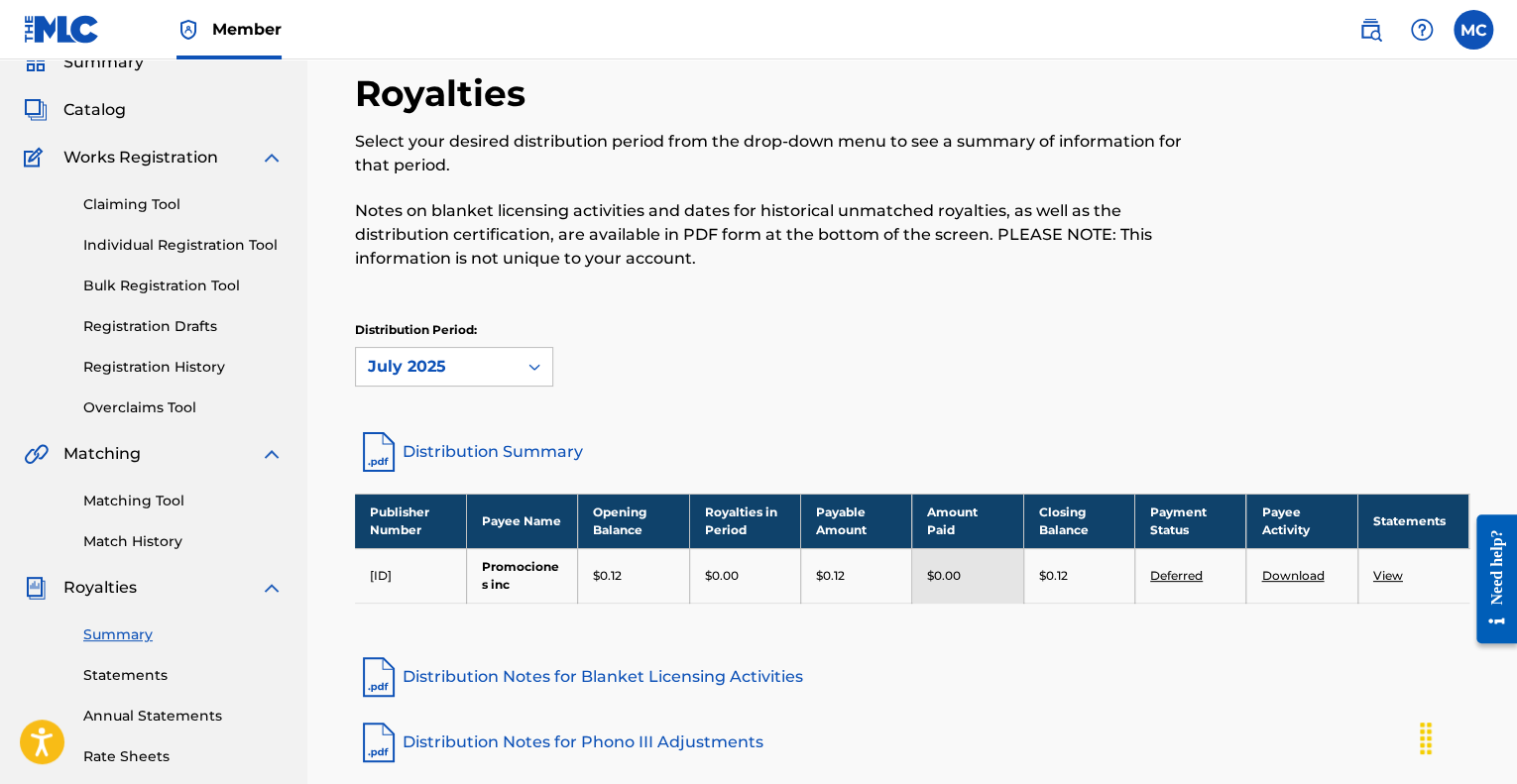 scroll, scrollTop: 198, scrollLeft: 0, axis: vertical 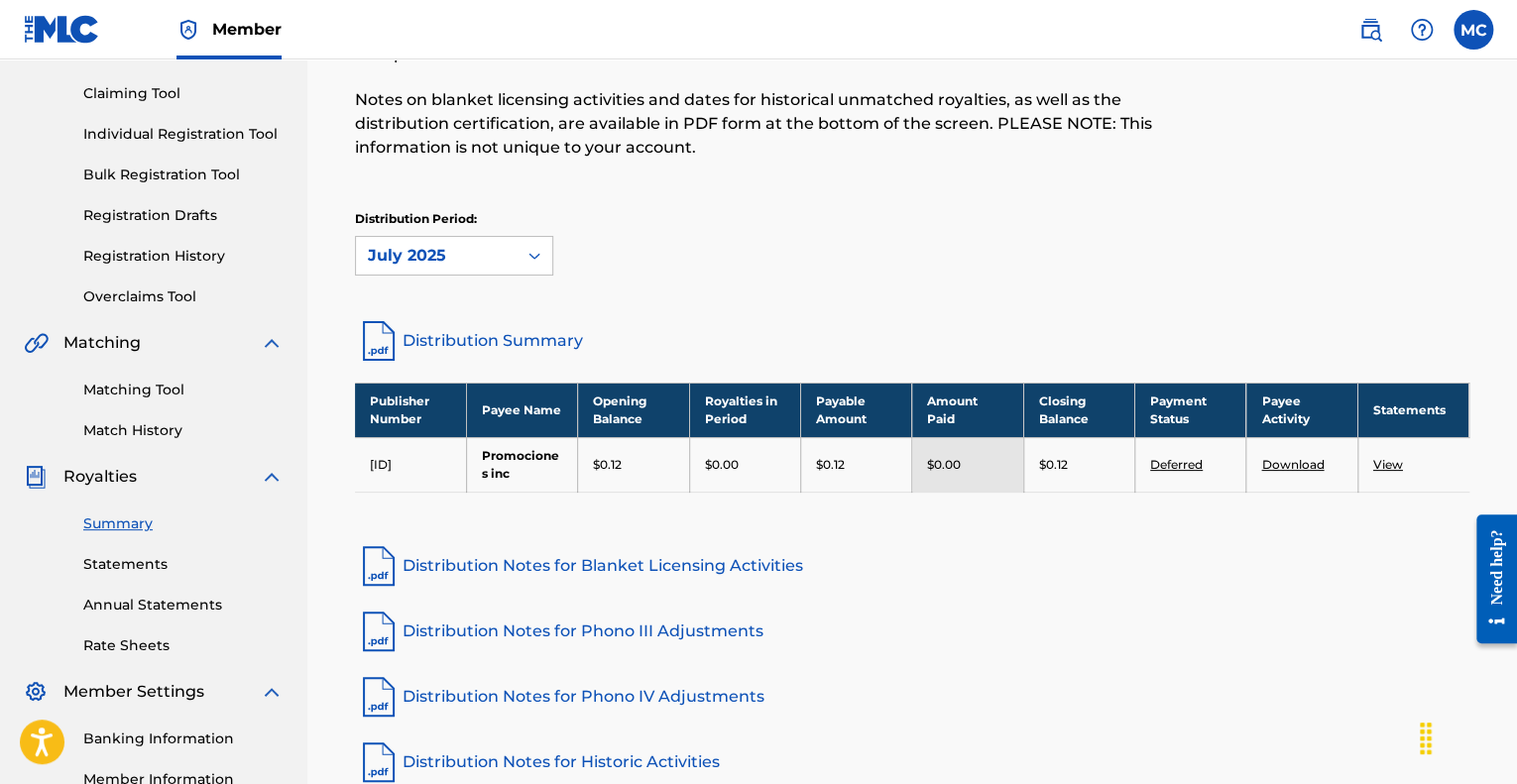 drag, startPoint x: 426, startPoint y: 467, endPoint x: 356, endPoint y: 463, distance: 70.11419 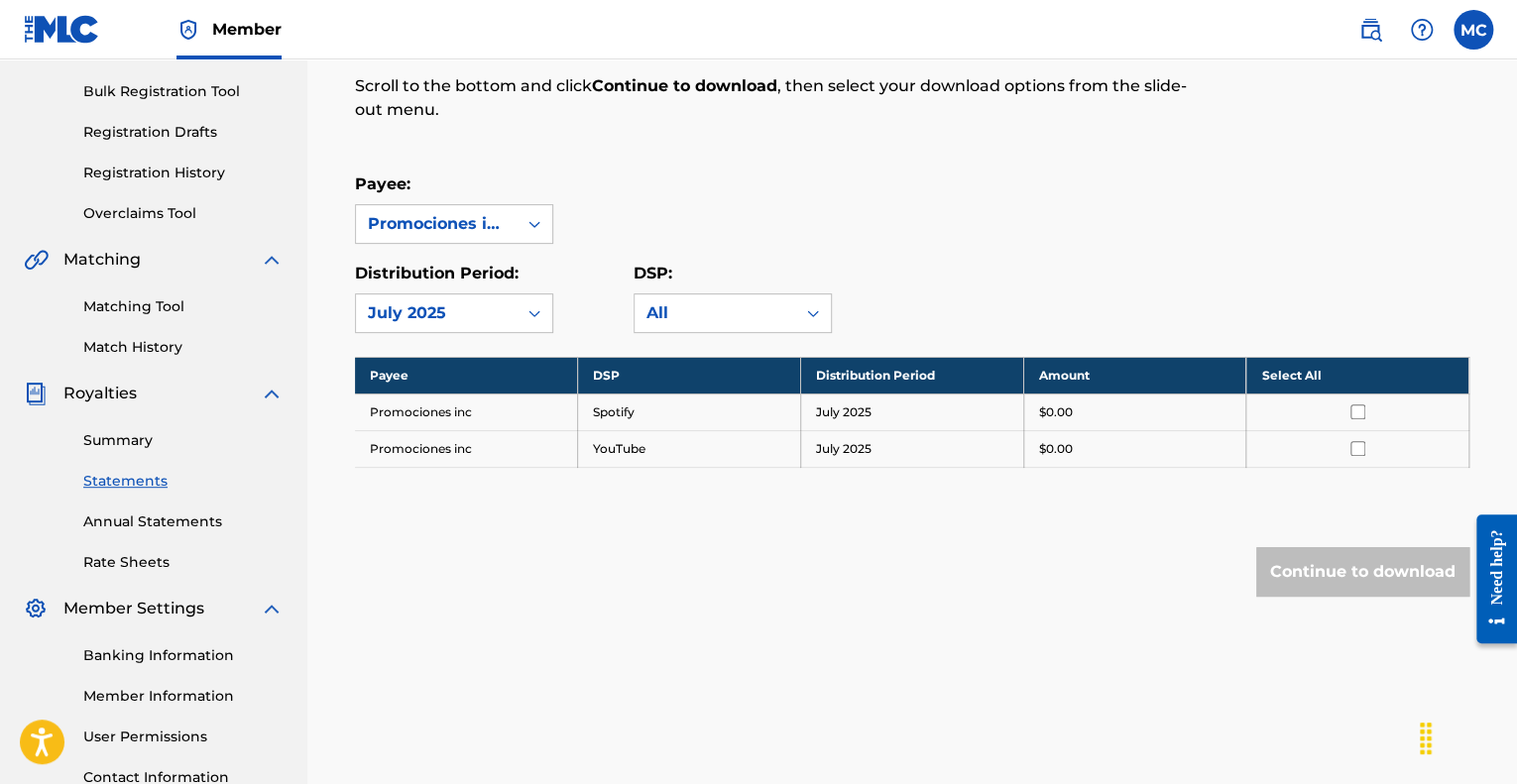 scroll, scrollTop: 297, scrollLeft: 0, axis: vertical 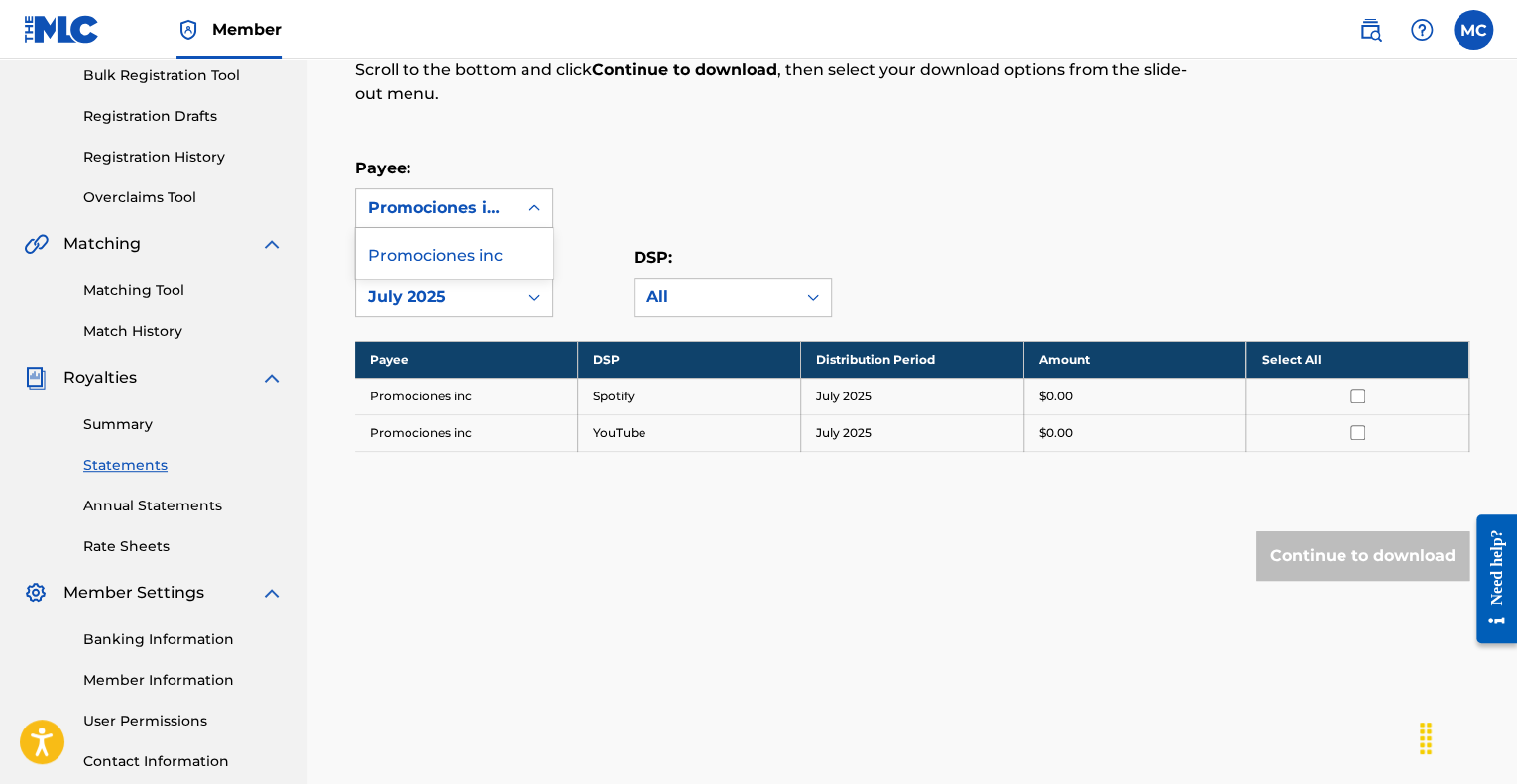 click 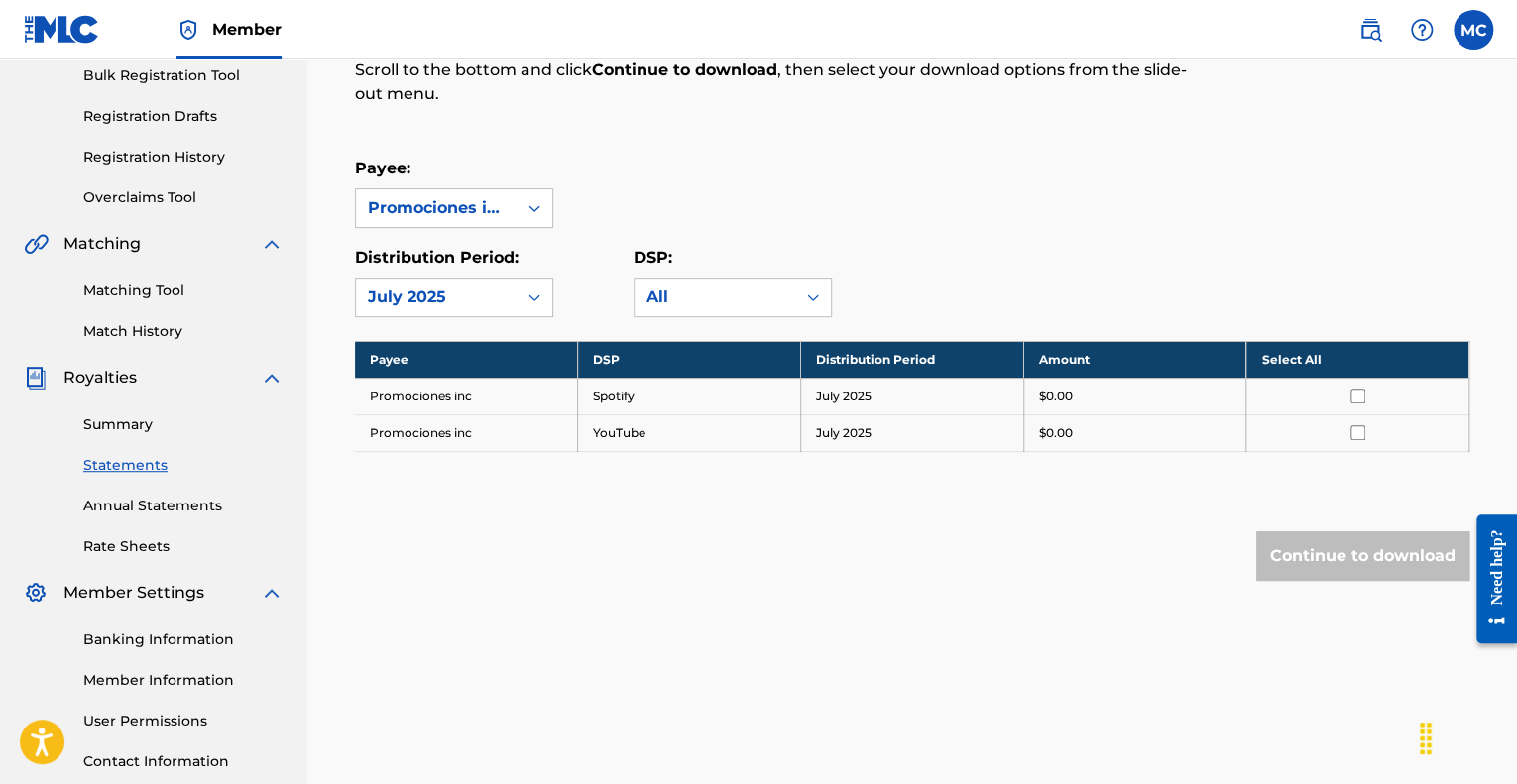 click on "Summary" at bounding box center [183, 424] 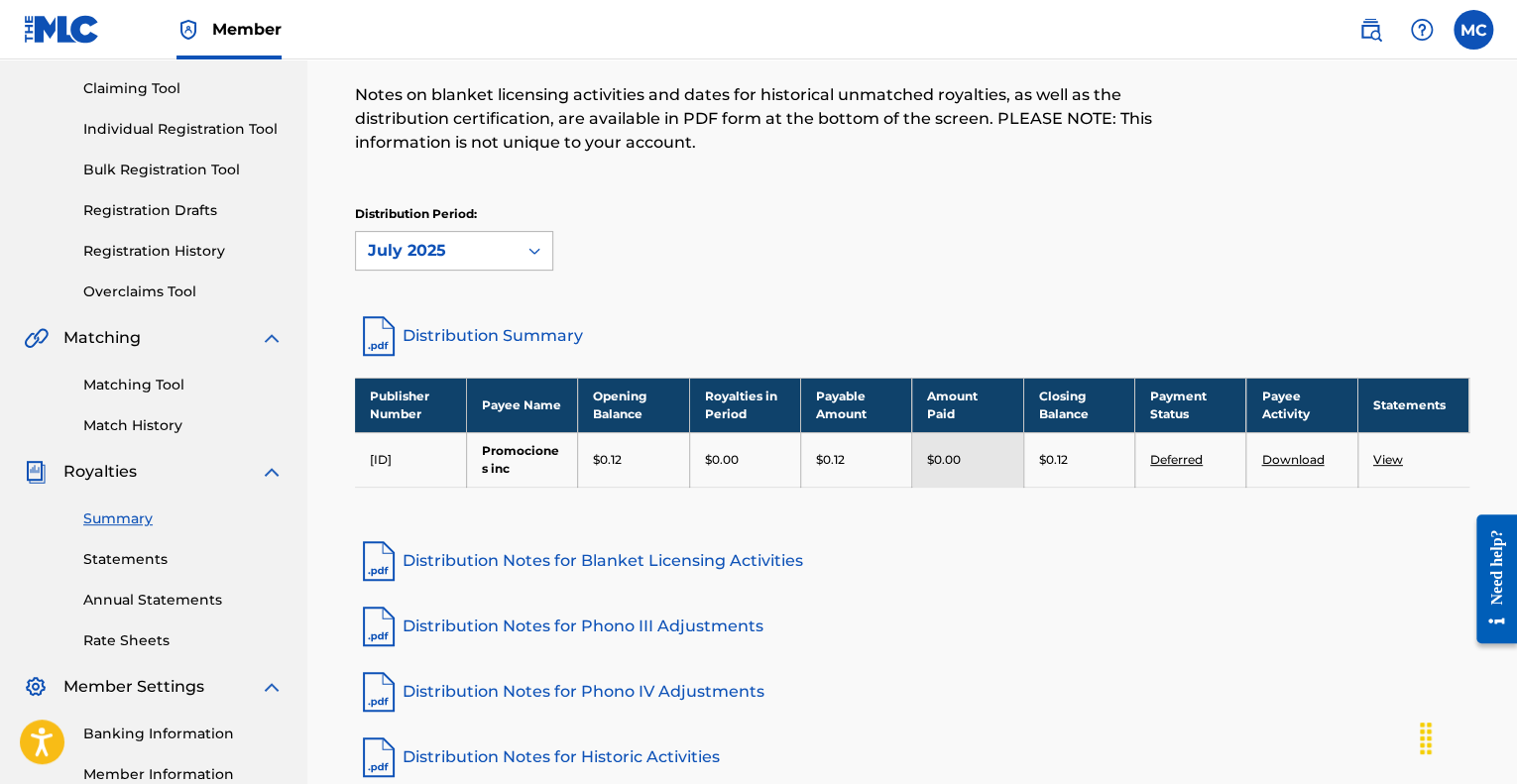 scroll, scrollTop: 99, scrollLeft: 0, axis: vertical 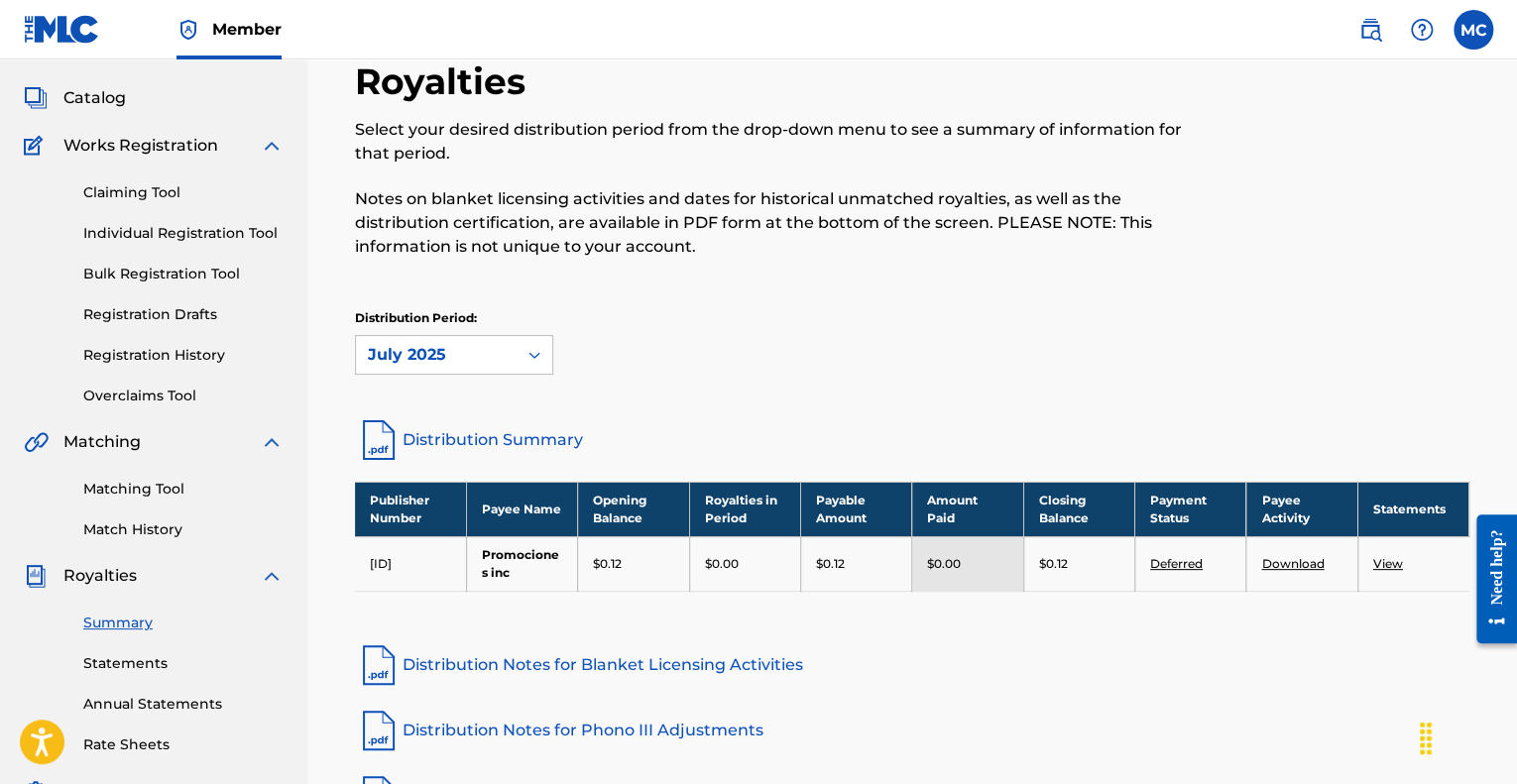 click on "Distribution Summary" at bounding box center (912, 440) 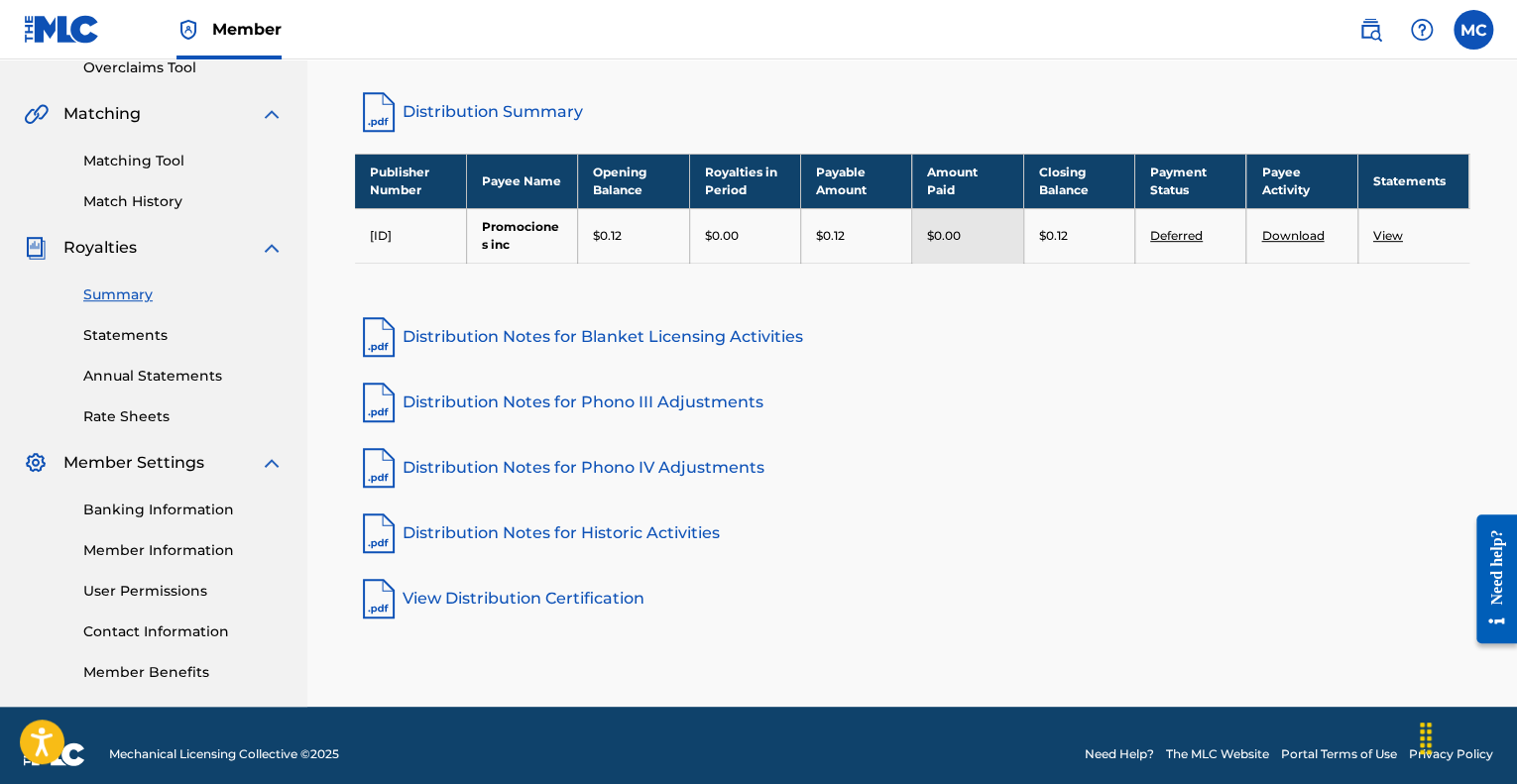 scroll, scrollTop: 444, scrollLeft: 0, axis: vertical 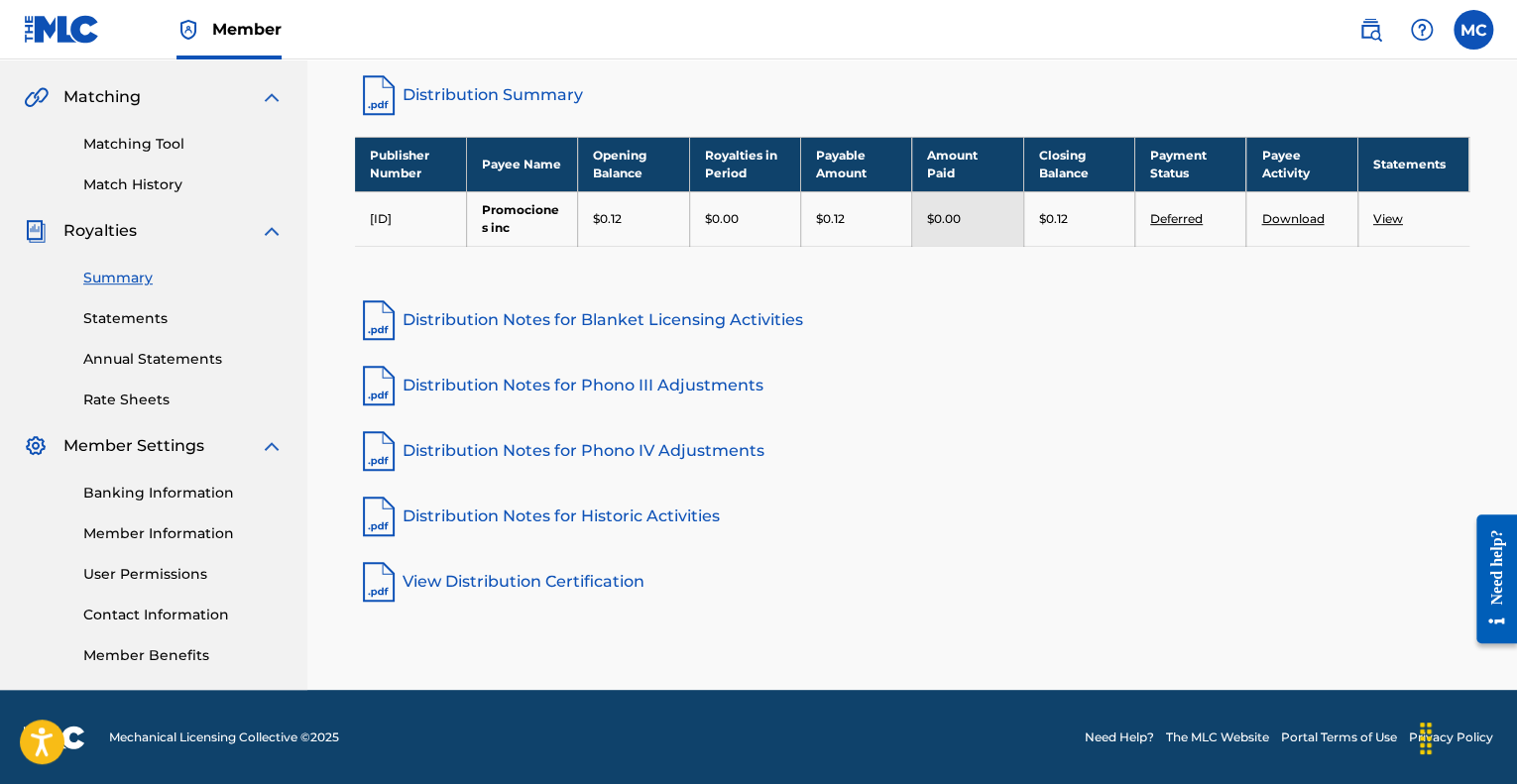 click at bounding box center [1473, 30] 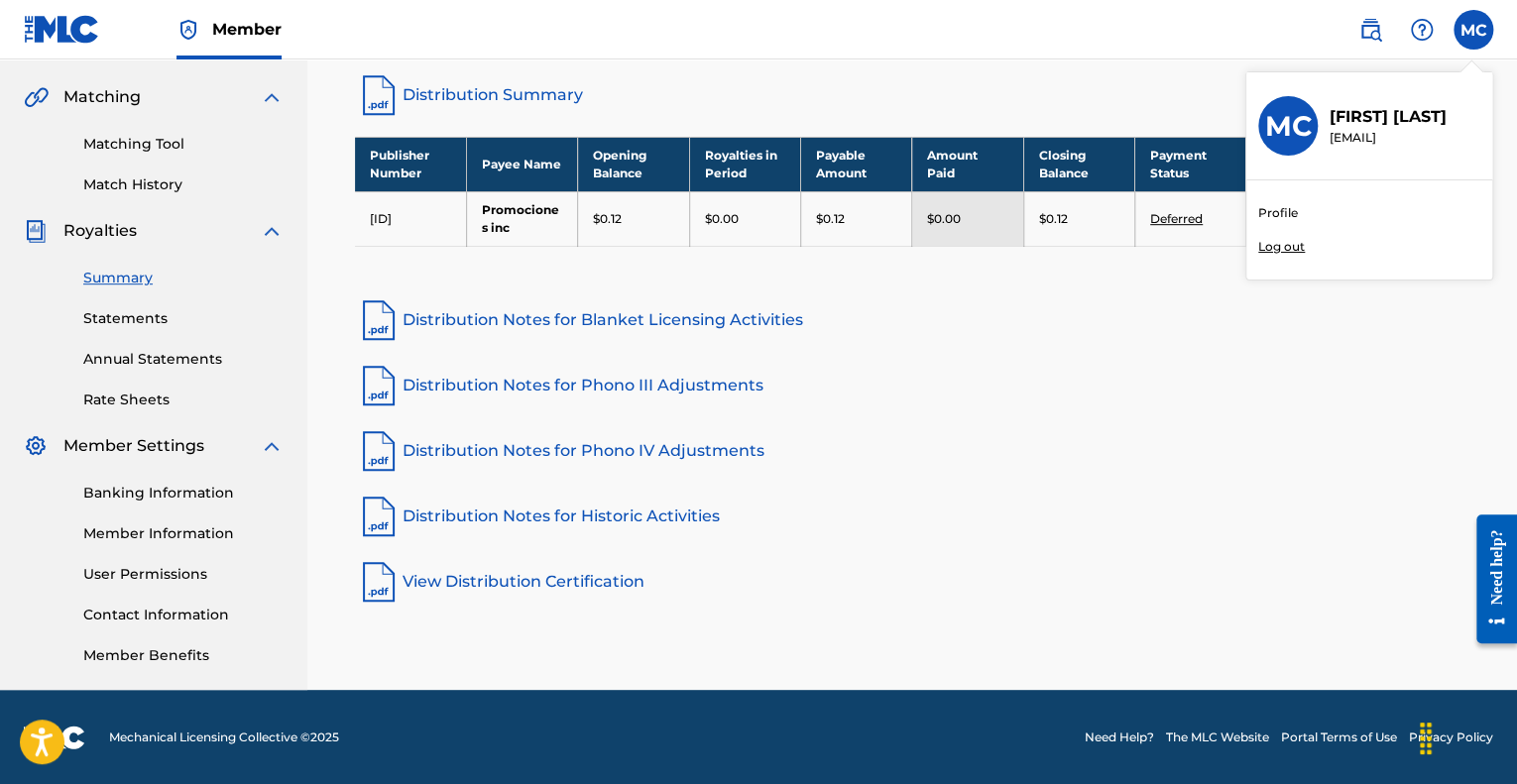 click on "Log out" at bounding box center (1281, 247) 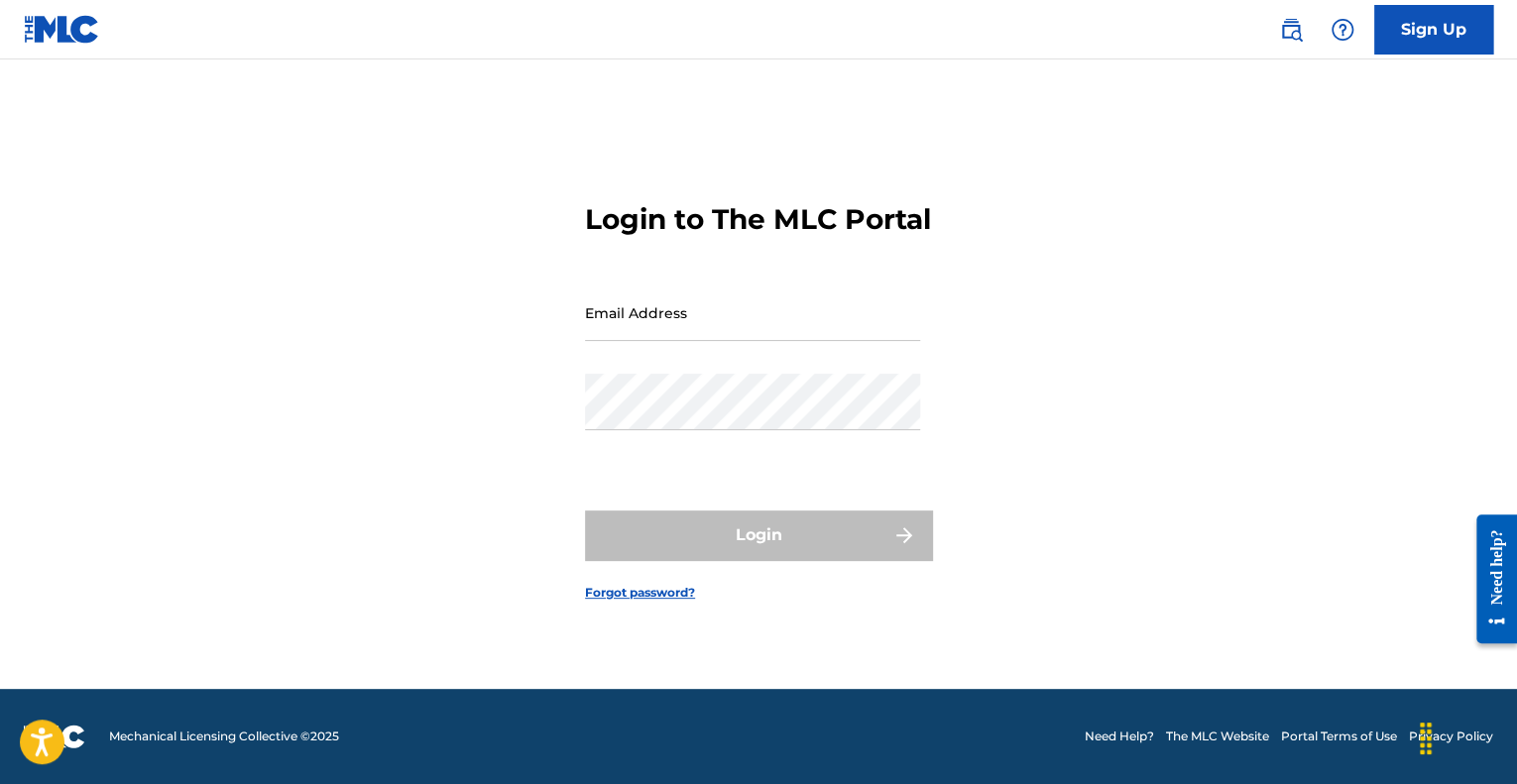 scroll, scrollTop: 0, scrollLeft: 0, axis: both 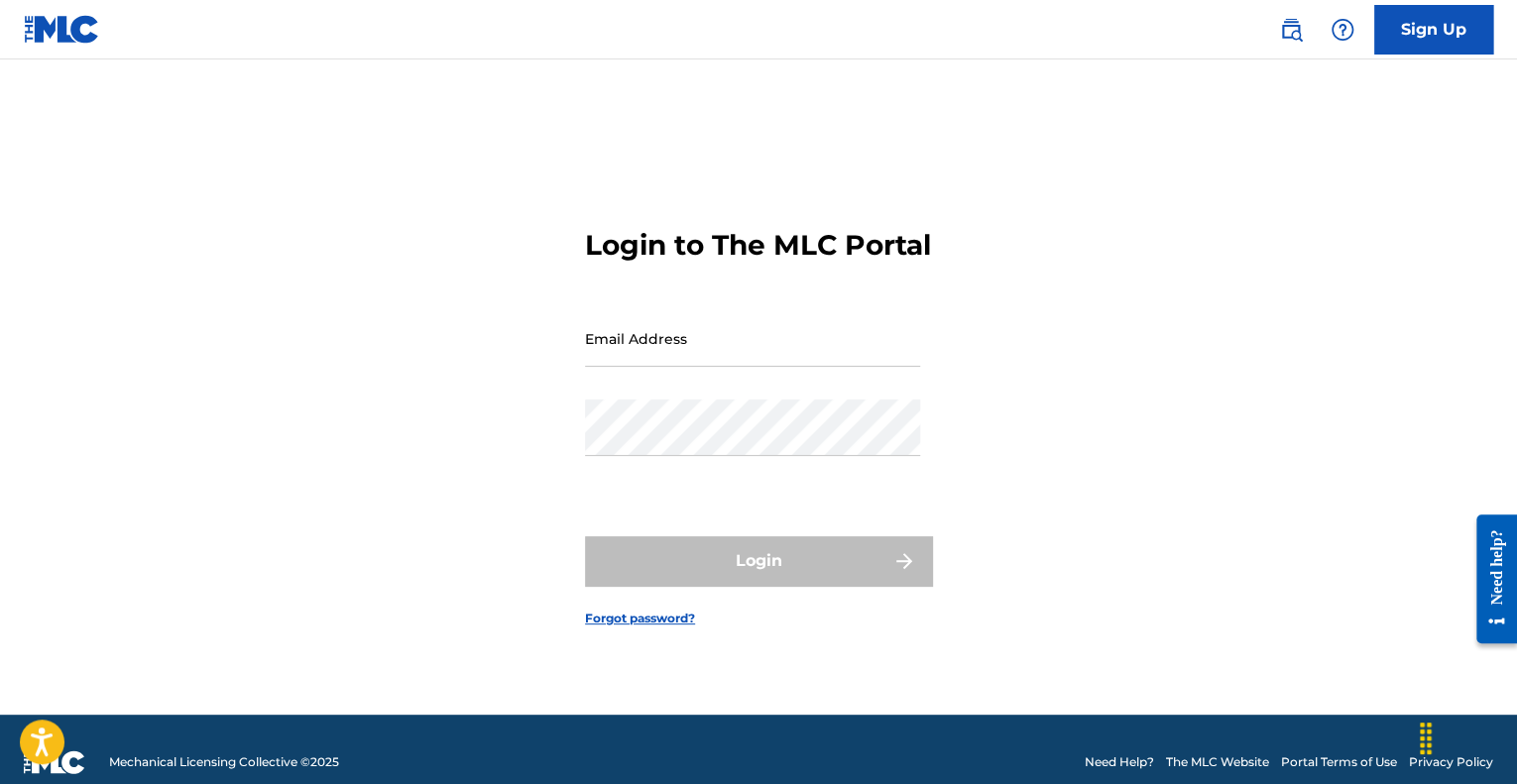 drag, startPoint x: 709, startPoint y: 386, endPoint x: 723, endPoint y: 368, distance: 22.803509 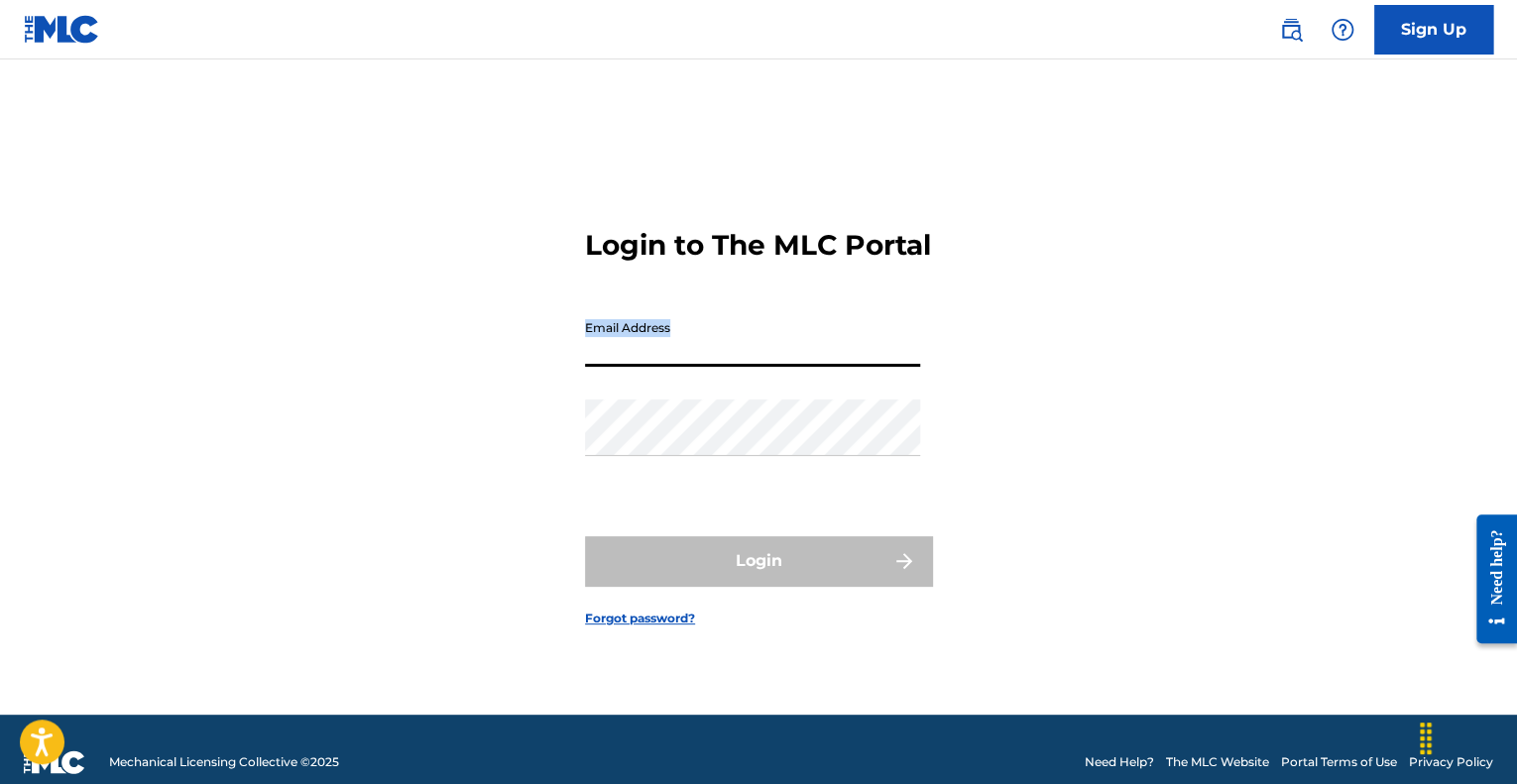 click on "Email Address" at bounding box center (753, 338) 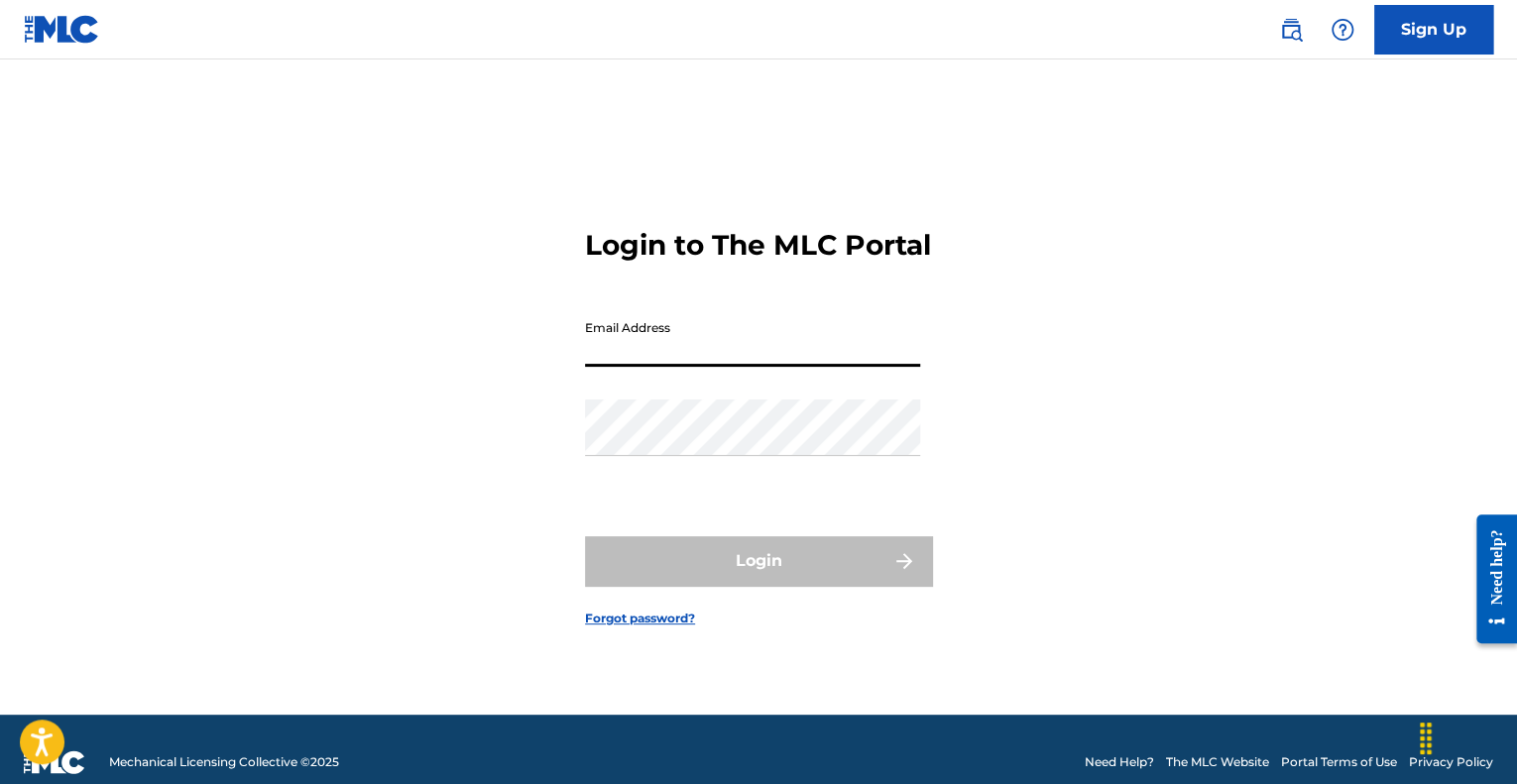 type on "[EMAIL]" 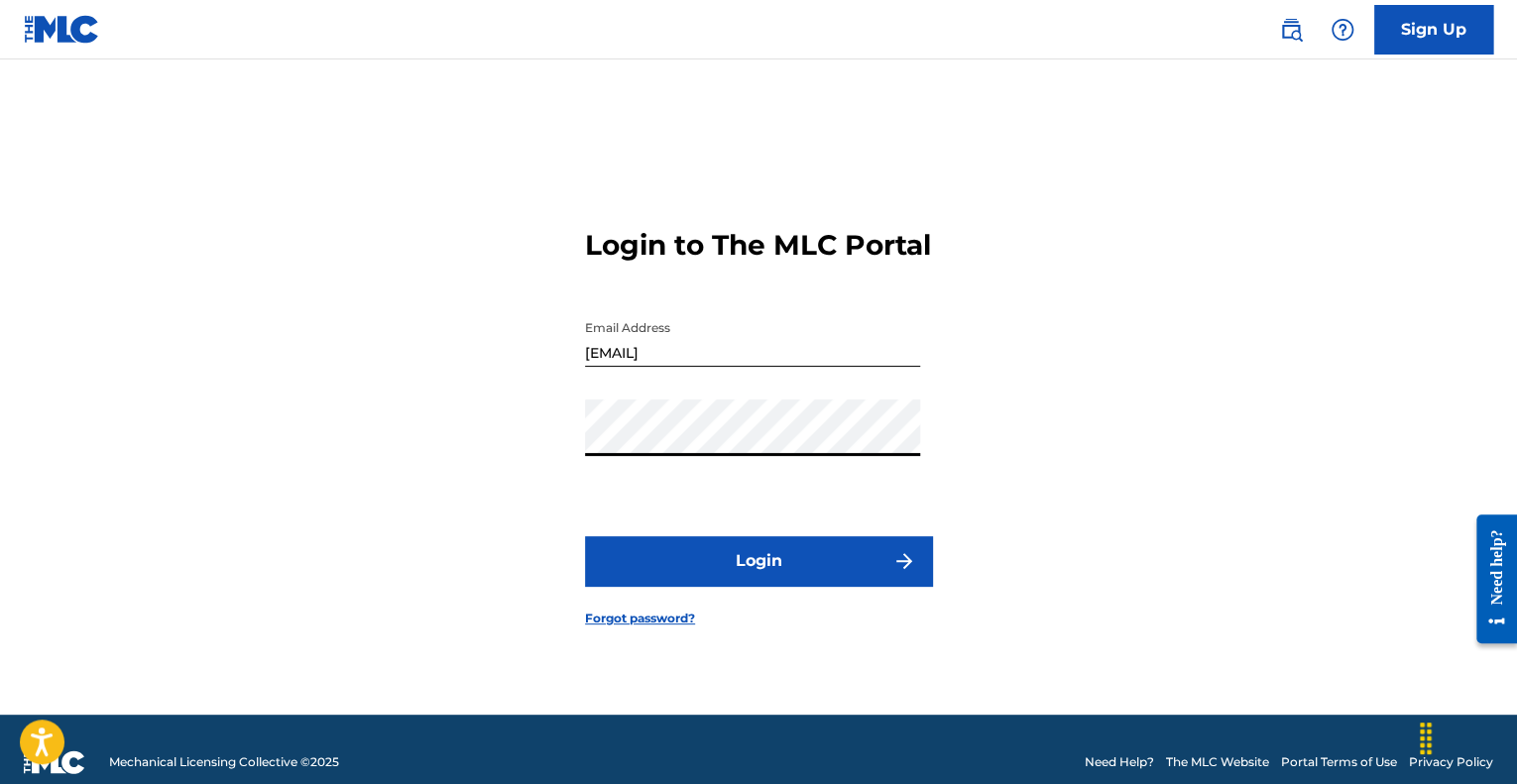 click on "Login" at bounding box center (758, 561) 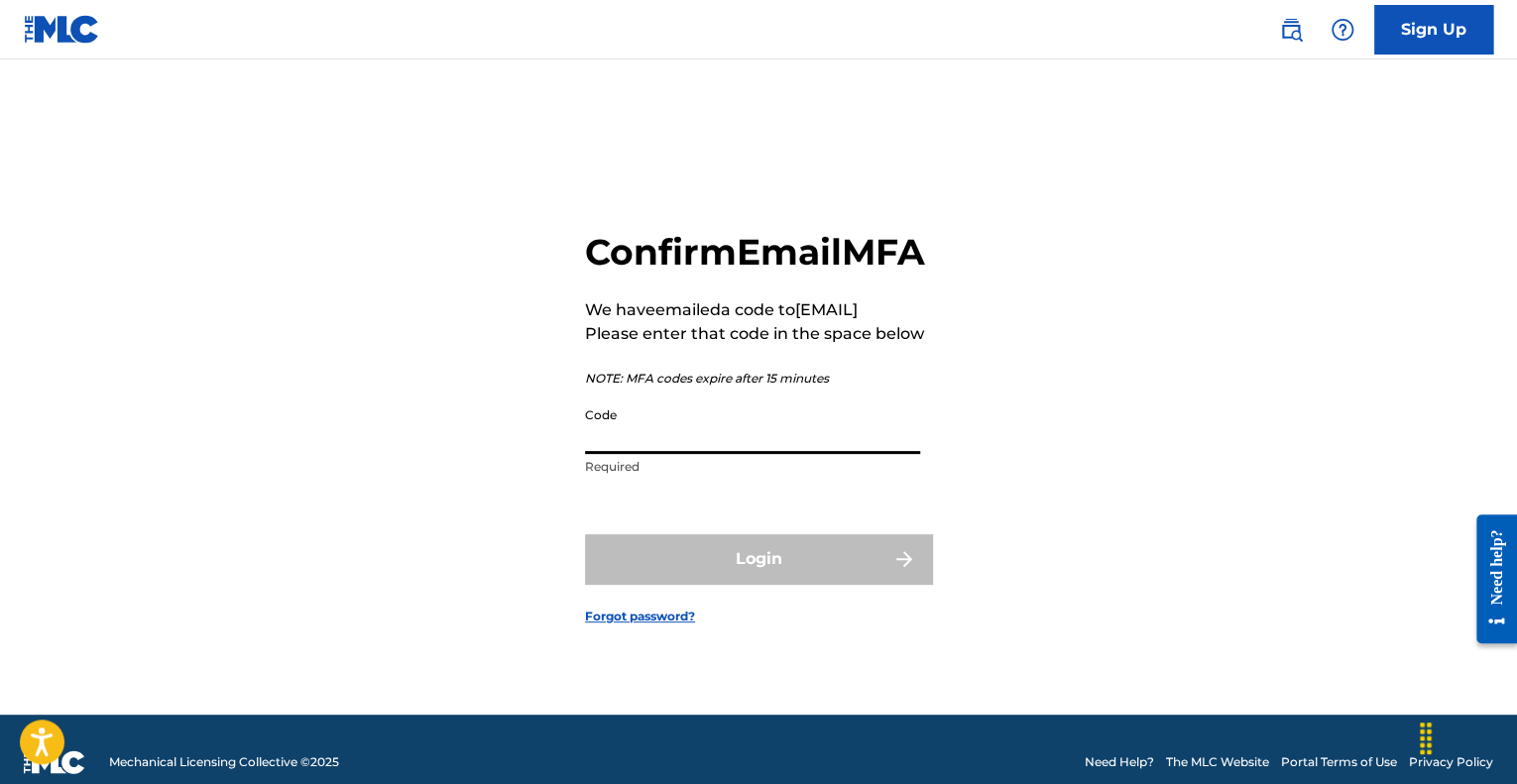 click on "Code" at bounding box center (753, 425) 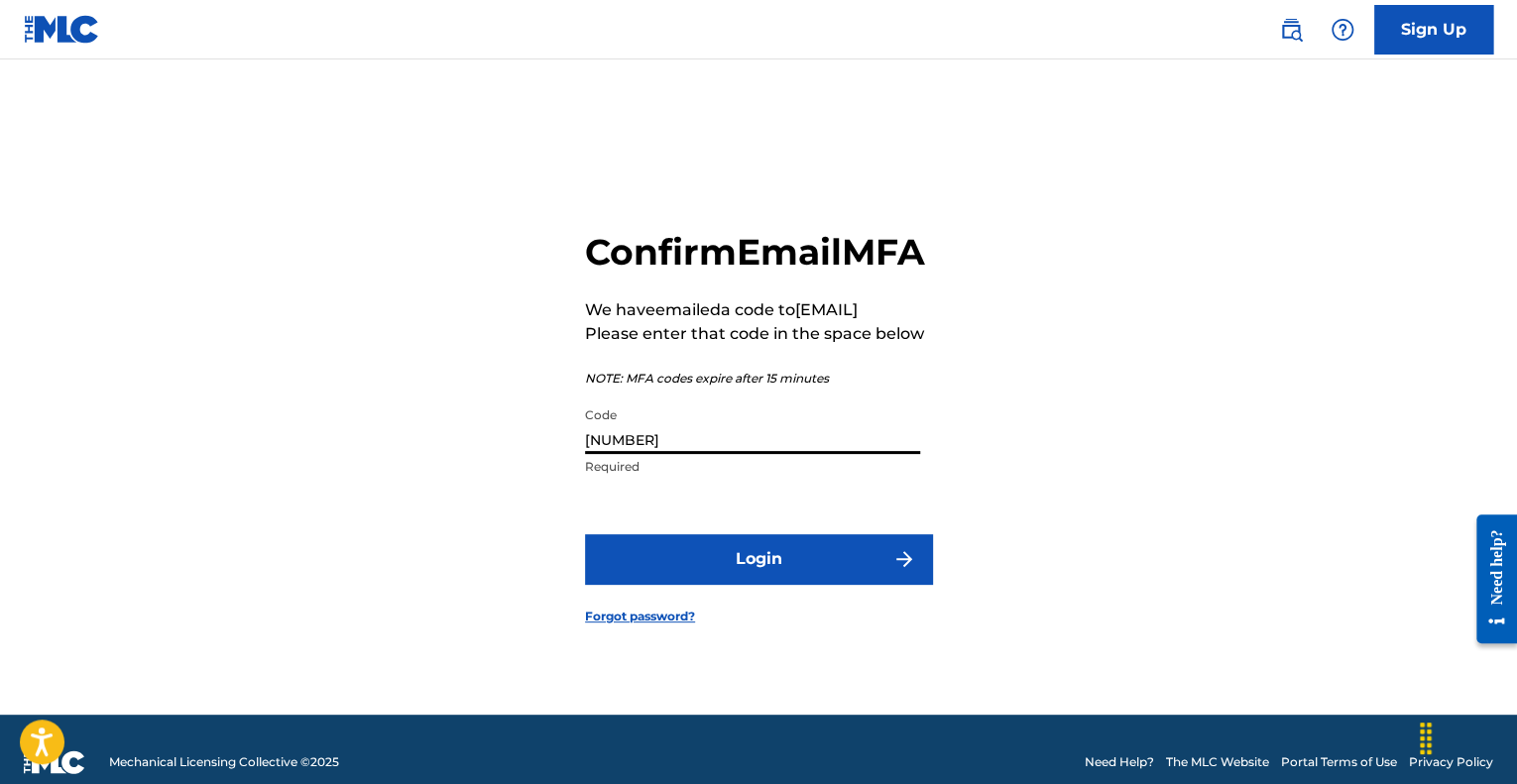 type on "[NUMBER]" 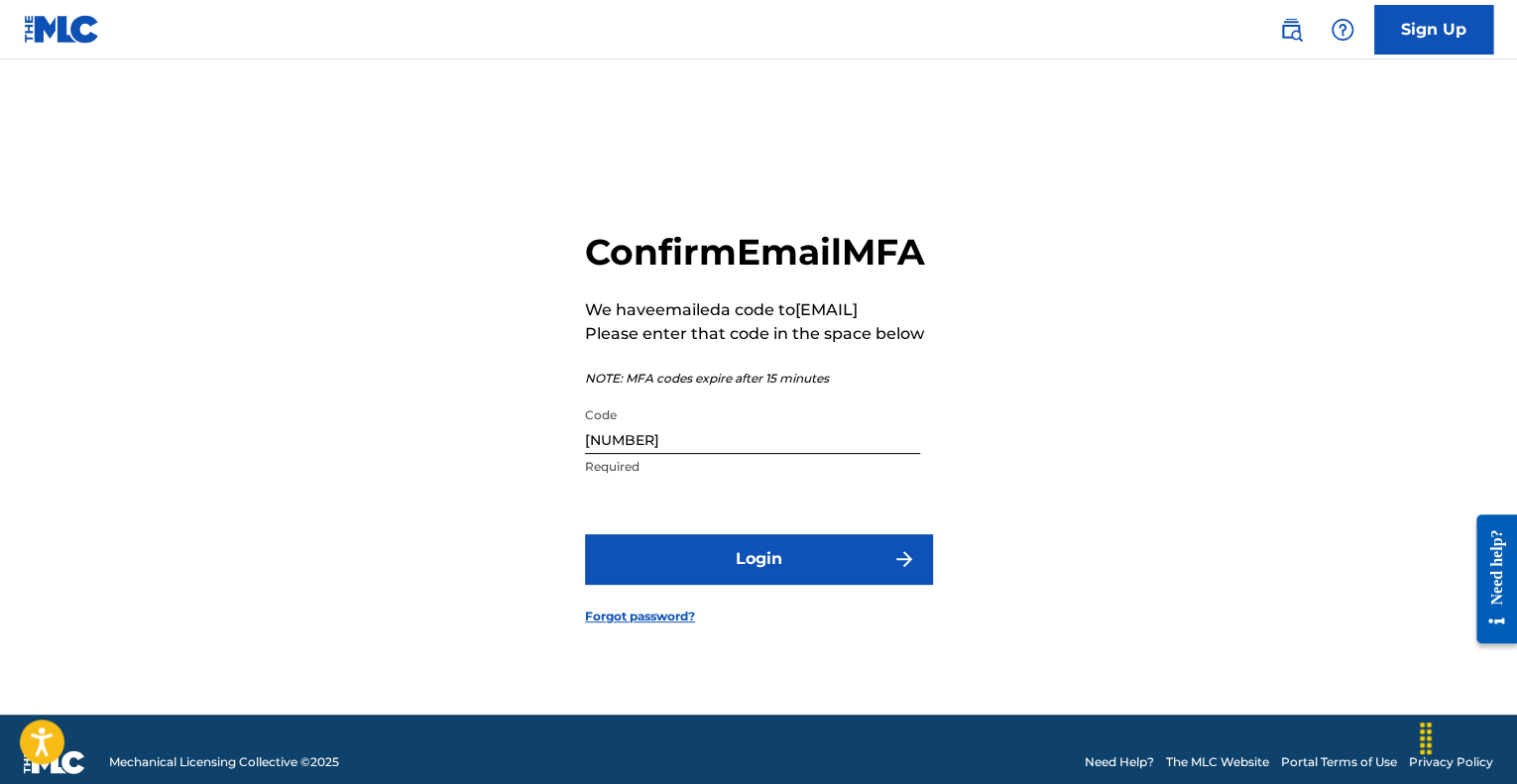 click on "Login" at bounding box center (758, 559) 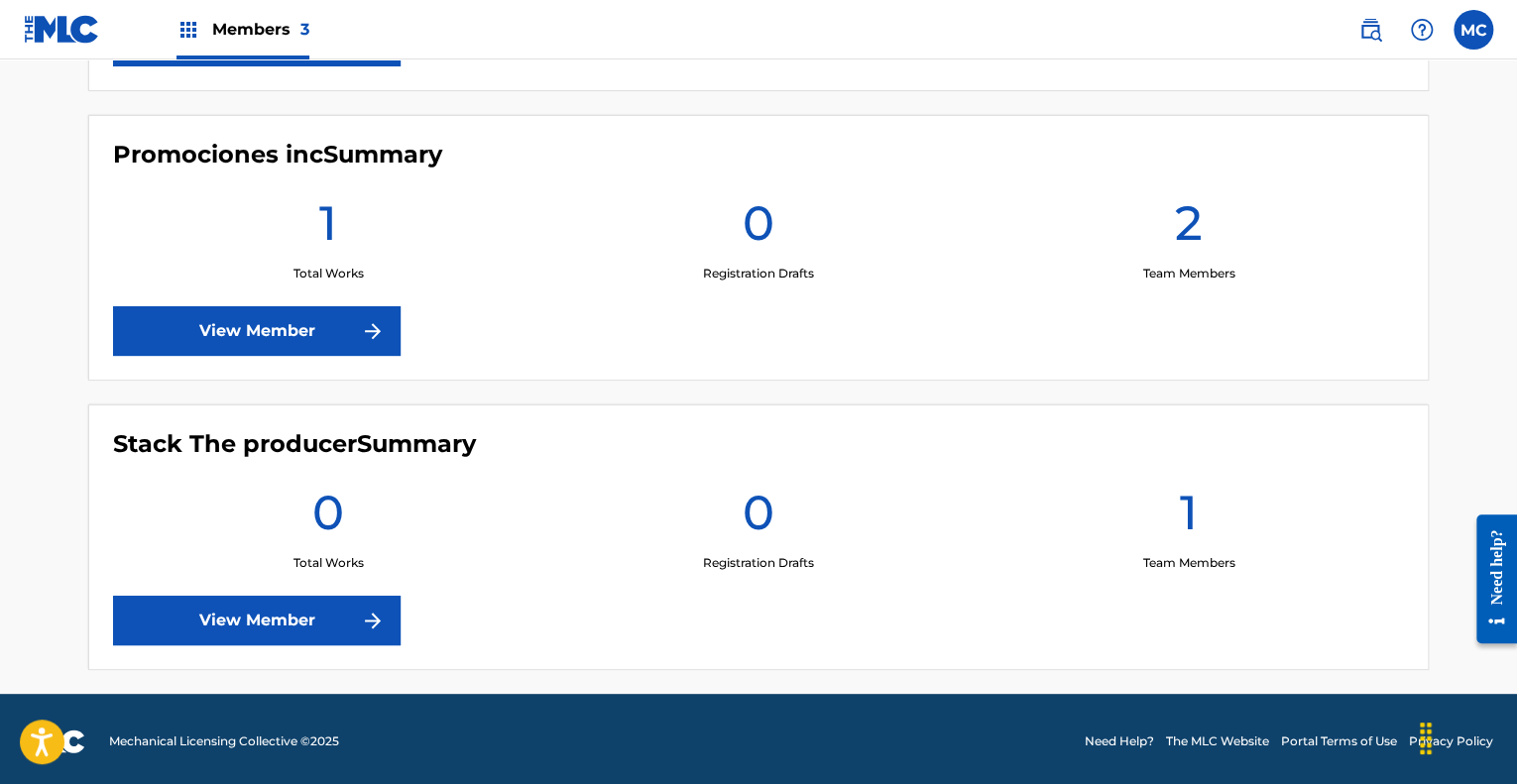 scroll, scrollTop: 809, scrollLeft: 0, axis: vertical 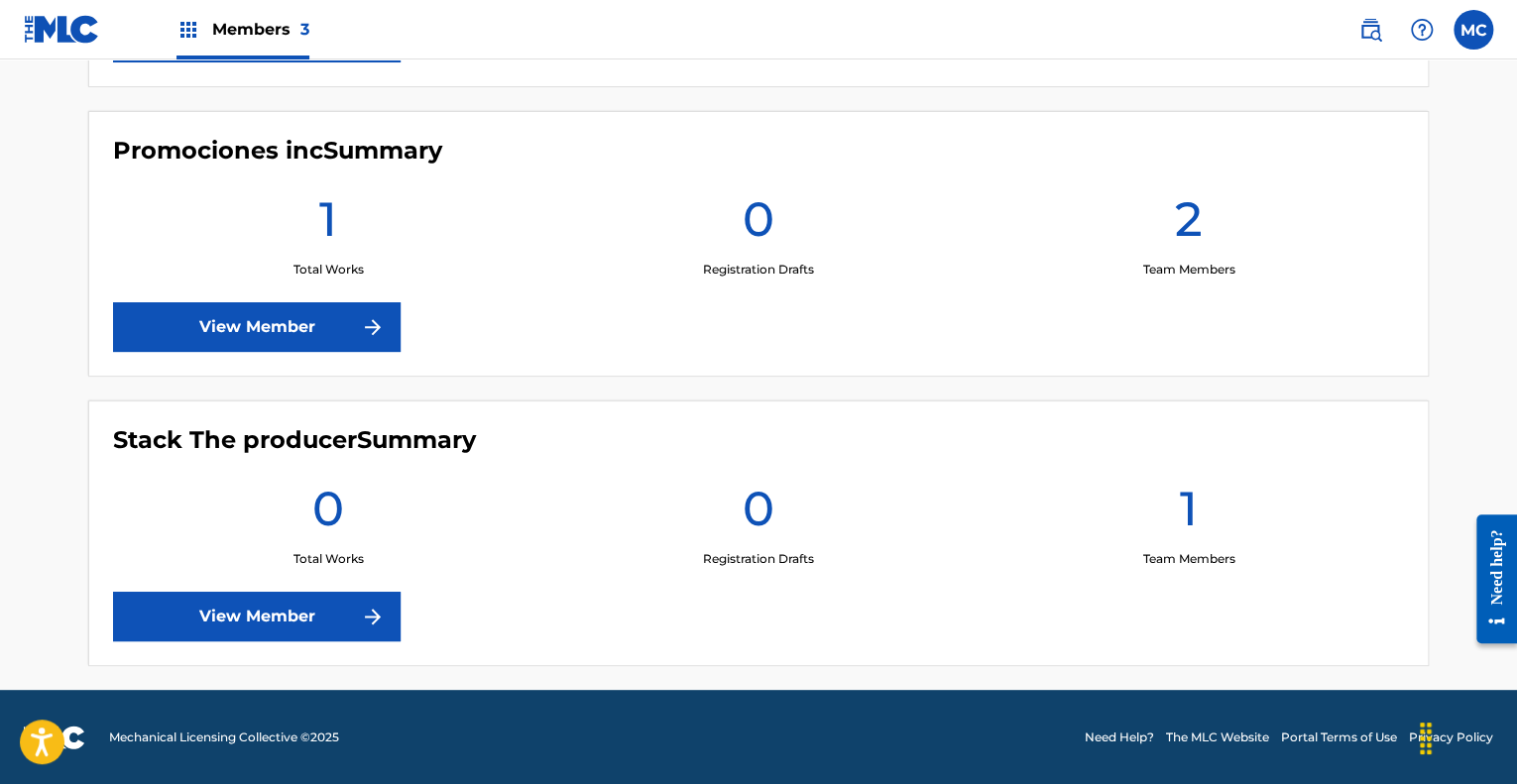 click on "View Member" at bounding box center [257, 327] 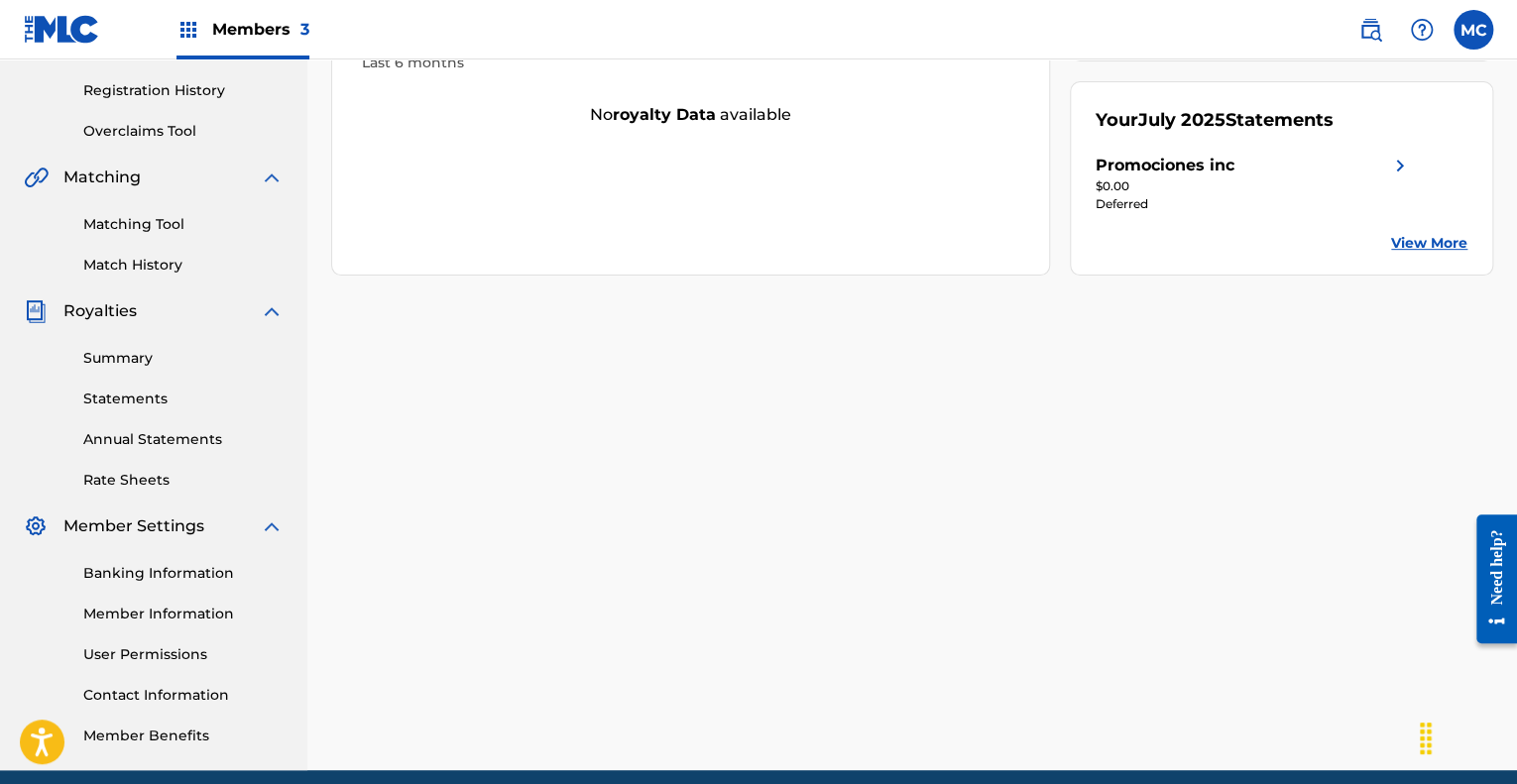 scroll, scrollTop: 444, scrollLeft: 0, axis: vertical 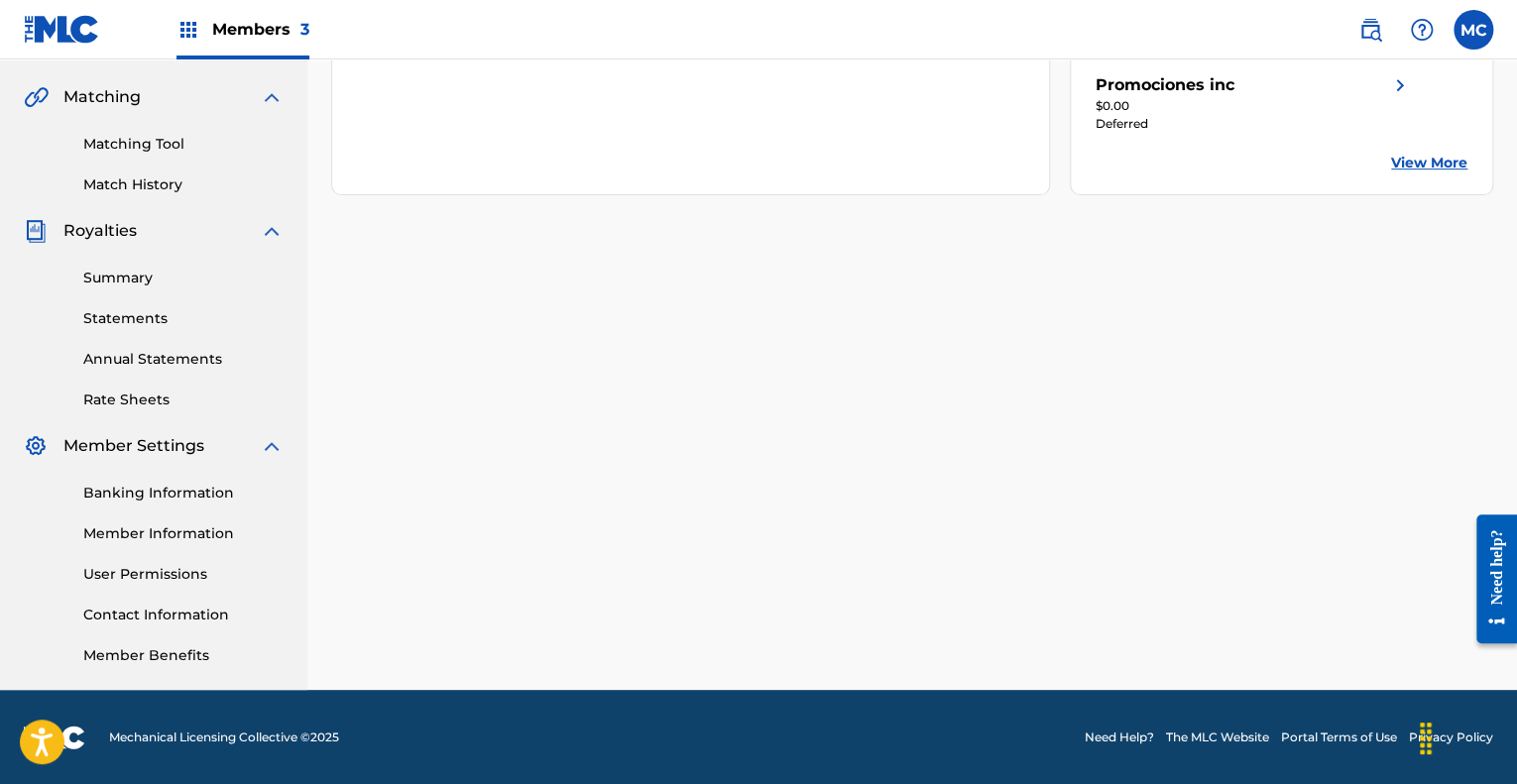click on "Banking Information" at bounding box center [183, 493] 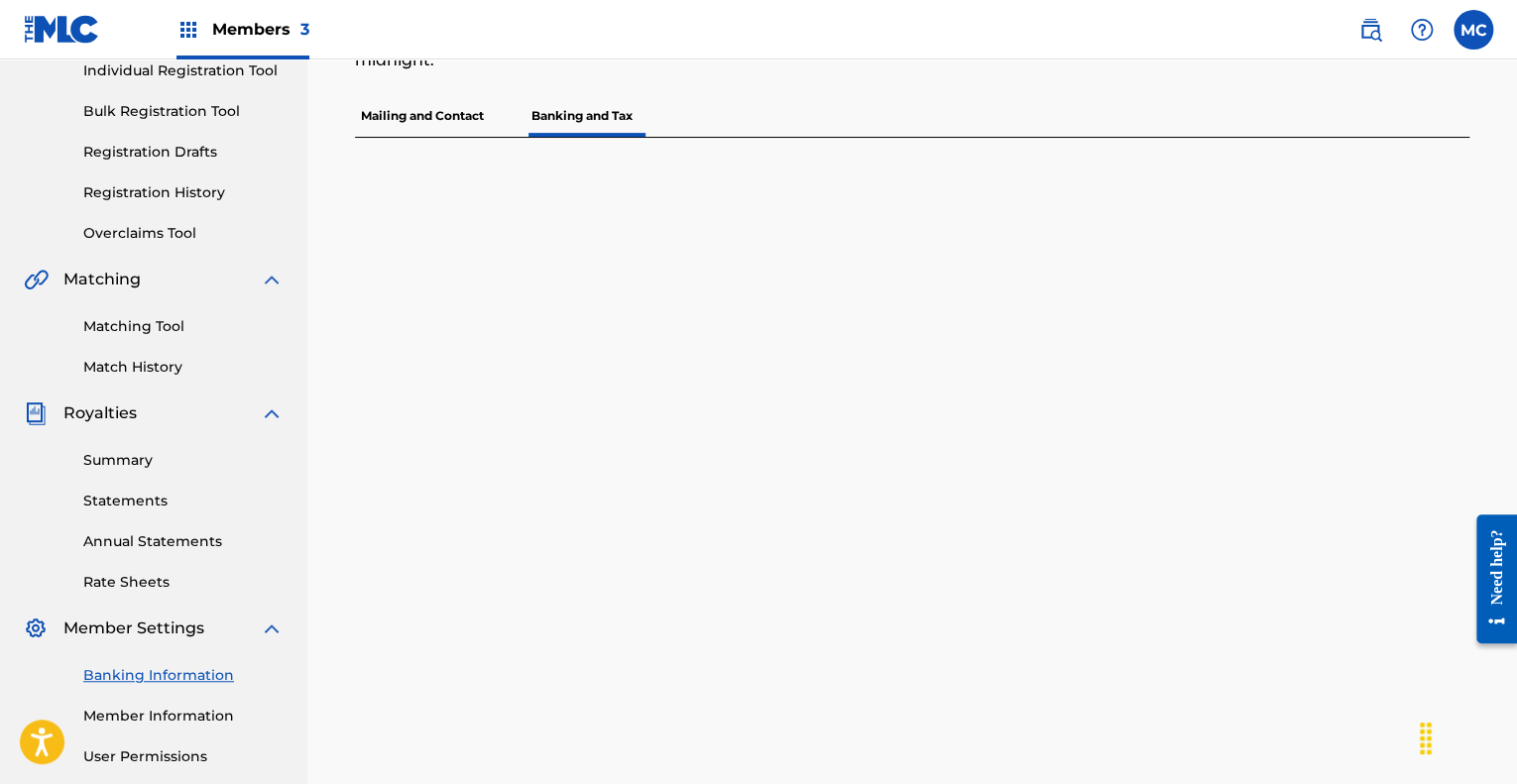 scroll, scrollTop: 147, scrollLeft: 0, axis: vertical 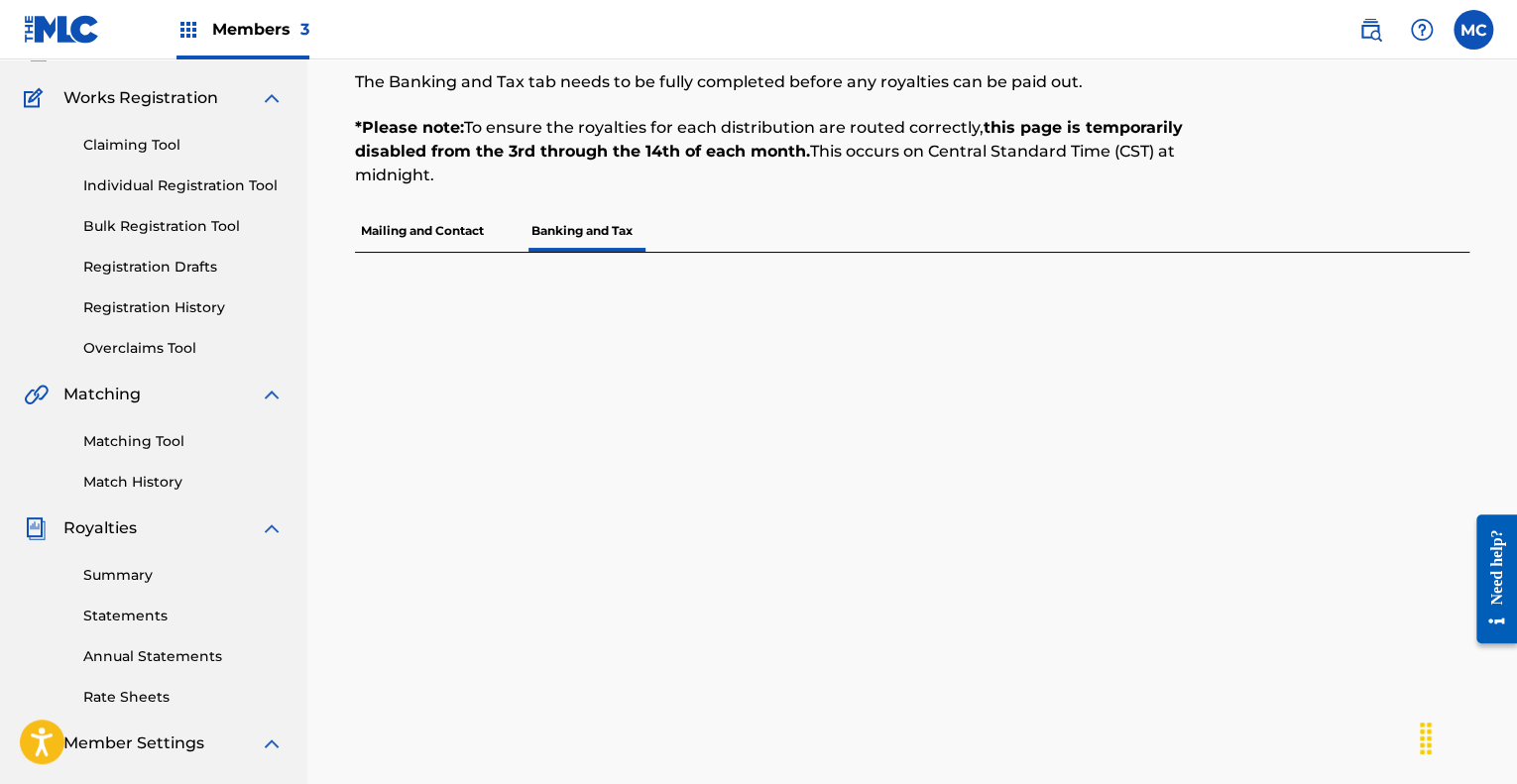 click on "Mailing and Contact" at bounding box center (422, 231) 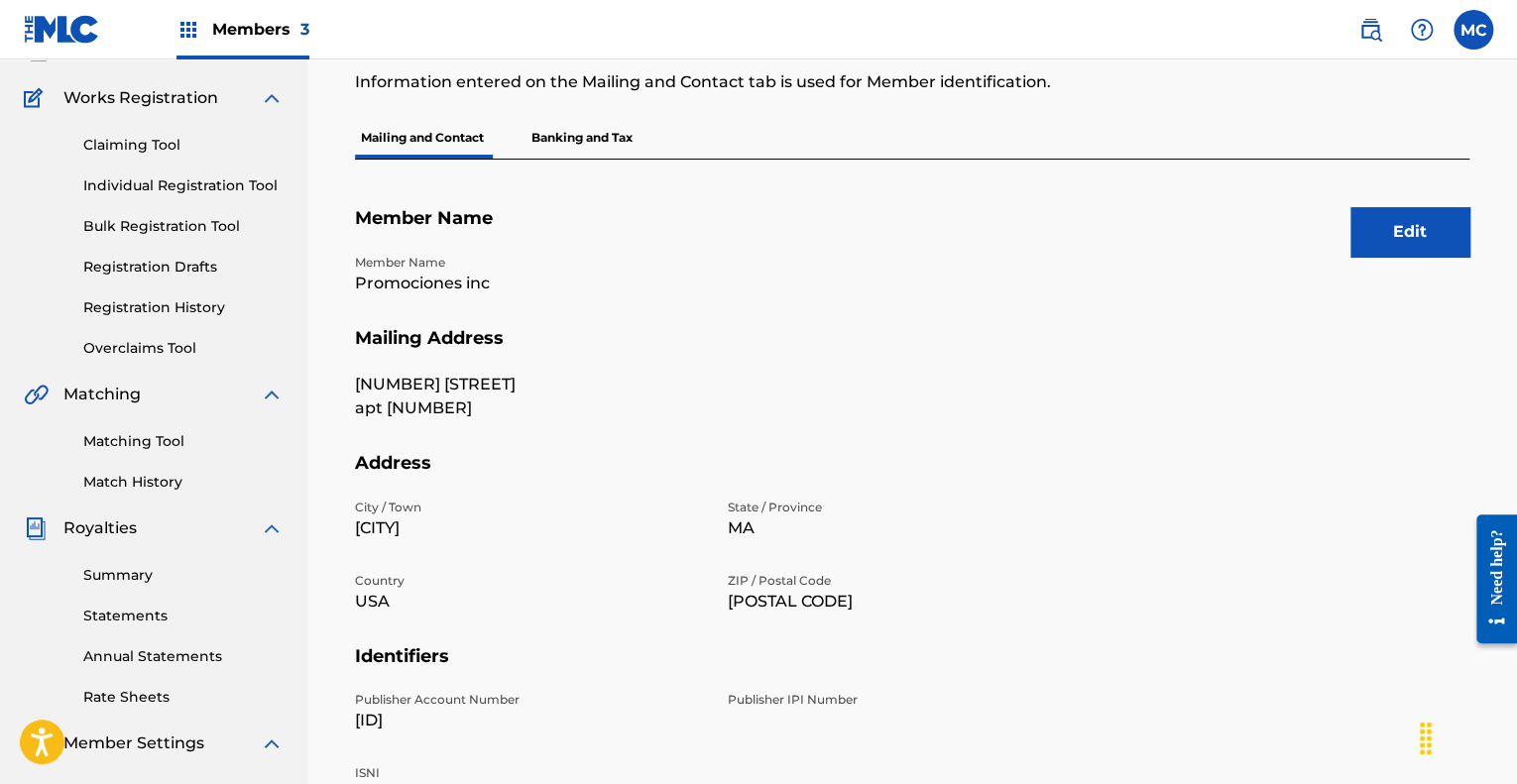 scroll, scrollTop: 0, scrollLeft: 0, axis: both 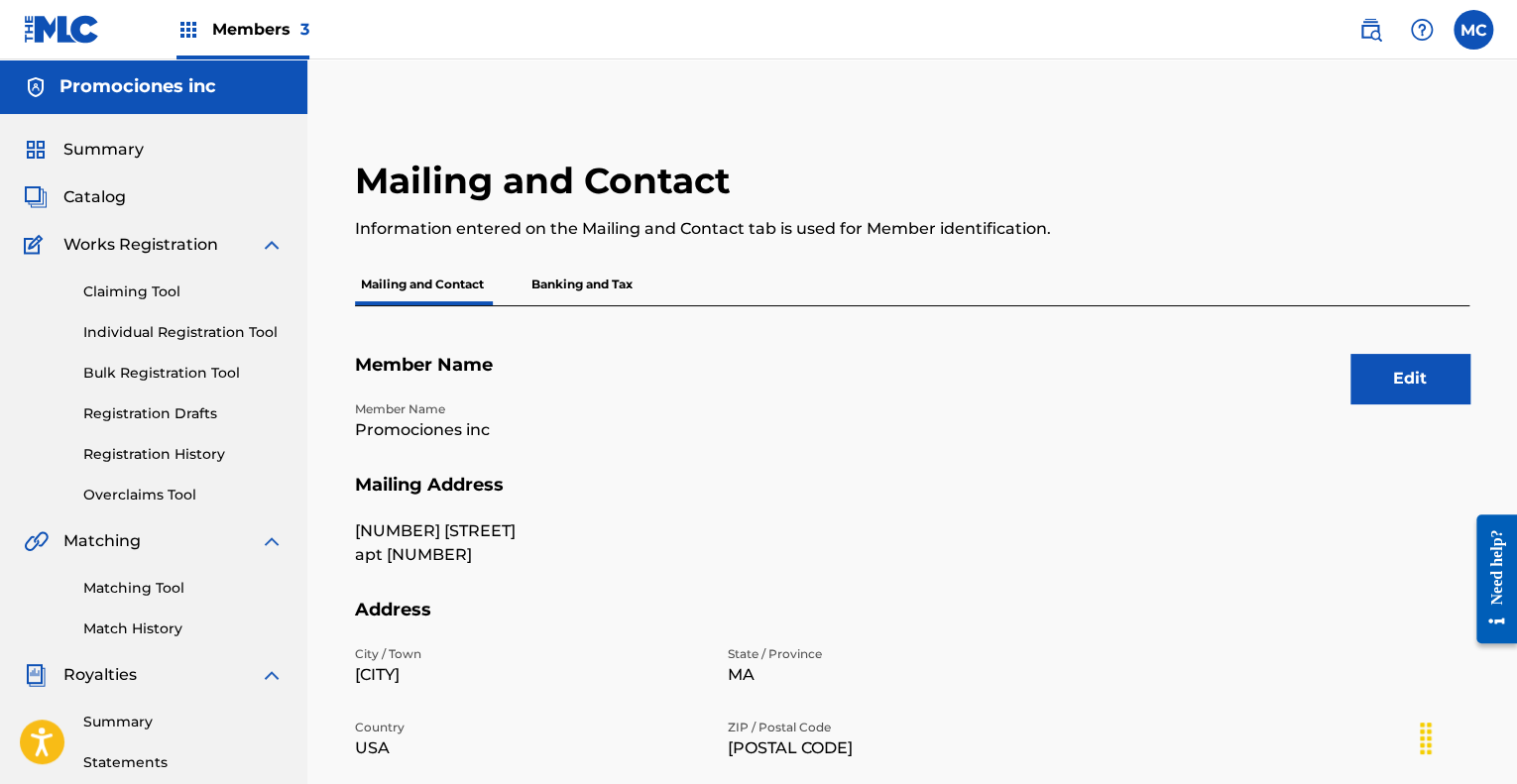 click on "Edit" at bounding box center [1410, 379] 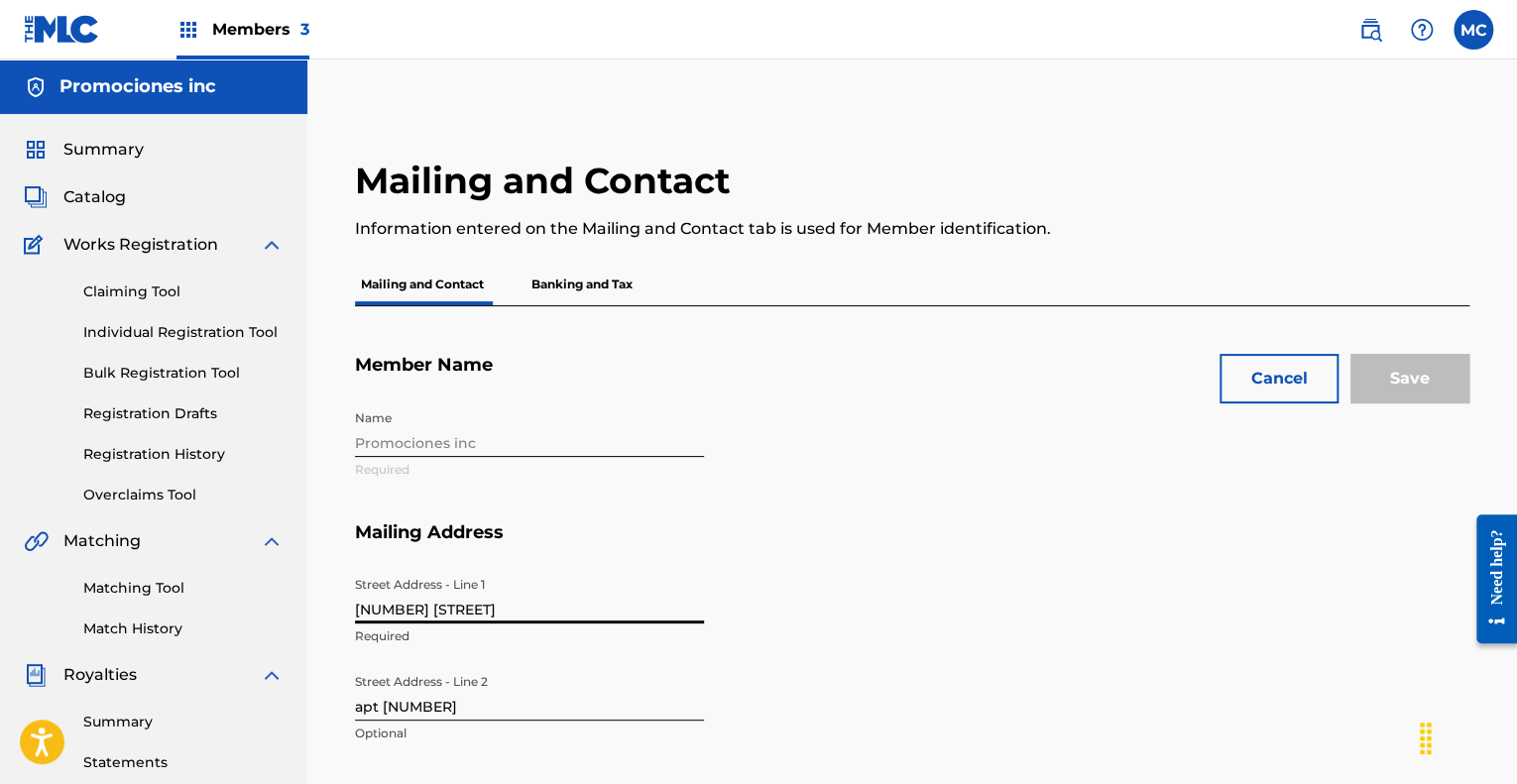 drag, startPoint x: 526, startPoint y: 617, endPoint x: 256, endPoint y: 611, distance: 270.06666 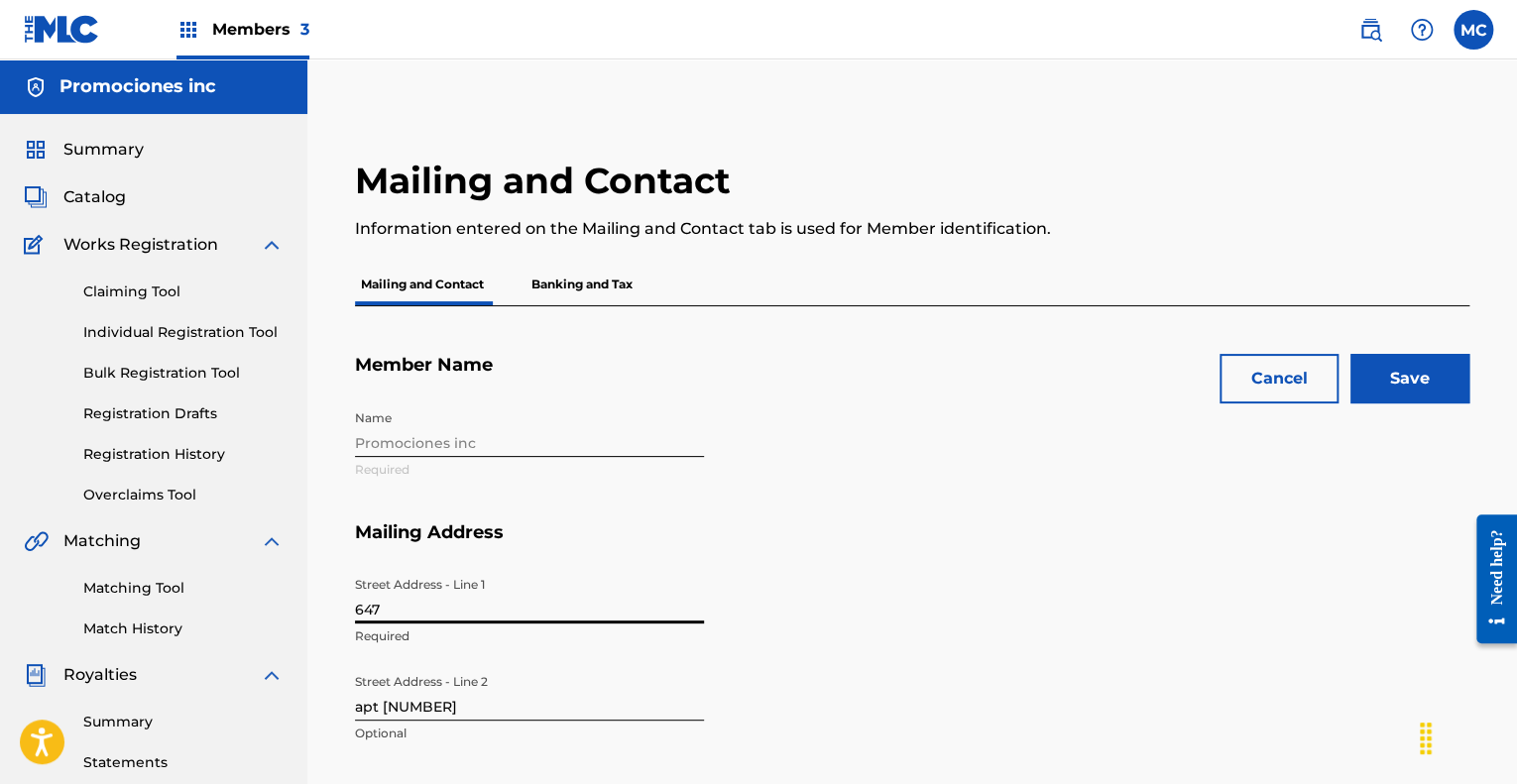 type on "[NUMBER] [STREET] #[NUMBER]" 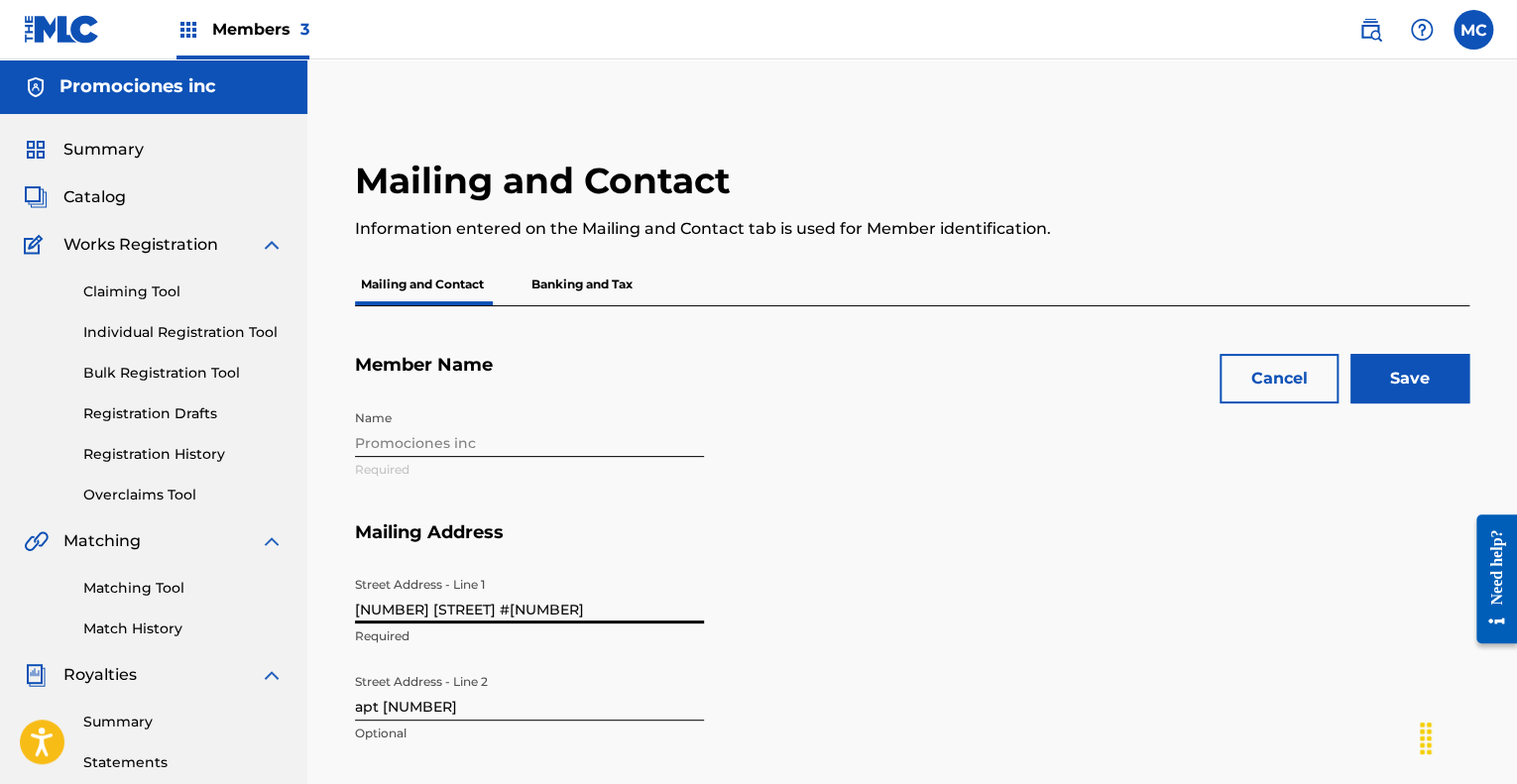 type on "[FIRST] [LAST]" 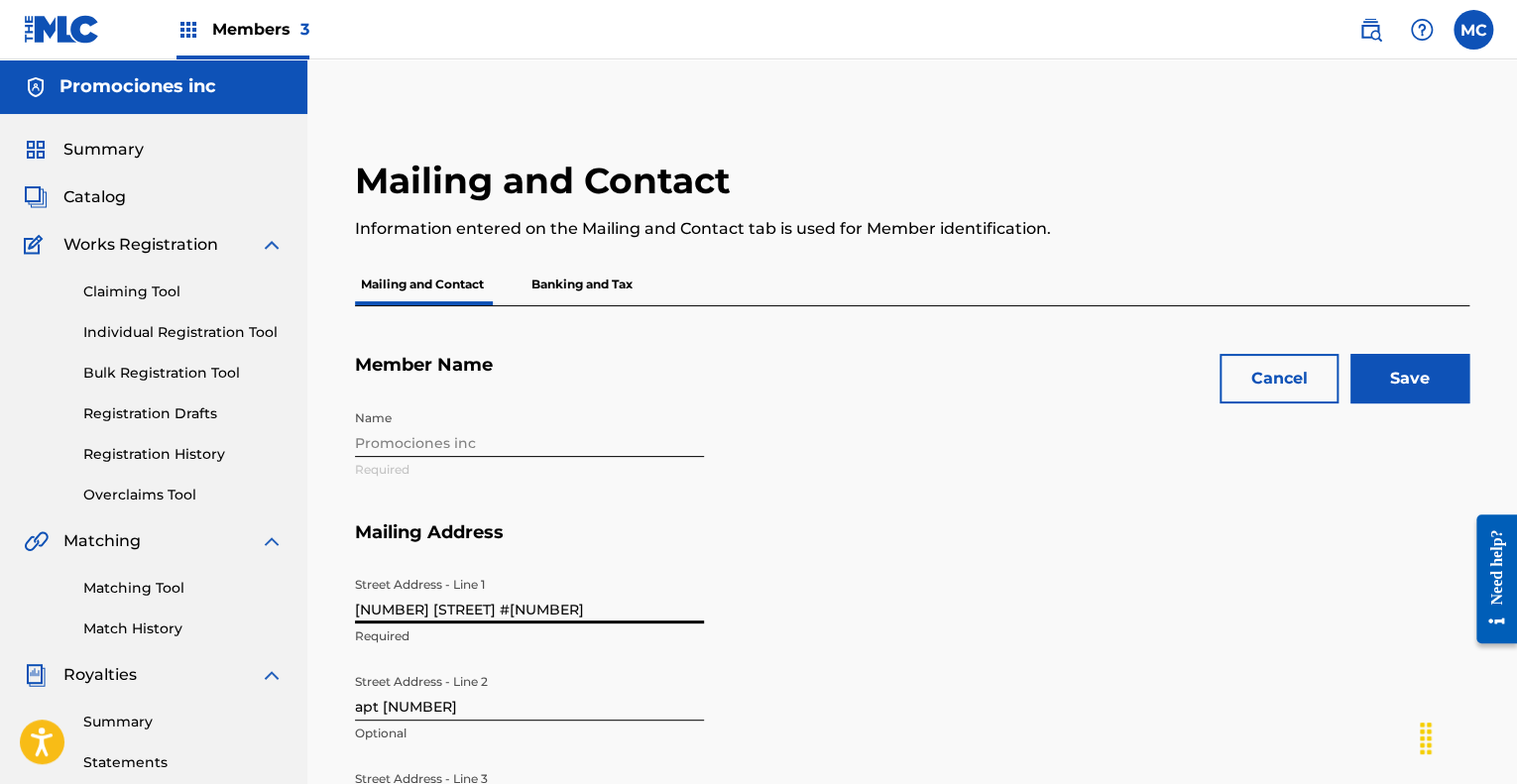 scroll, scrollTop: 311, scrollLeft: 0, axis: vertical 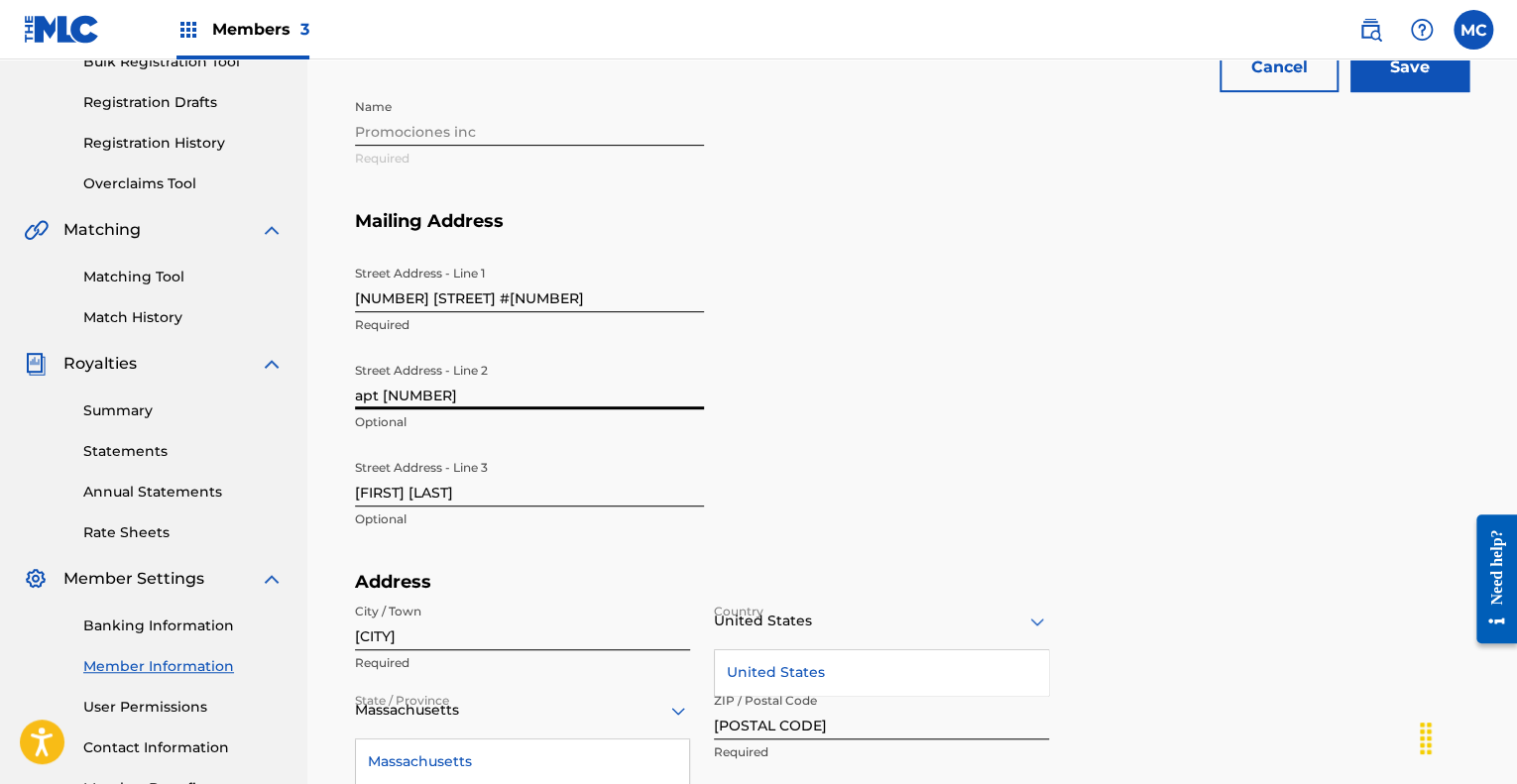 drag, startPoint x: 370, startPoint y: 391, endPoint x: 306, endPoint y: 390, distance: 64.00781 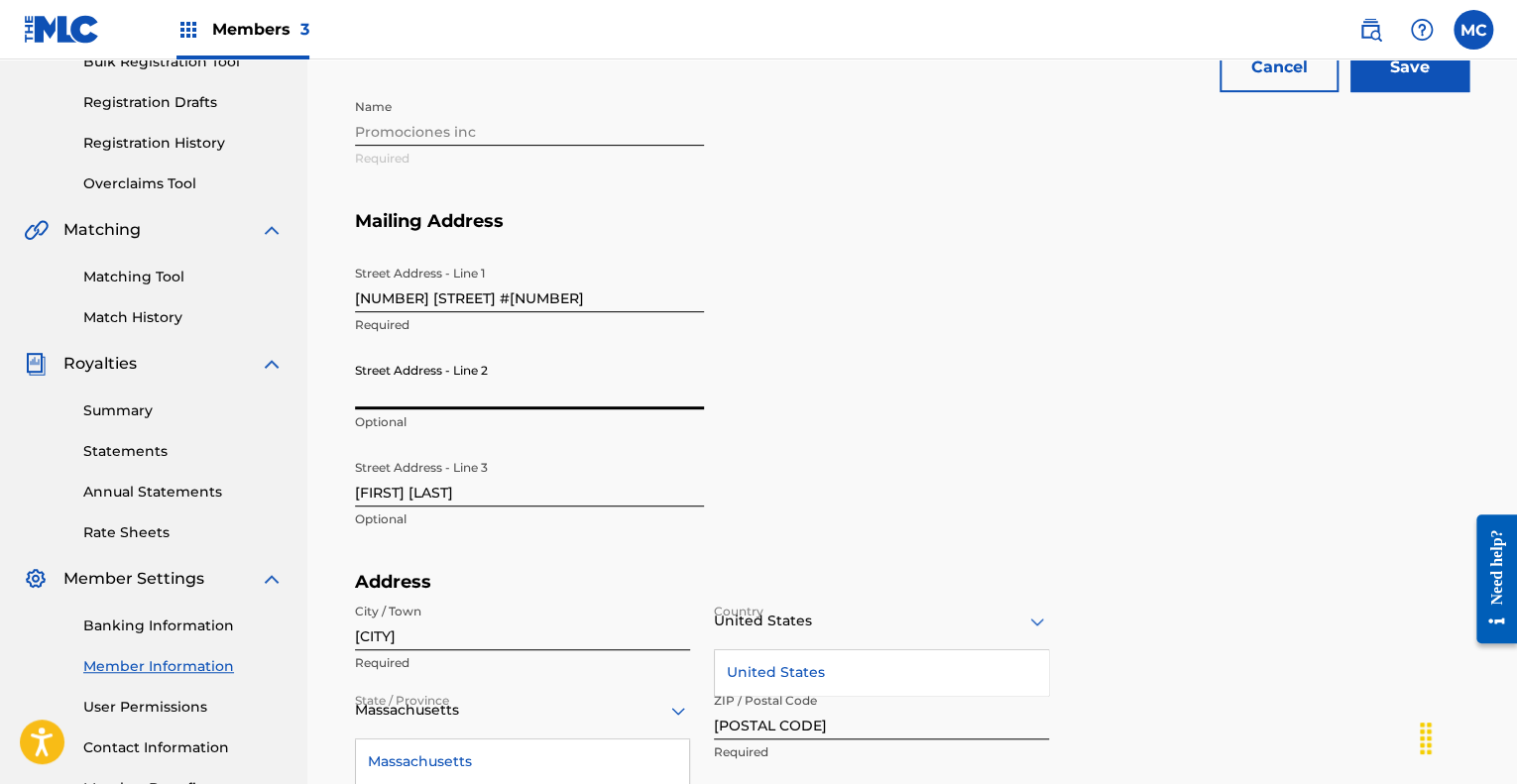 type 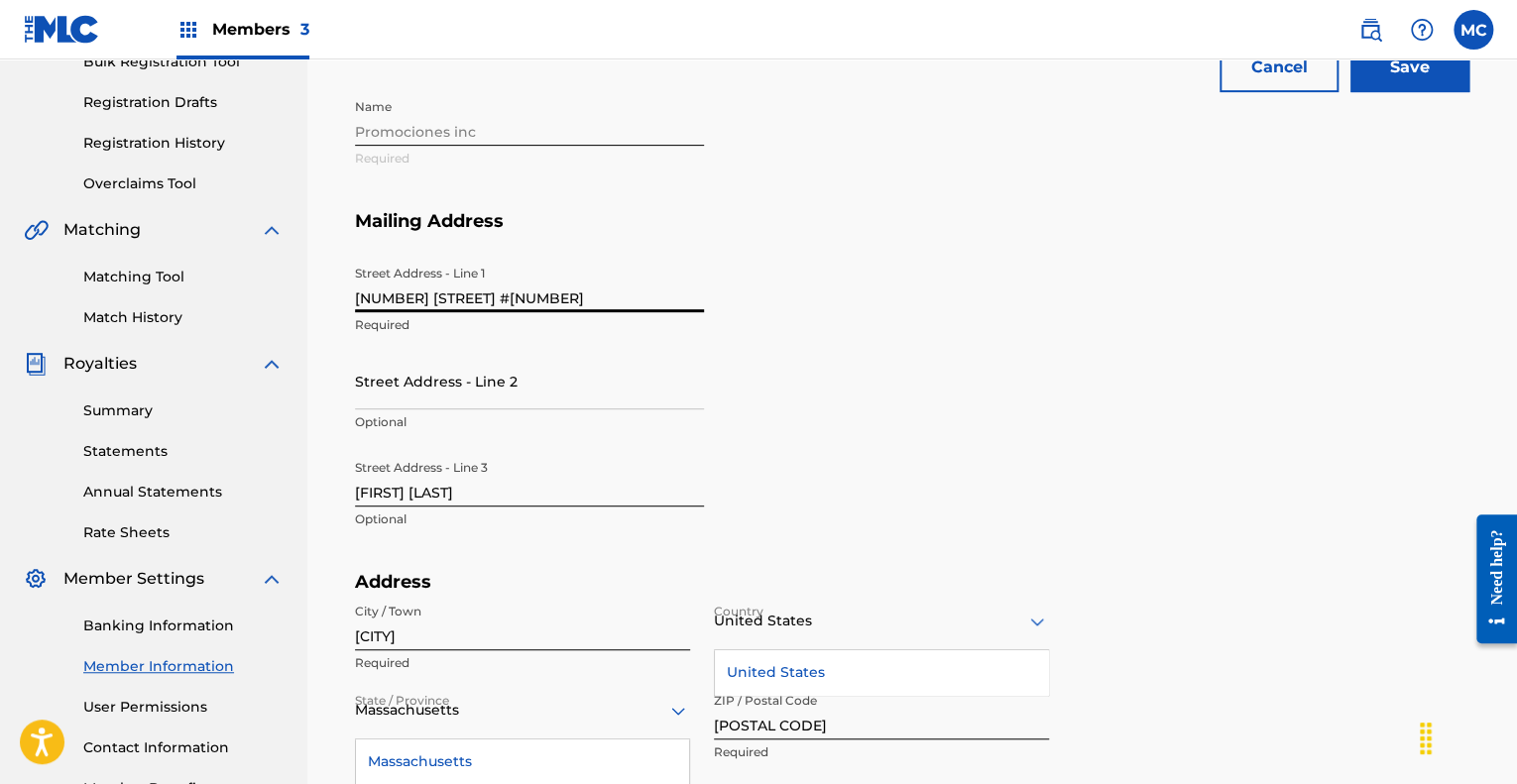 drag, startPoint x: 459, startPoint y: 295, endPoint x: 504, endPoint y: 295, distance: 45 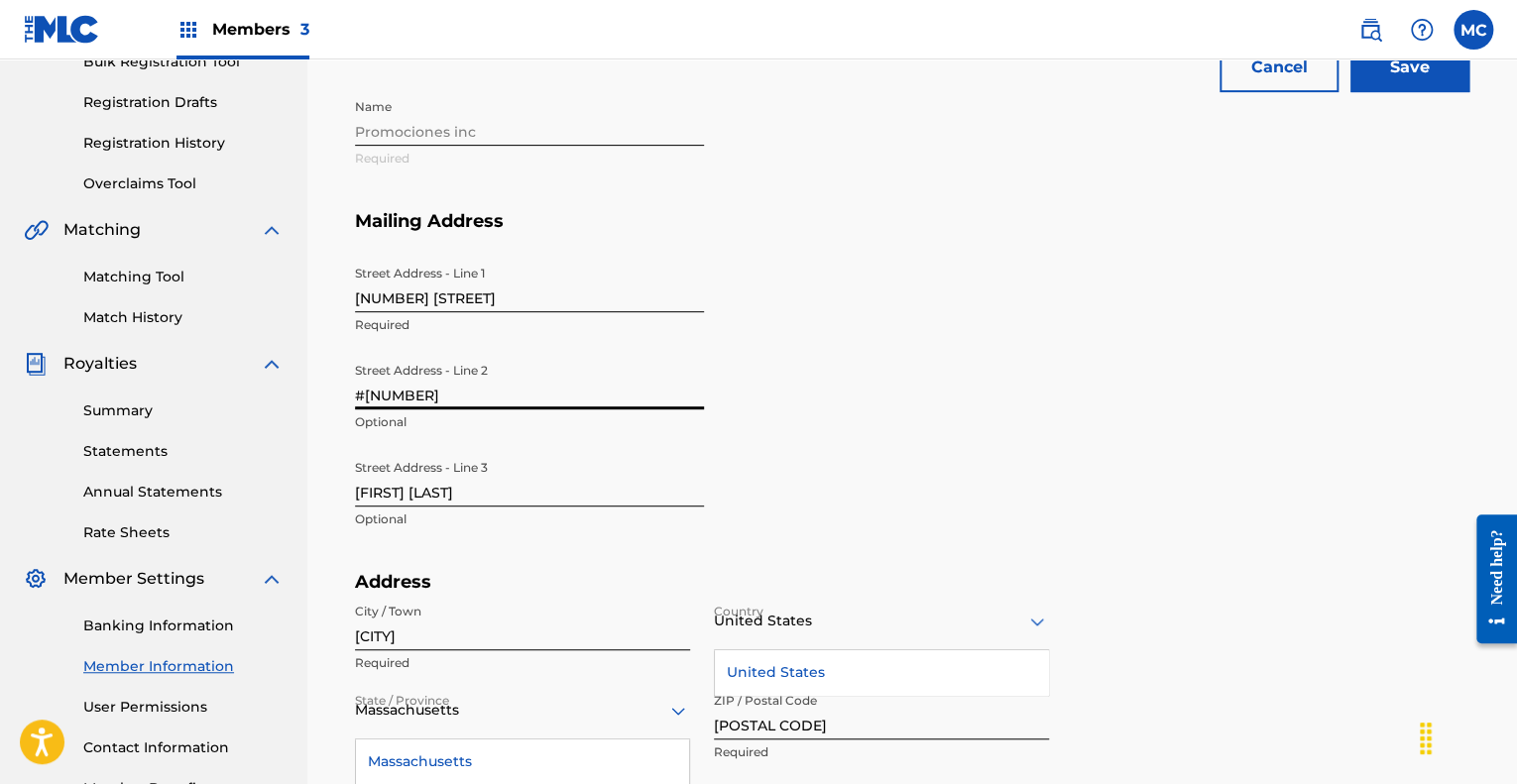 type on "#[NUMBER]" 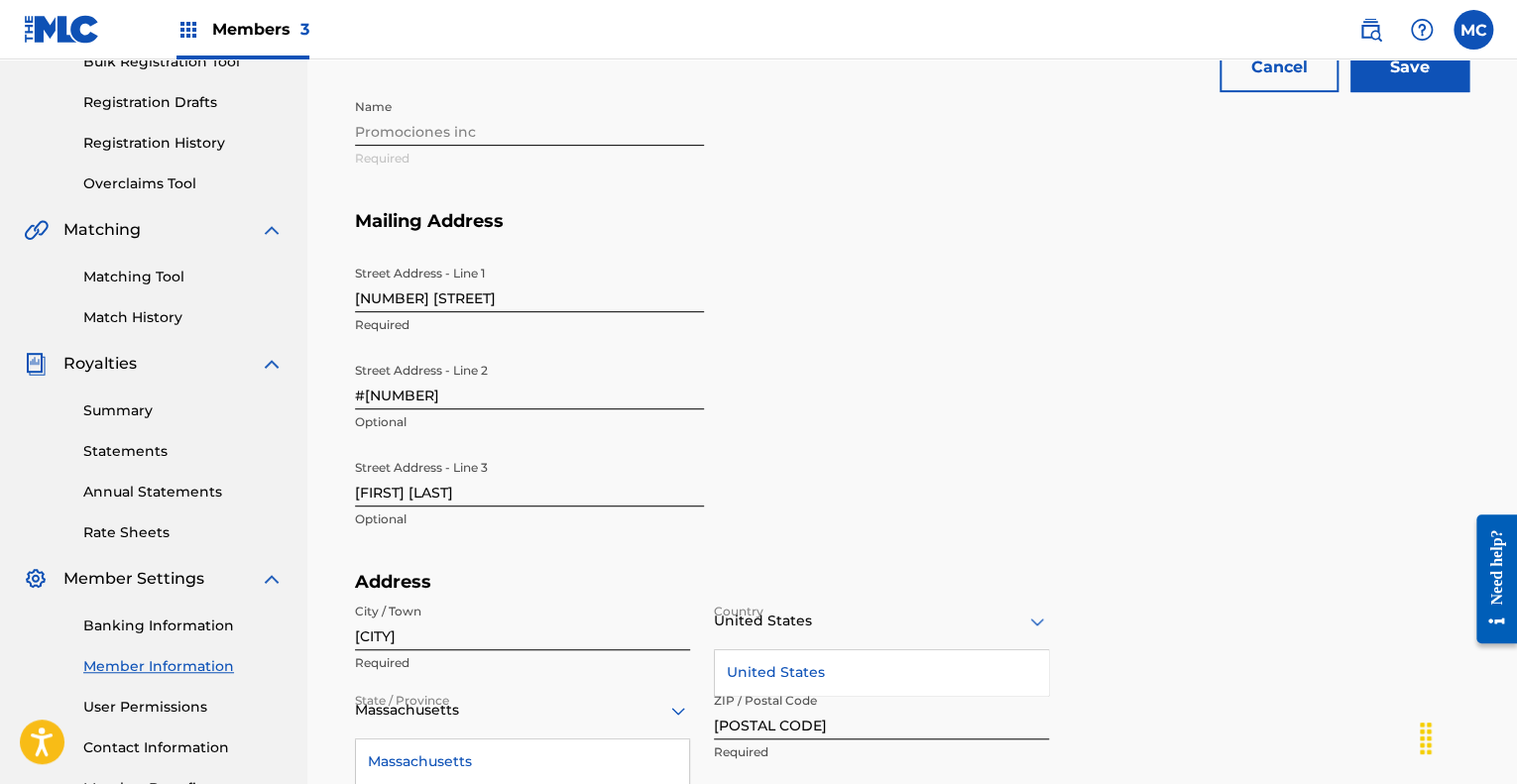 drag, startPoint x: 795, startPoint y: 381, endPoint x: 805, endPoint y: 380, distance: 10.049876 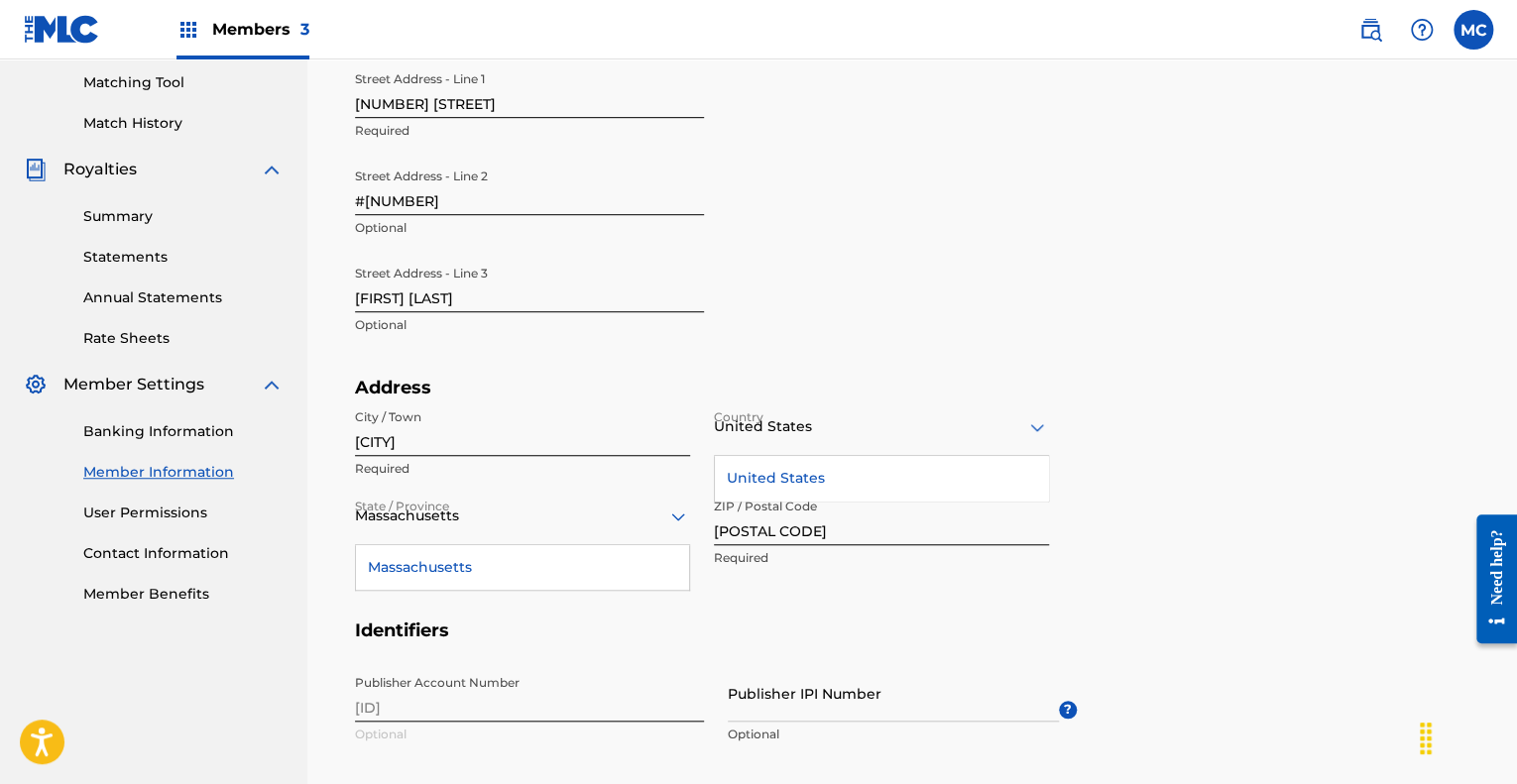 scroll, scrollTop: 509, scrollLeft: 0, axis: vertical 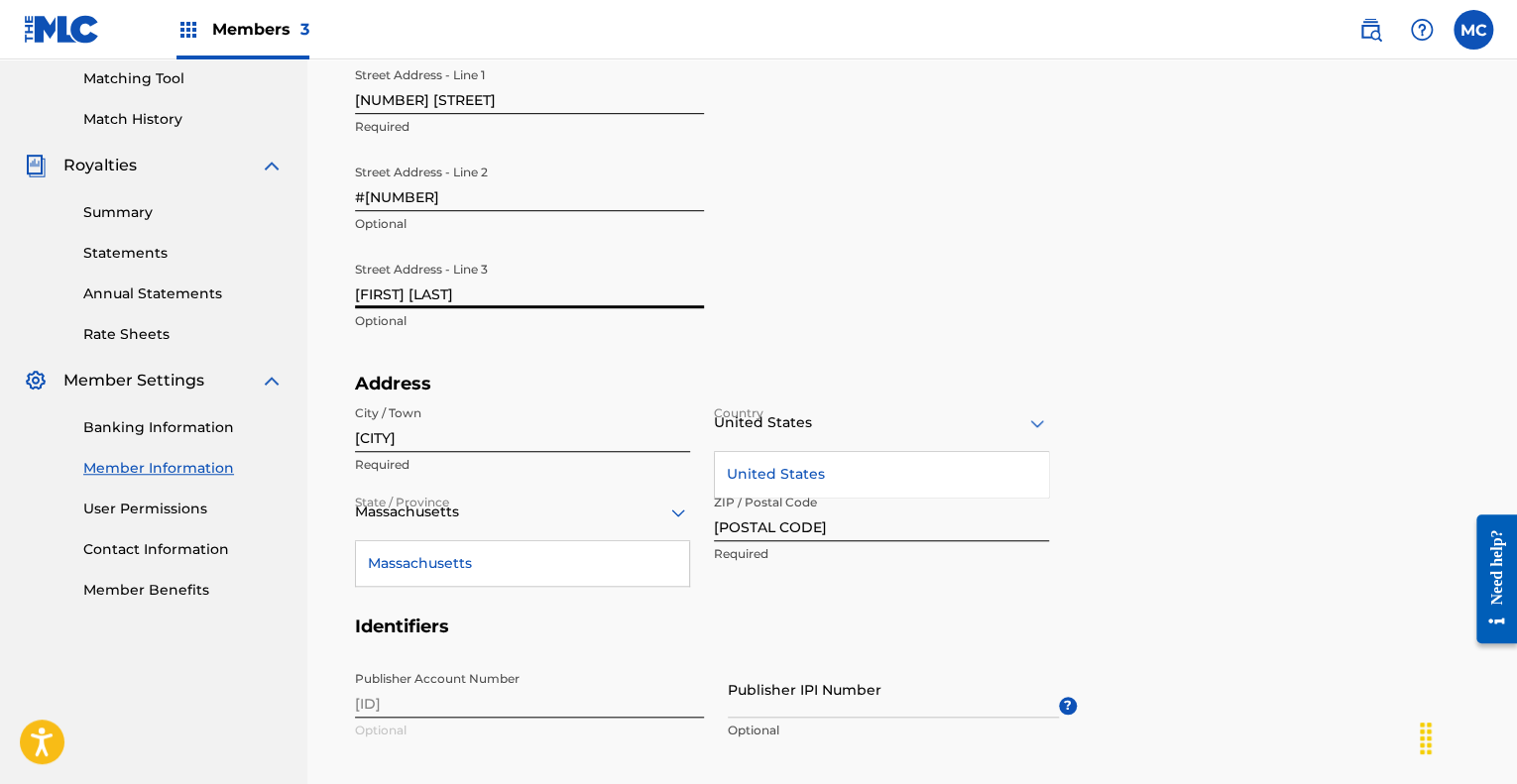 drag, startPoint x: 475, startPoint y: 301, endPoint x: 309, endPoint y: 300, distance: 166.00301 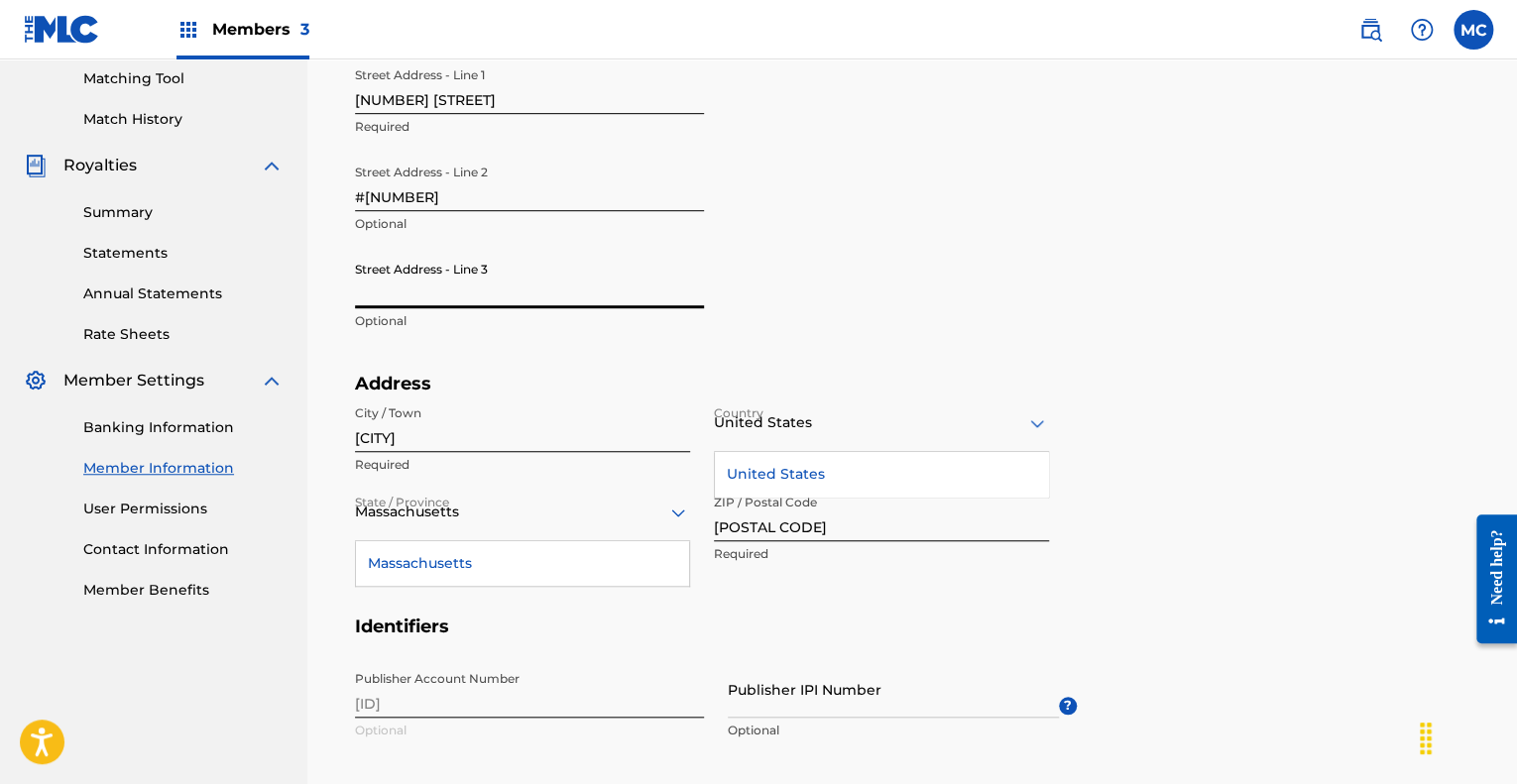 type 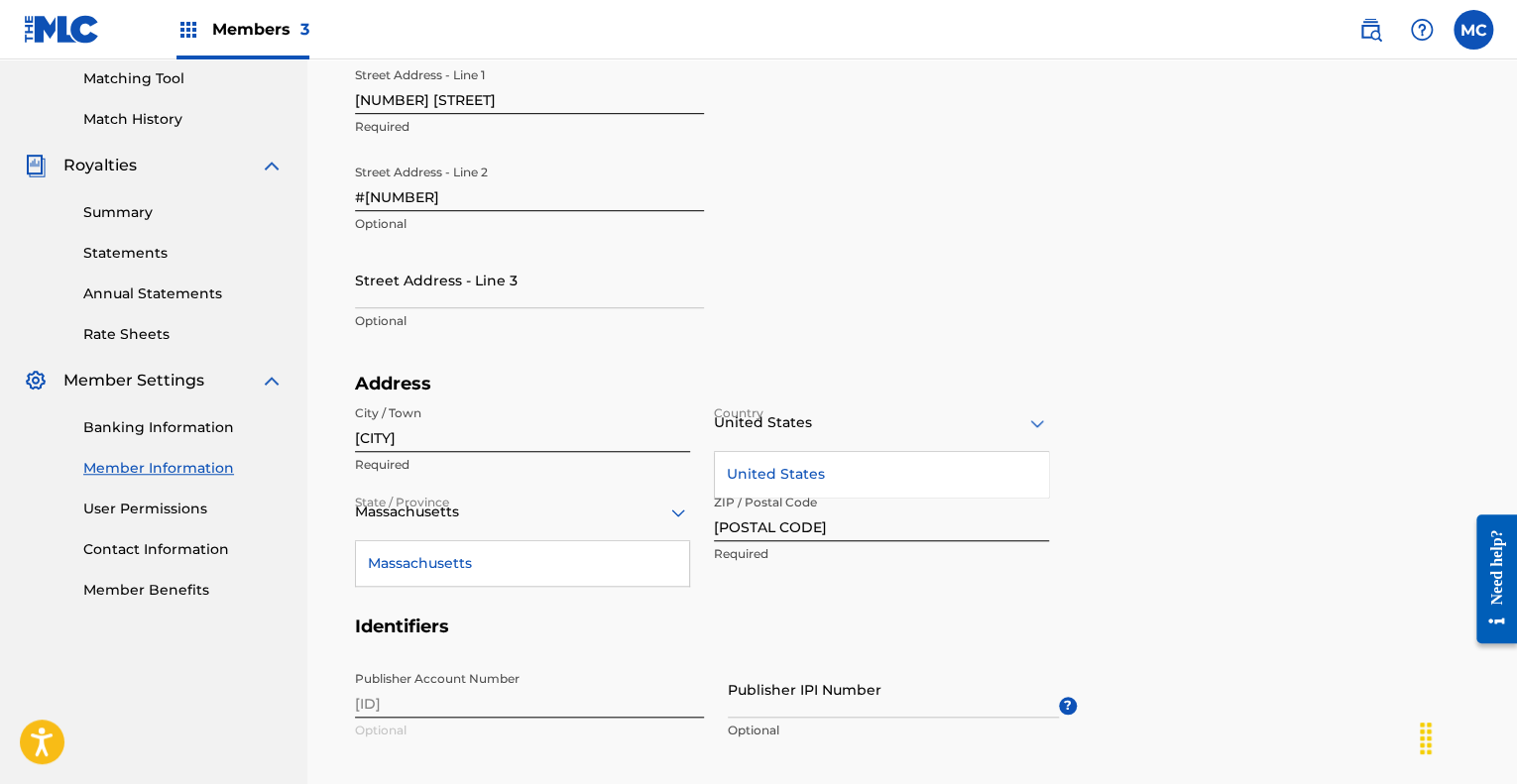 click on "United States" at bounding box center [881, 474] 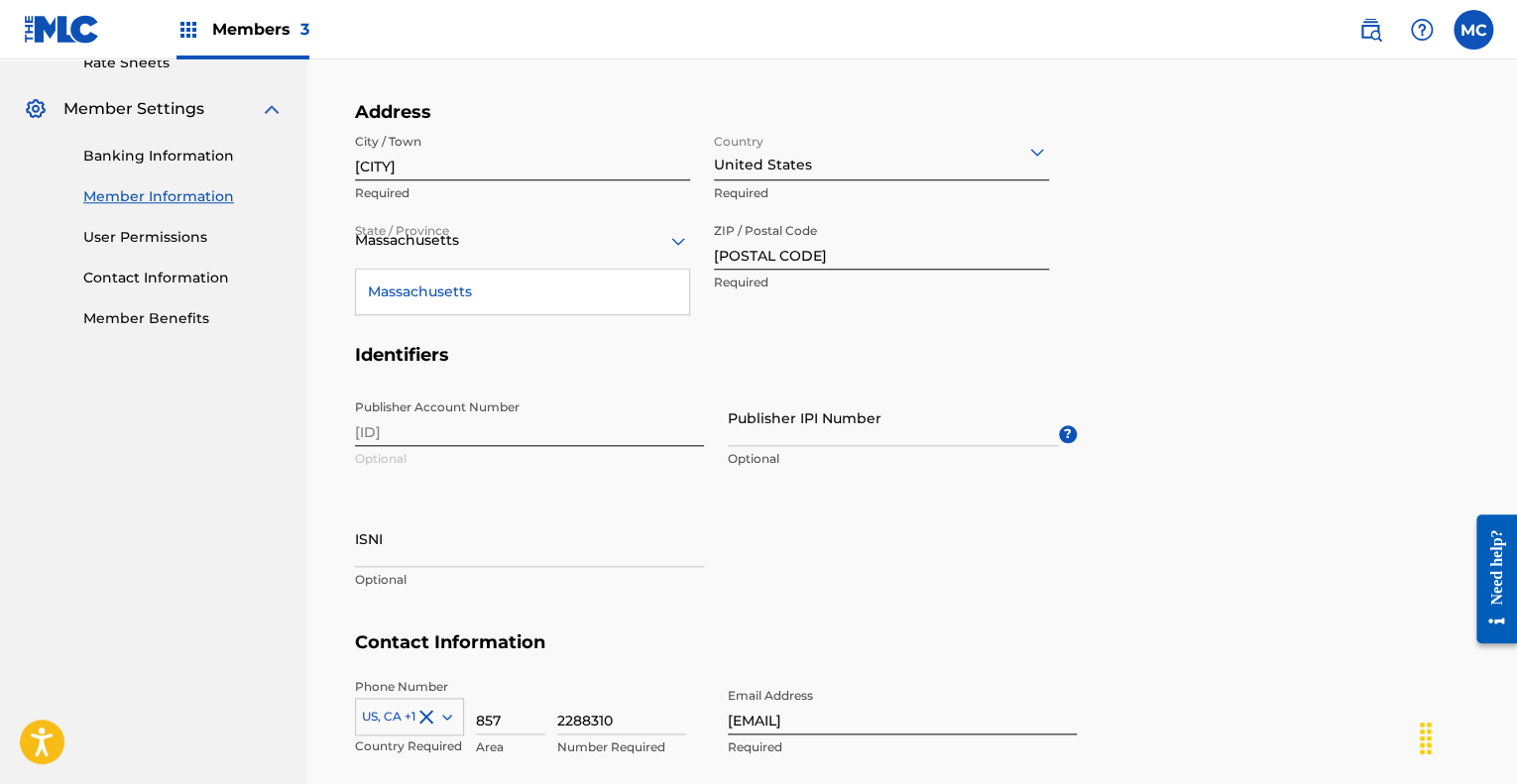 scroll, scrollTop: 807, scrollLeft: 0, axis: vertical 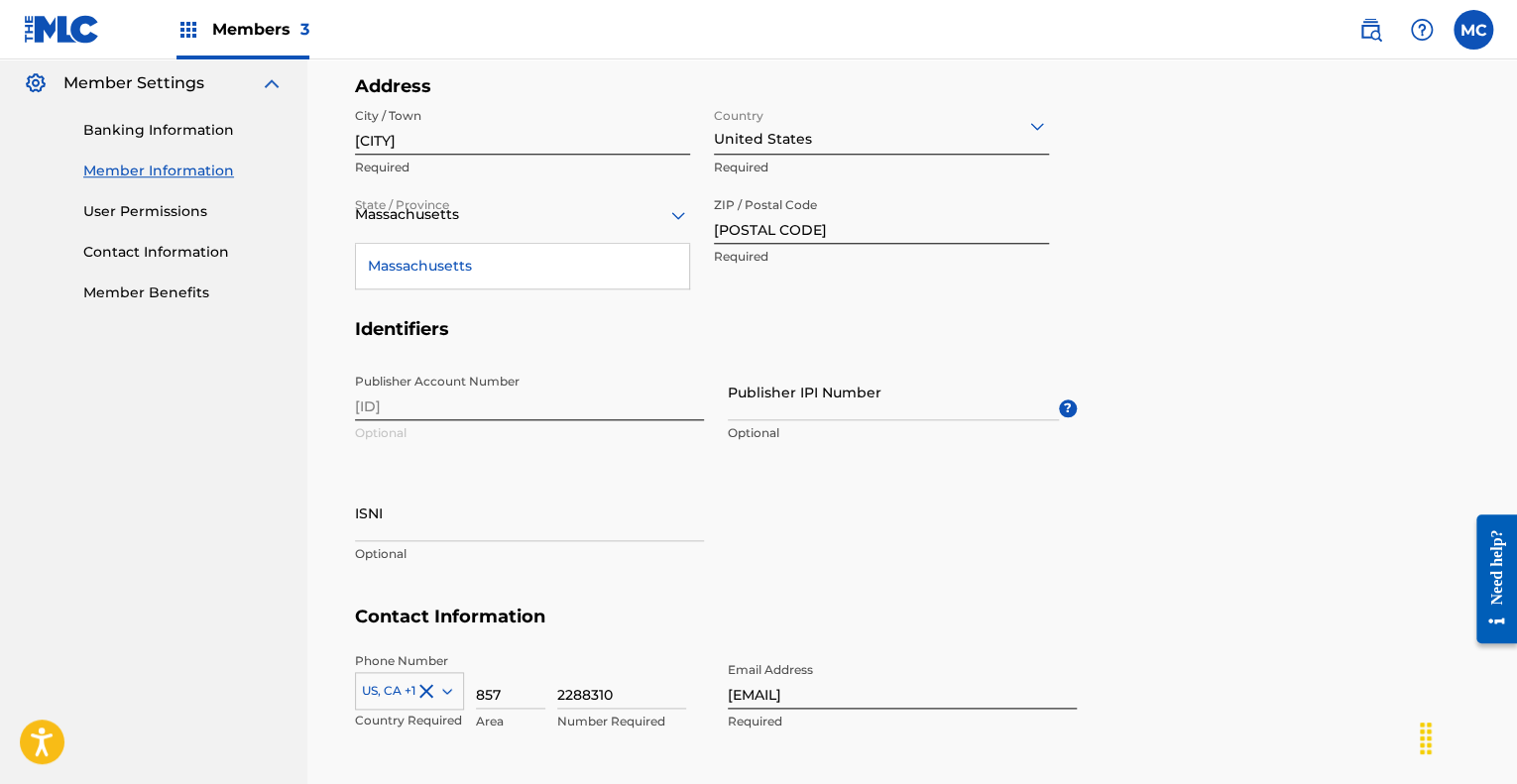 click on "Publisher IPI Number" at bounding box center (893, 392) 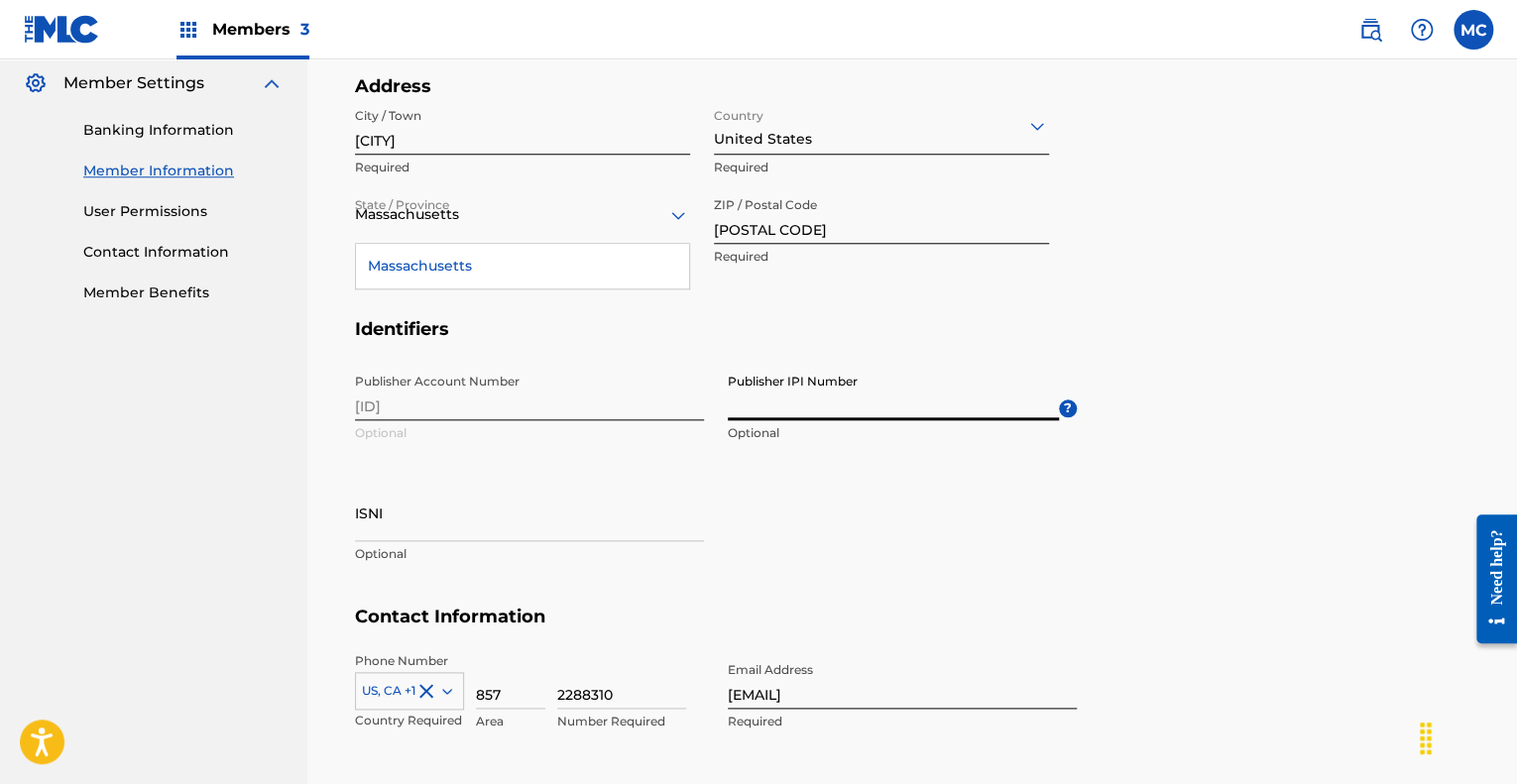 paste on "[NUMBER]" 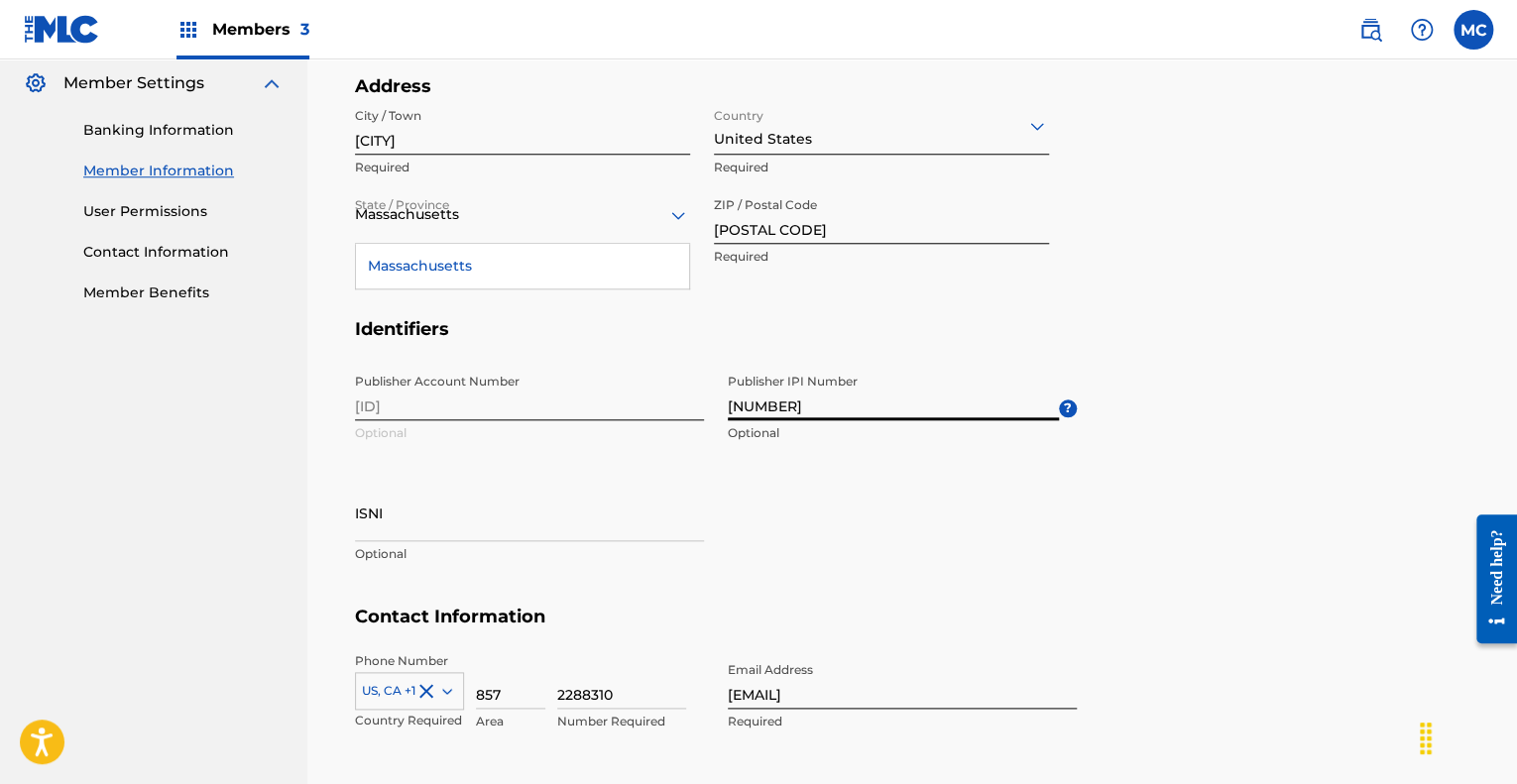 type on "[NUMBER]" 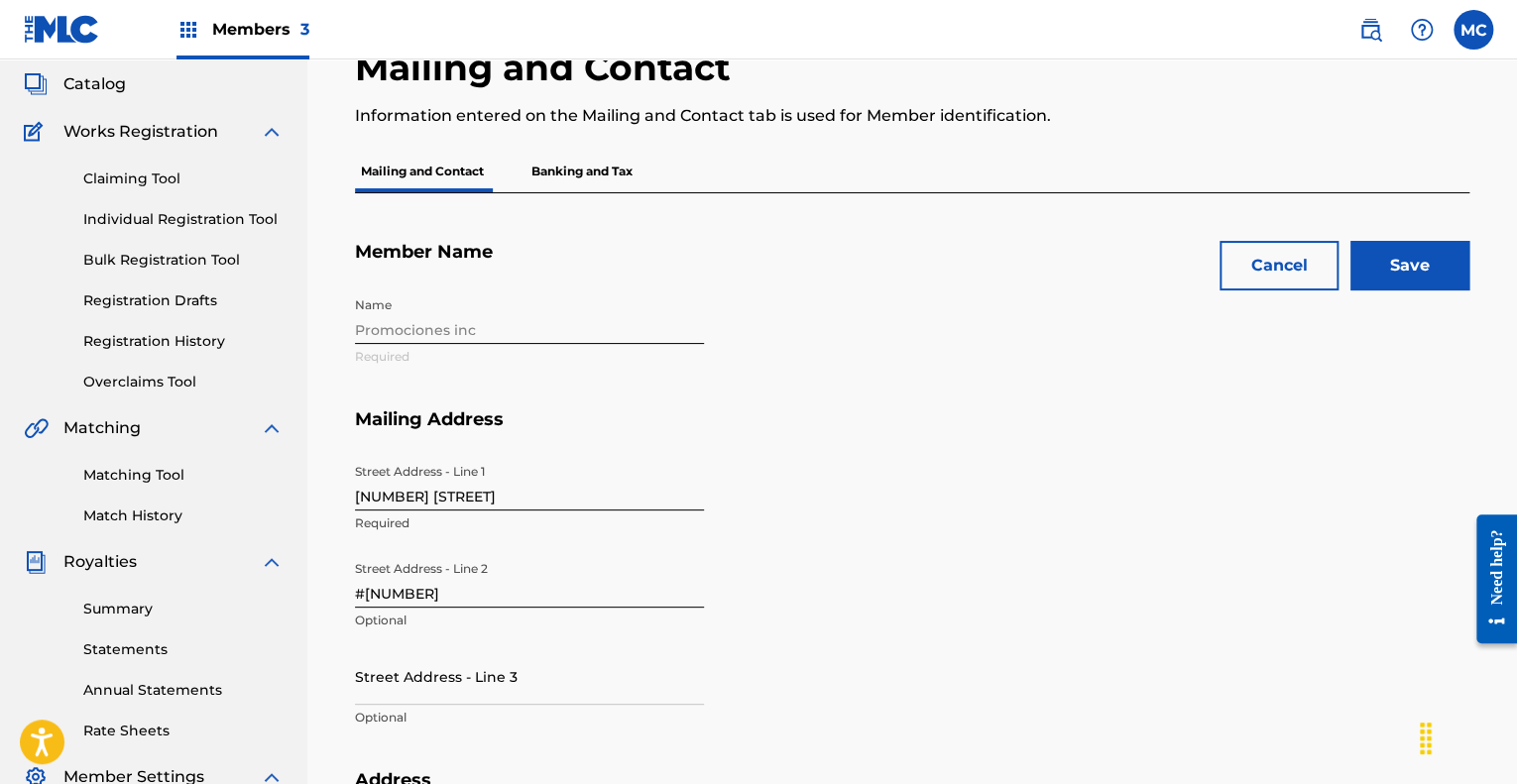 scroll, scrollTop: 0, scrollLeft: 0, axis: both 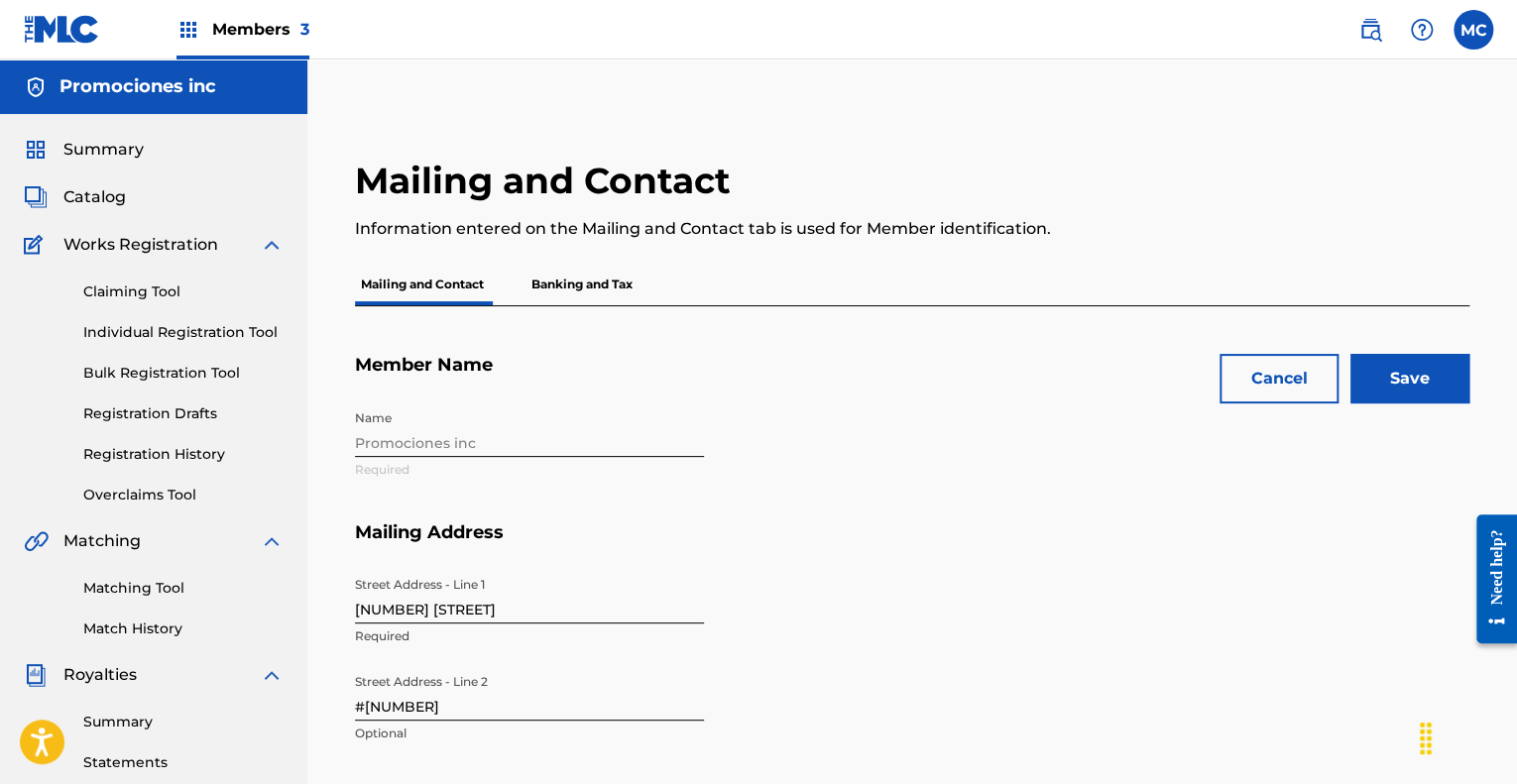 click on "Save" at bounding box center (1410, 379) 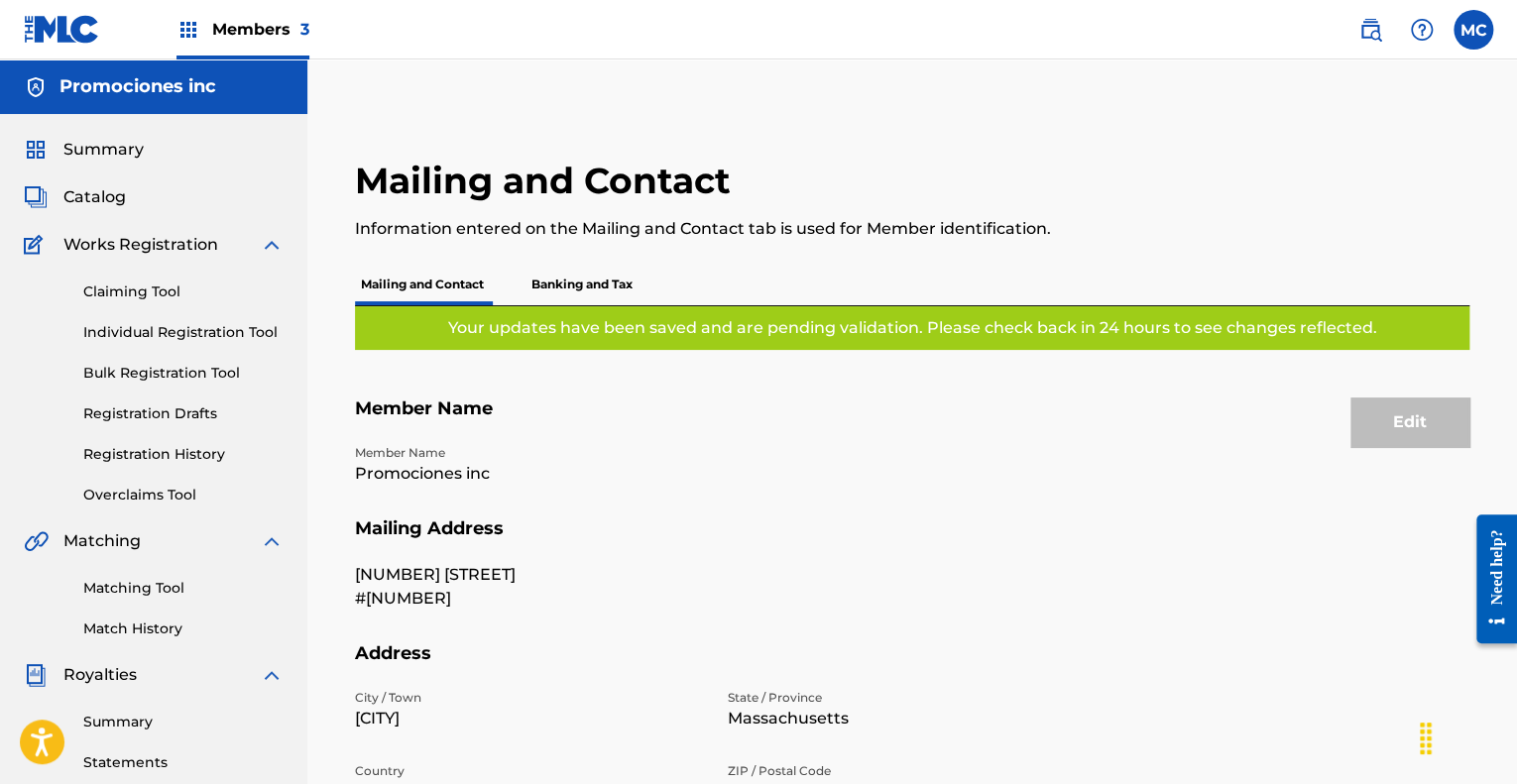 click on "Banking and Tax" at bounding box center [582, 284] 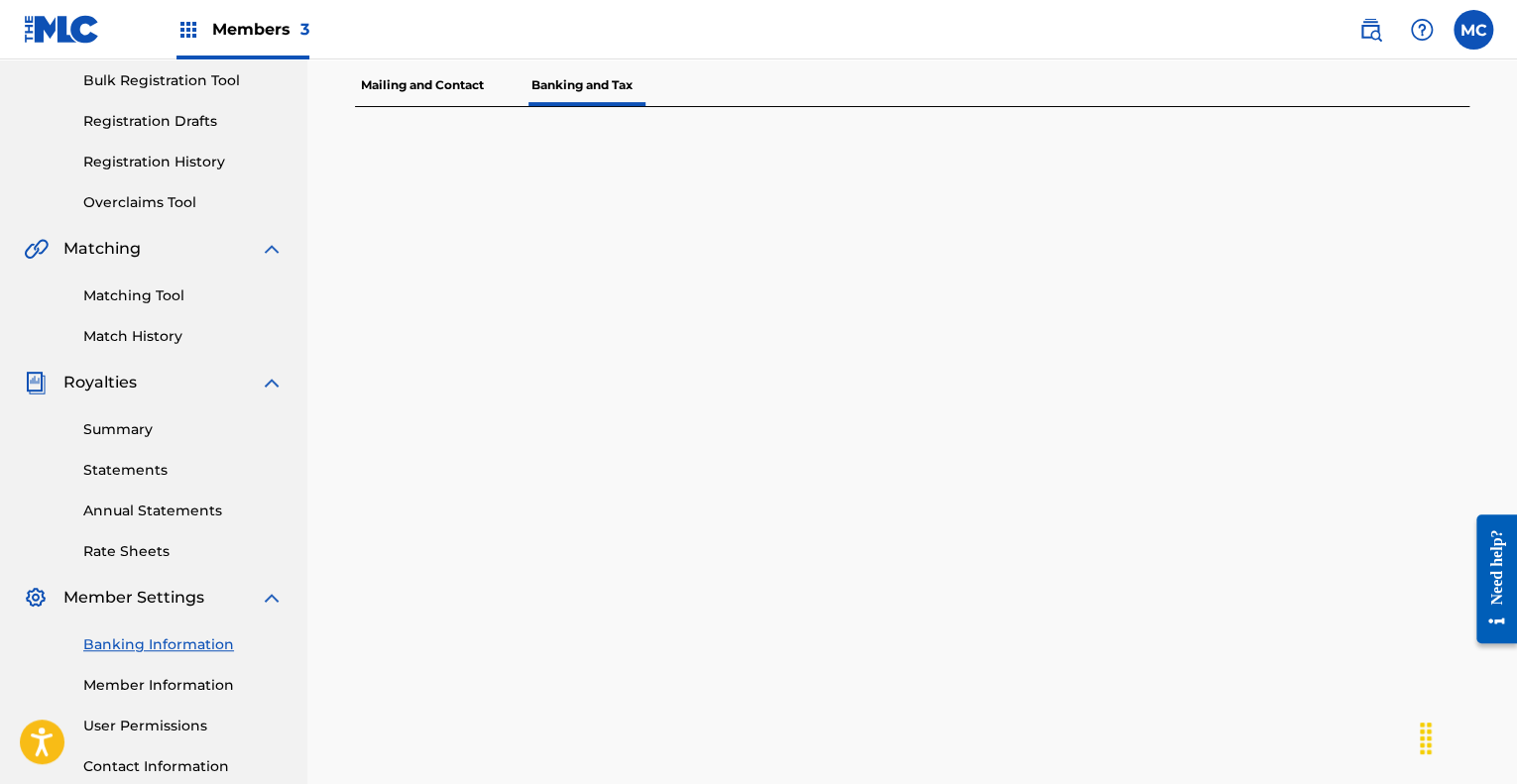 scroll, scrollTop: 246, scrollLeft: 0, axis: vertical 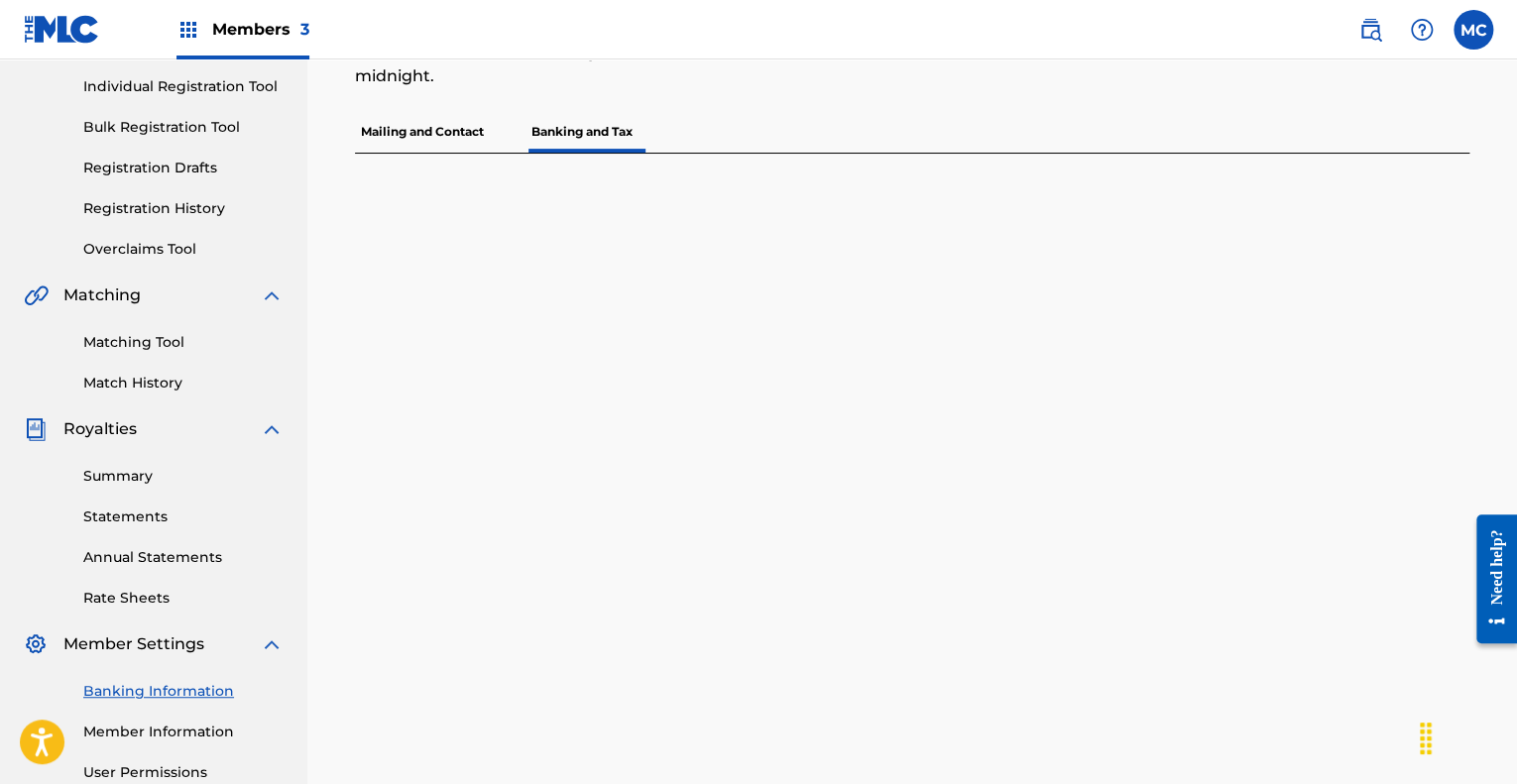 click on "Rate Sheets" at bounding box center (183, 598) 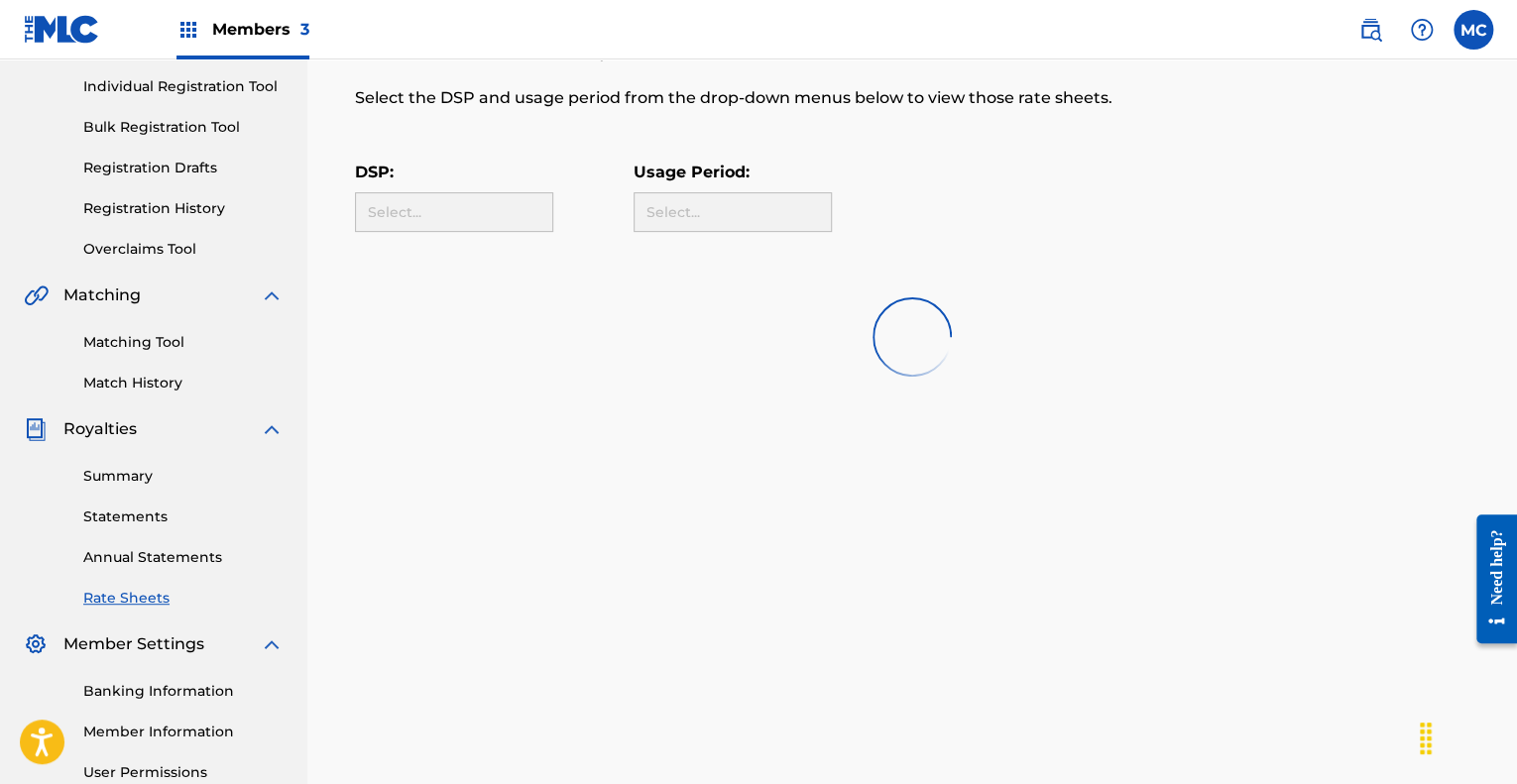 scroll, scrollTop: 0, scrollLeft: 0, axis: both 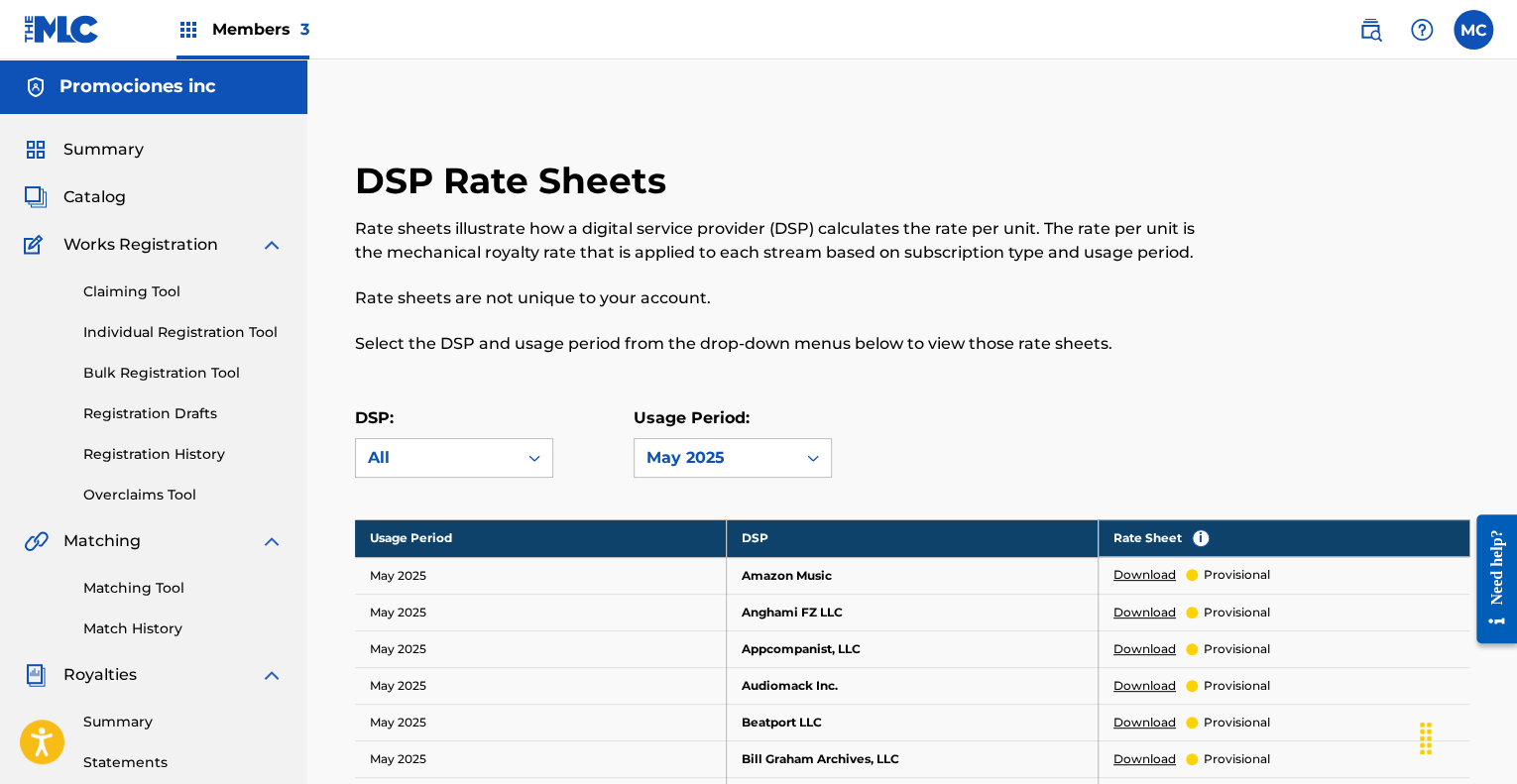 click on "Claiming Tool" at bounding box center (183, 291) 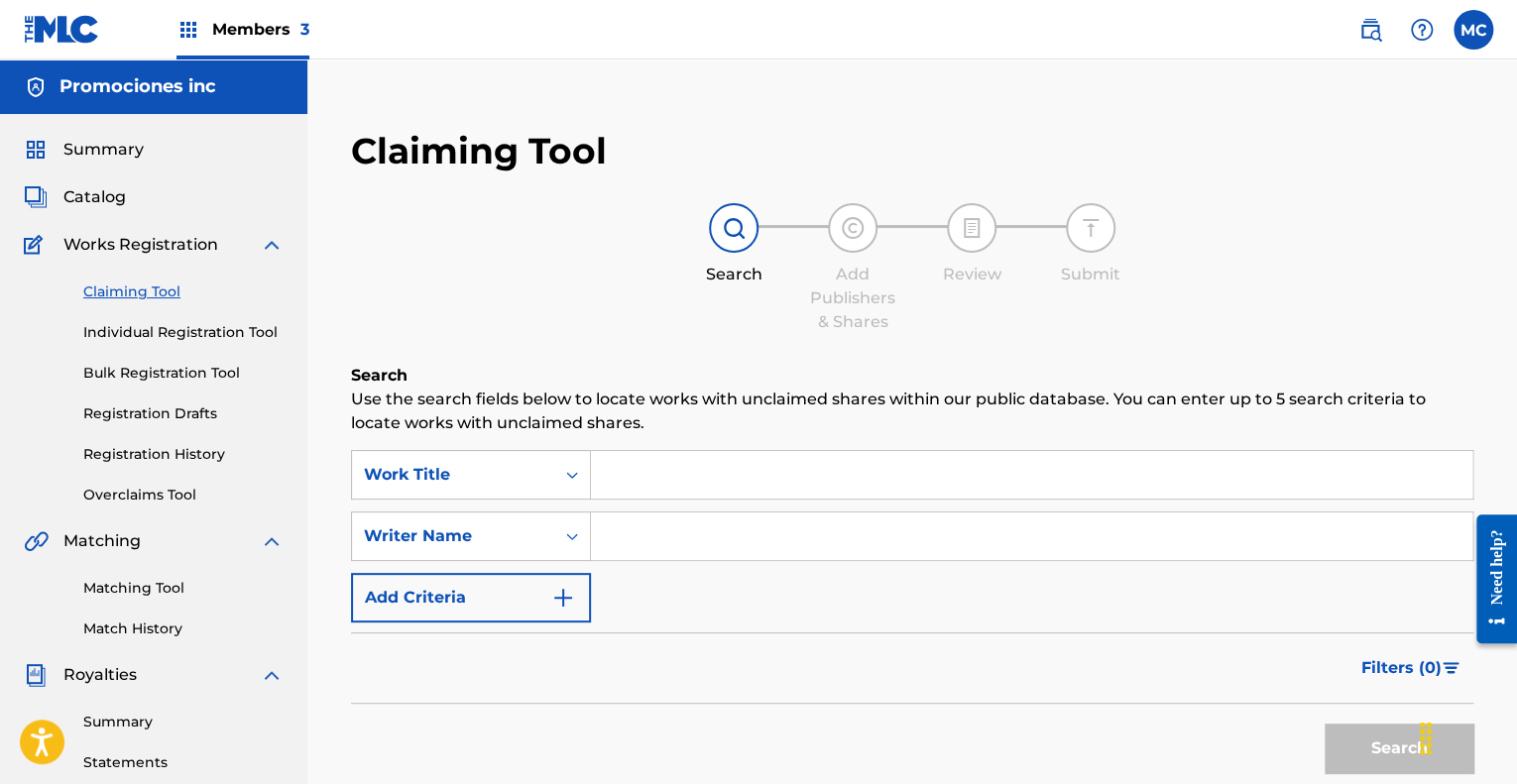 click at bounding box center (1031, 536) 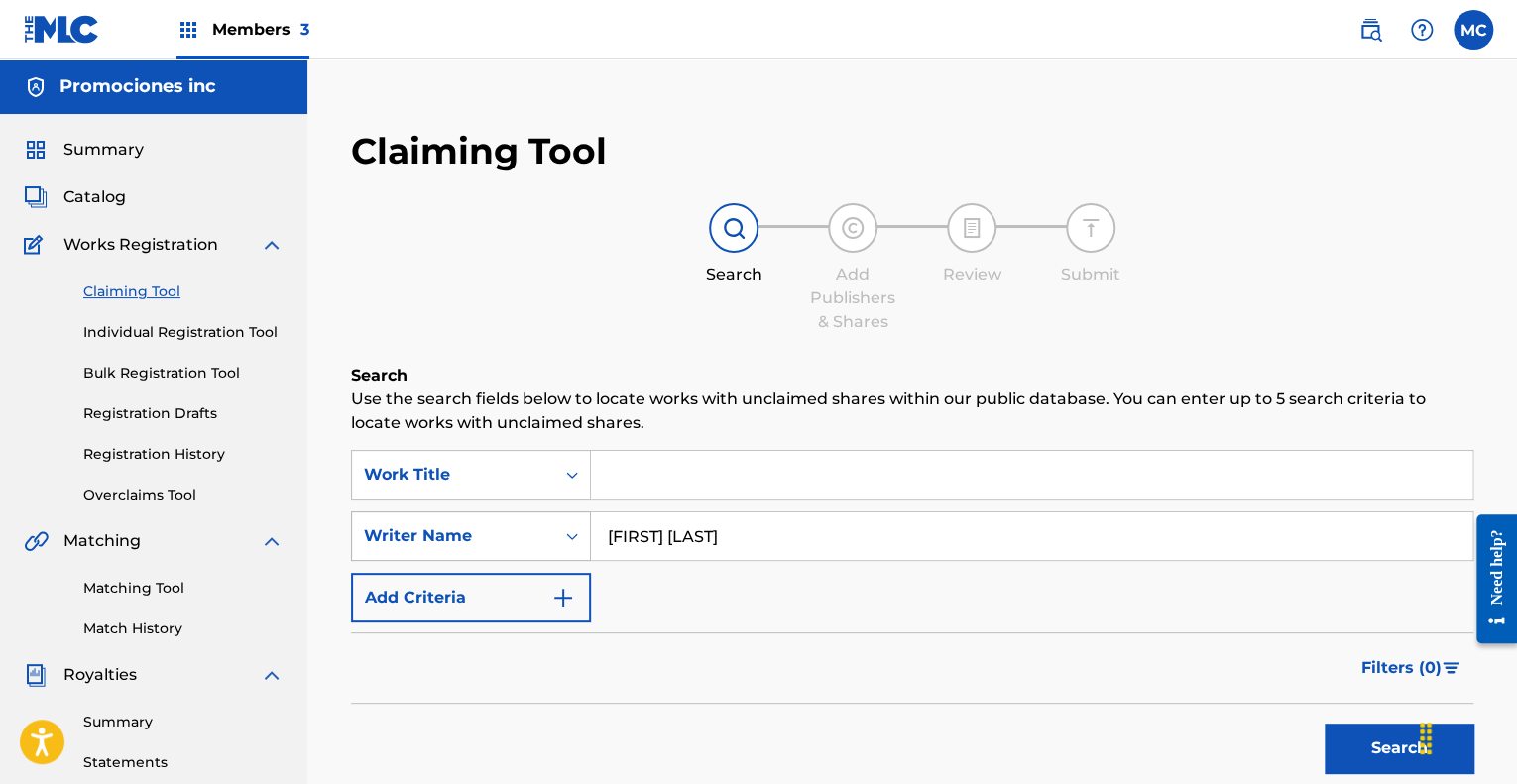 type on "[FIRST] [LAST]" 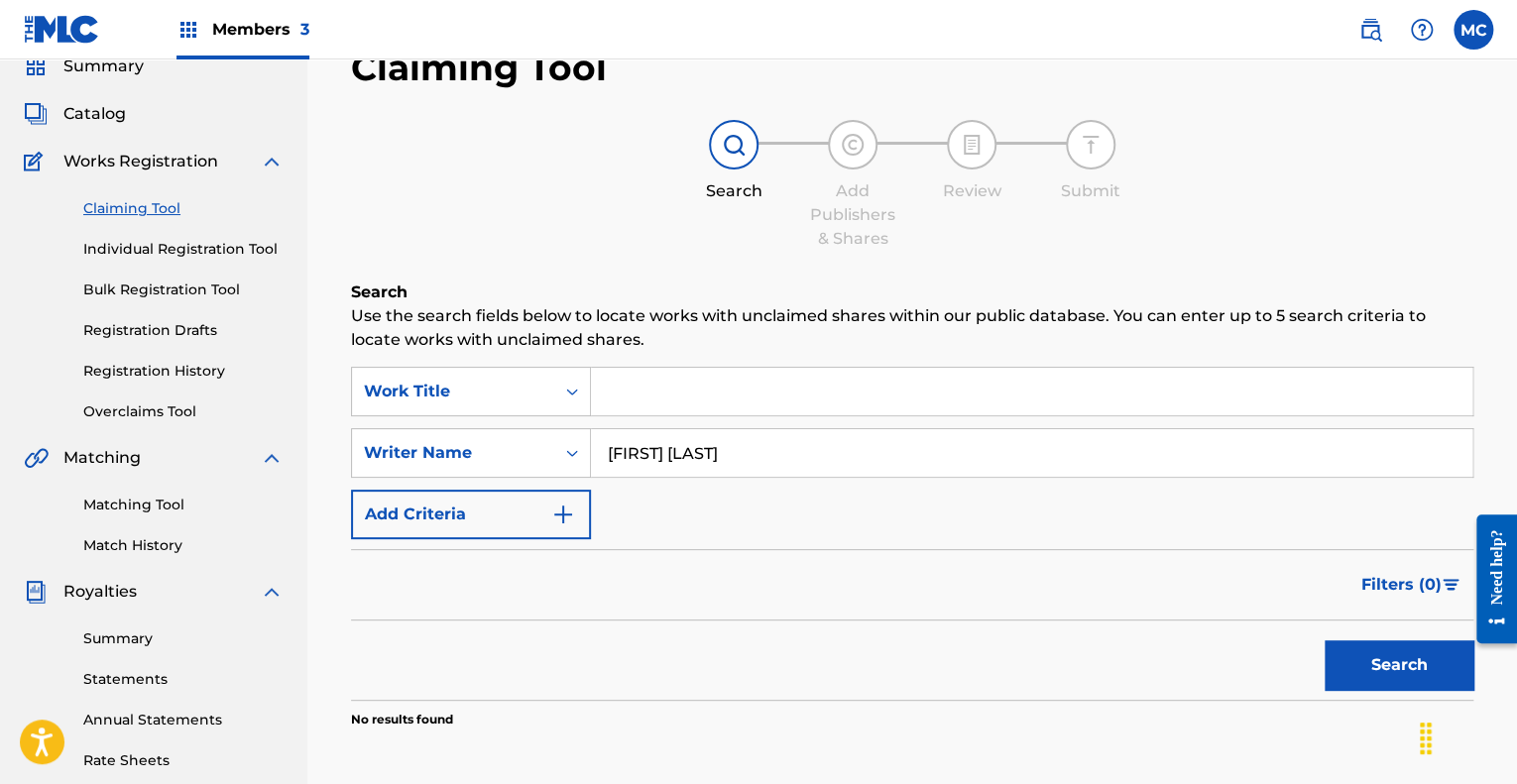 scroll, scrollTop: 198, scrollLeft: 0, axis: vertical 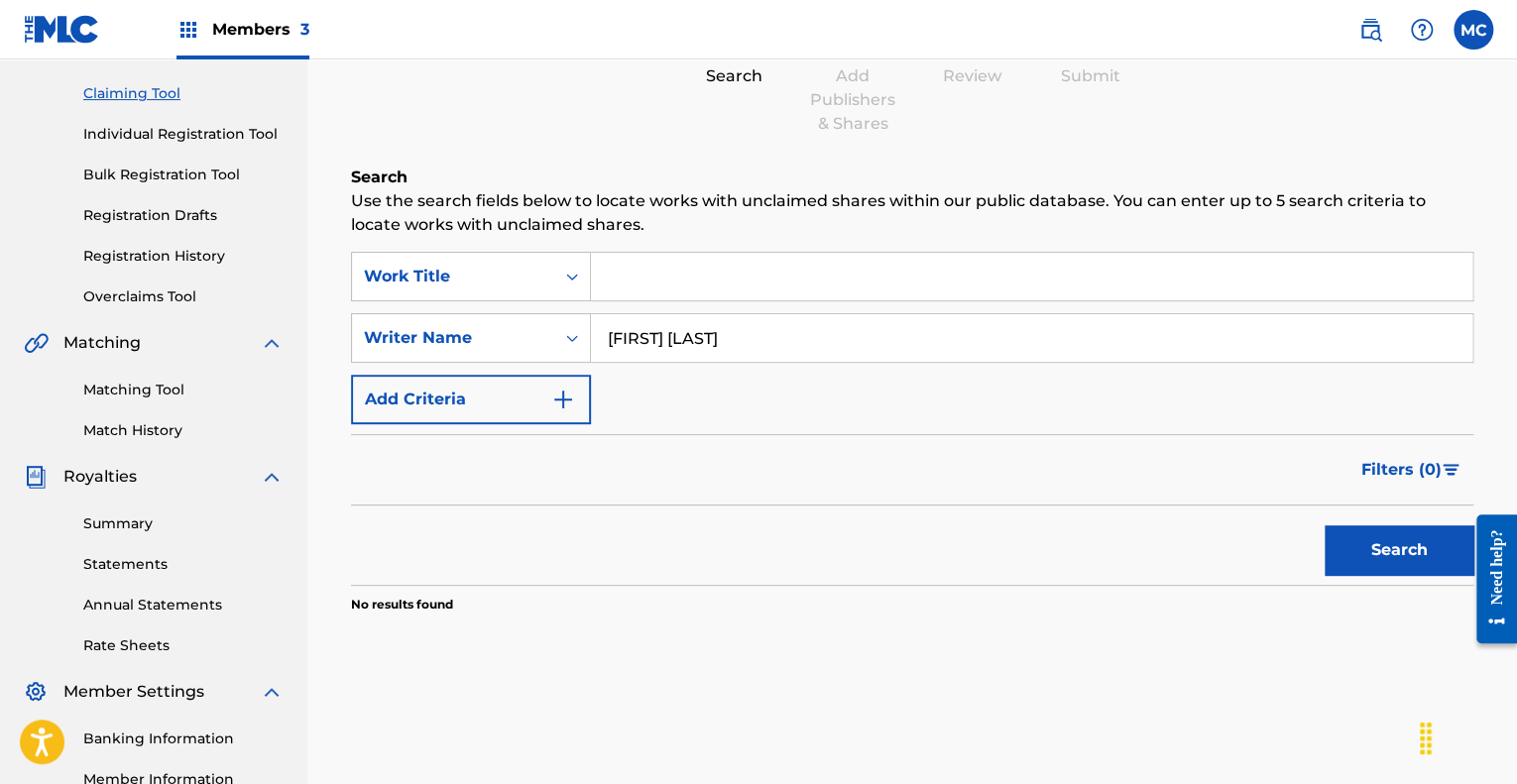 click on "Search" at bounding box center (1399, 550) 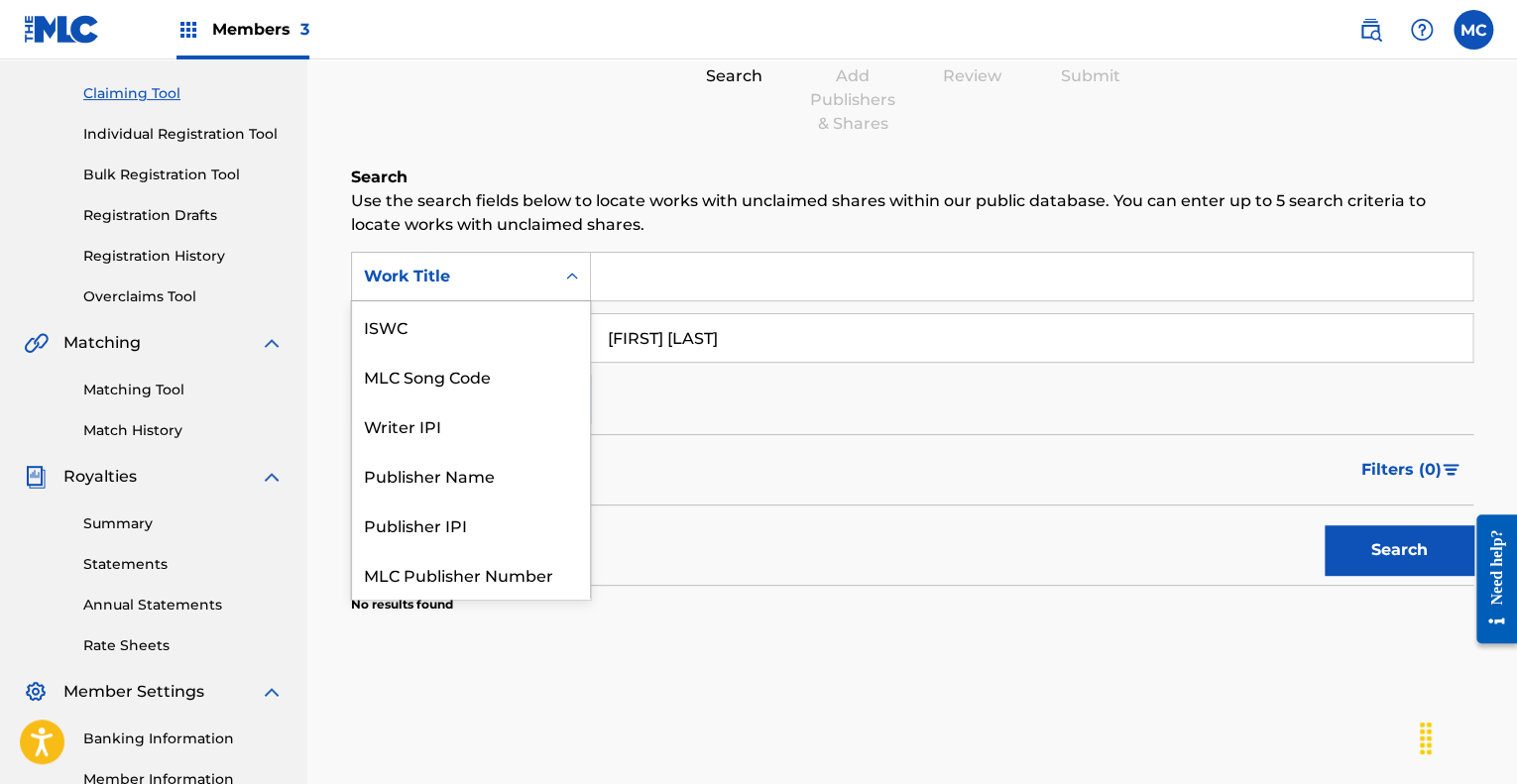 scroll, scrollTop: 50, scrollLeft: 0, axis: vertical 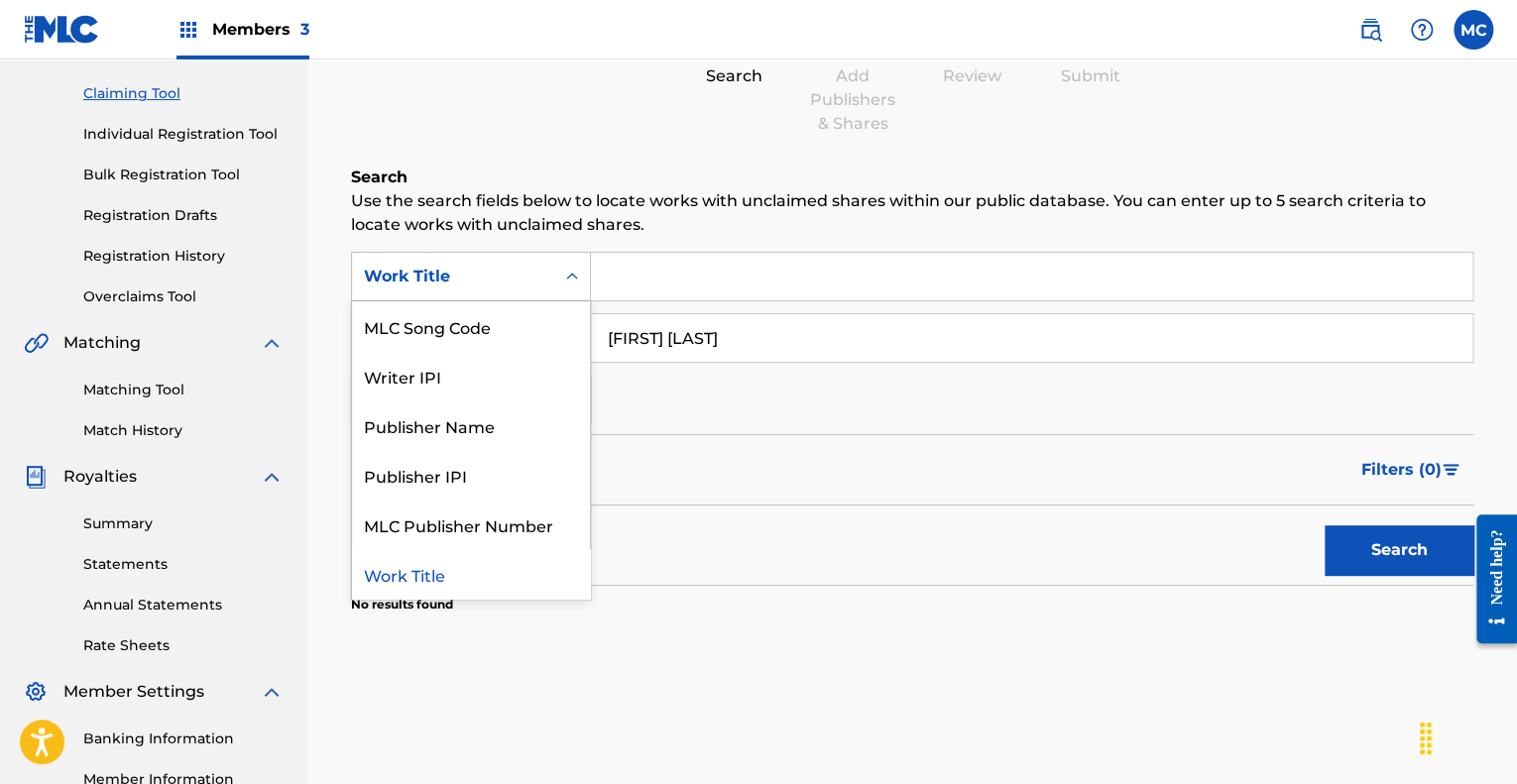 click on "Work Title" at bounding box center [453, 277] 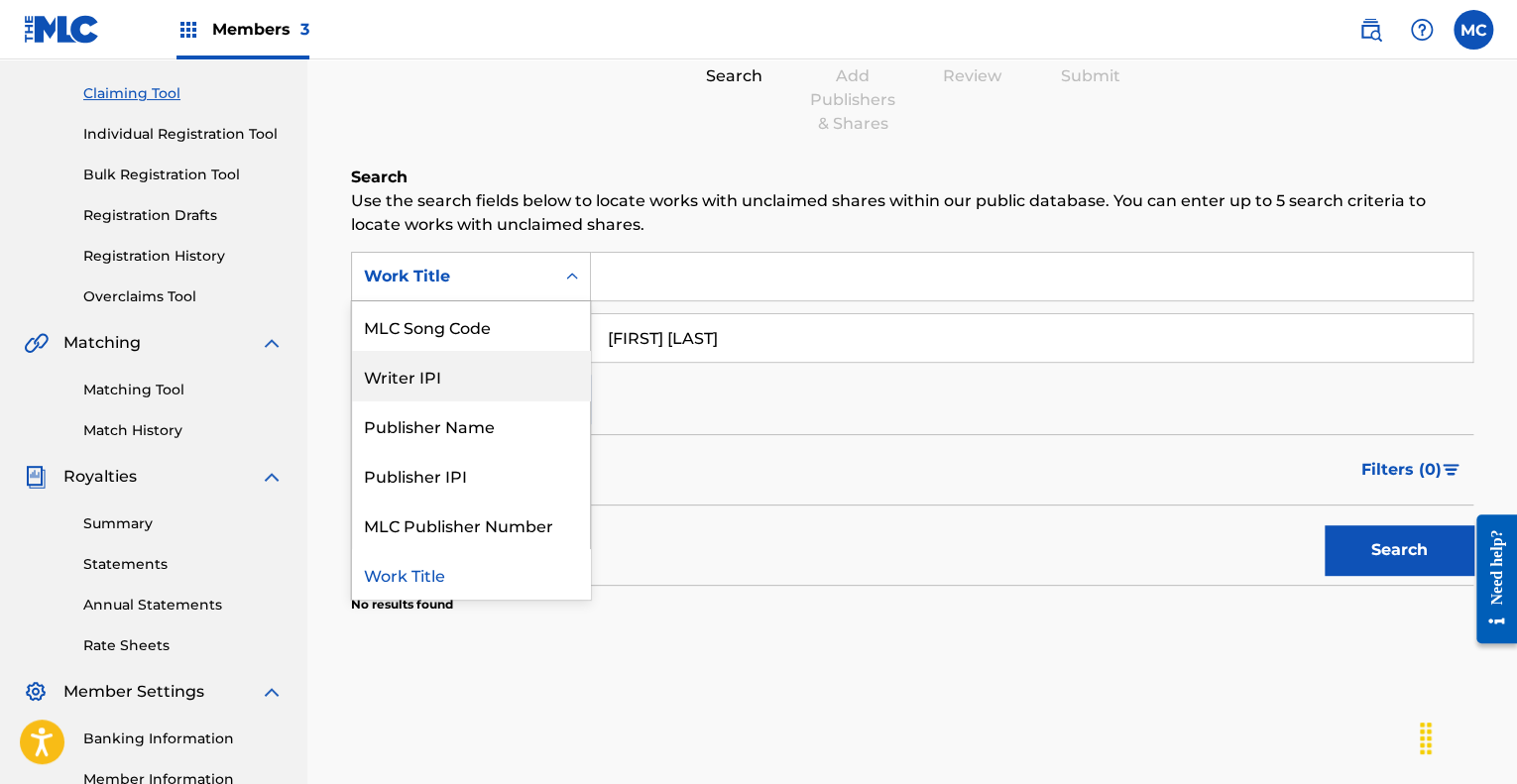 click on "Writer IPI" at bounding box center [471, 376] 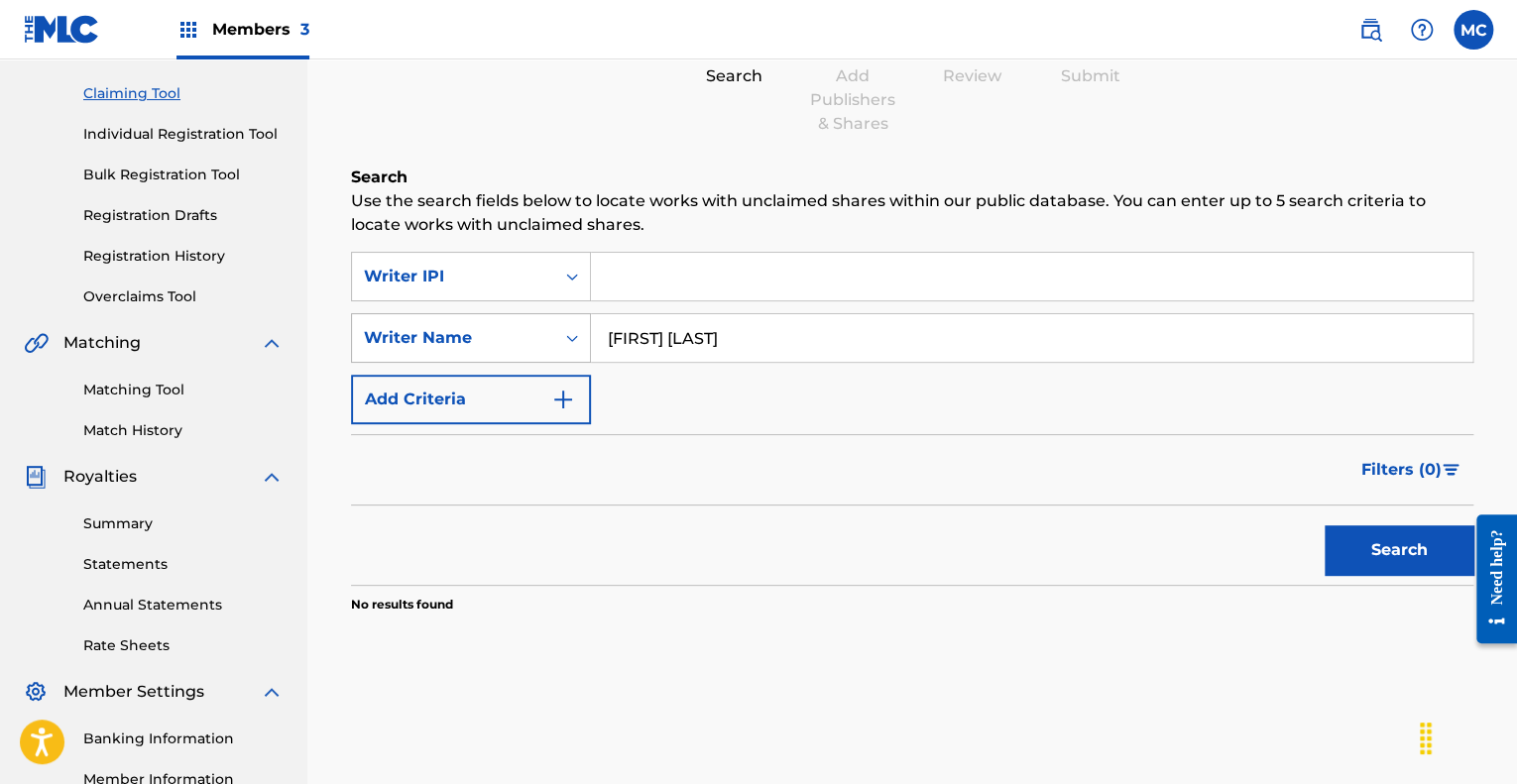 drag, startPoint x: 458, startPoint y: 337, endPoint x: 436, endPoint y: 337, distance: 22 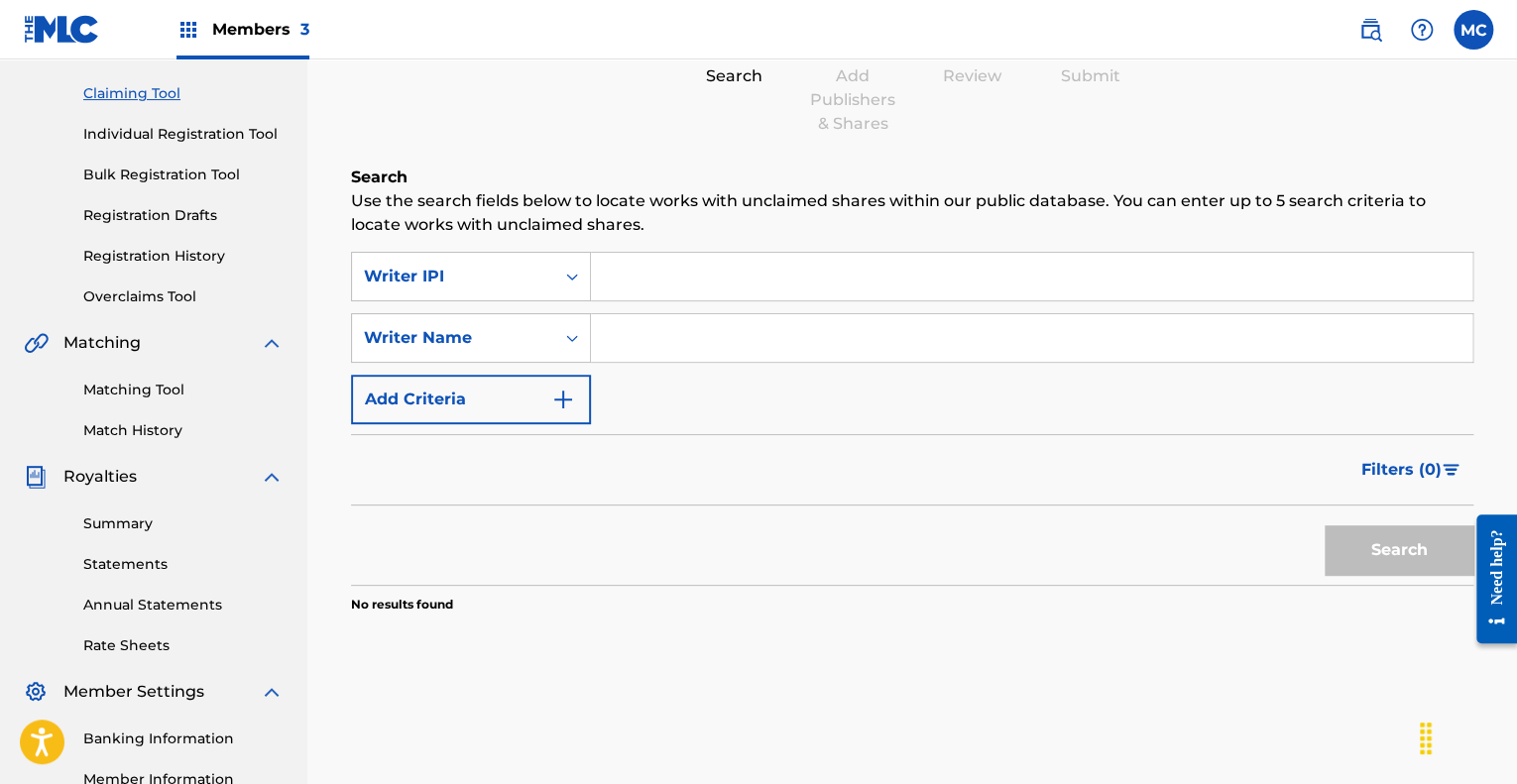 type 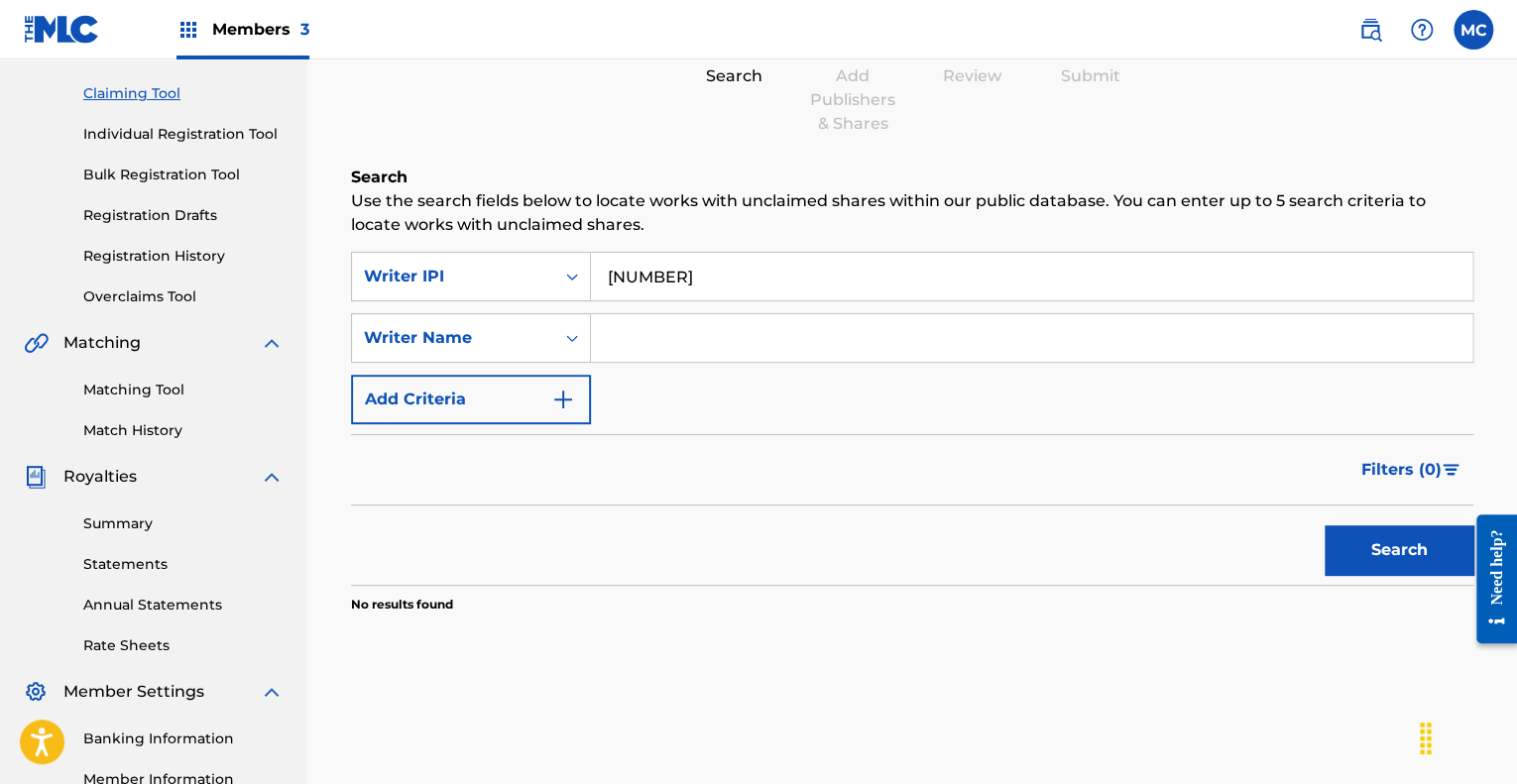 type on "[NUMBER]" 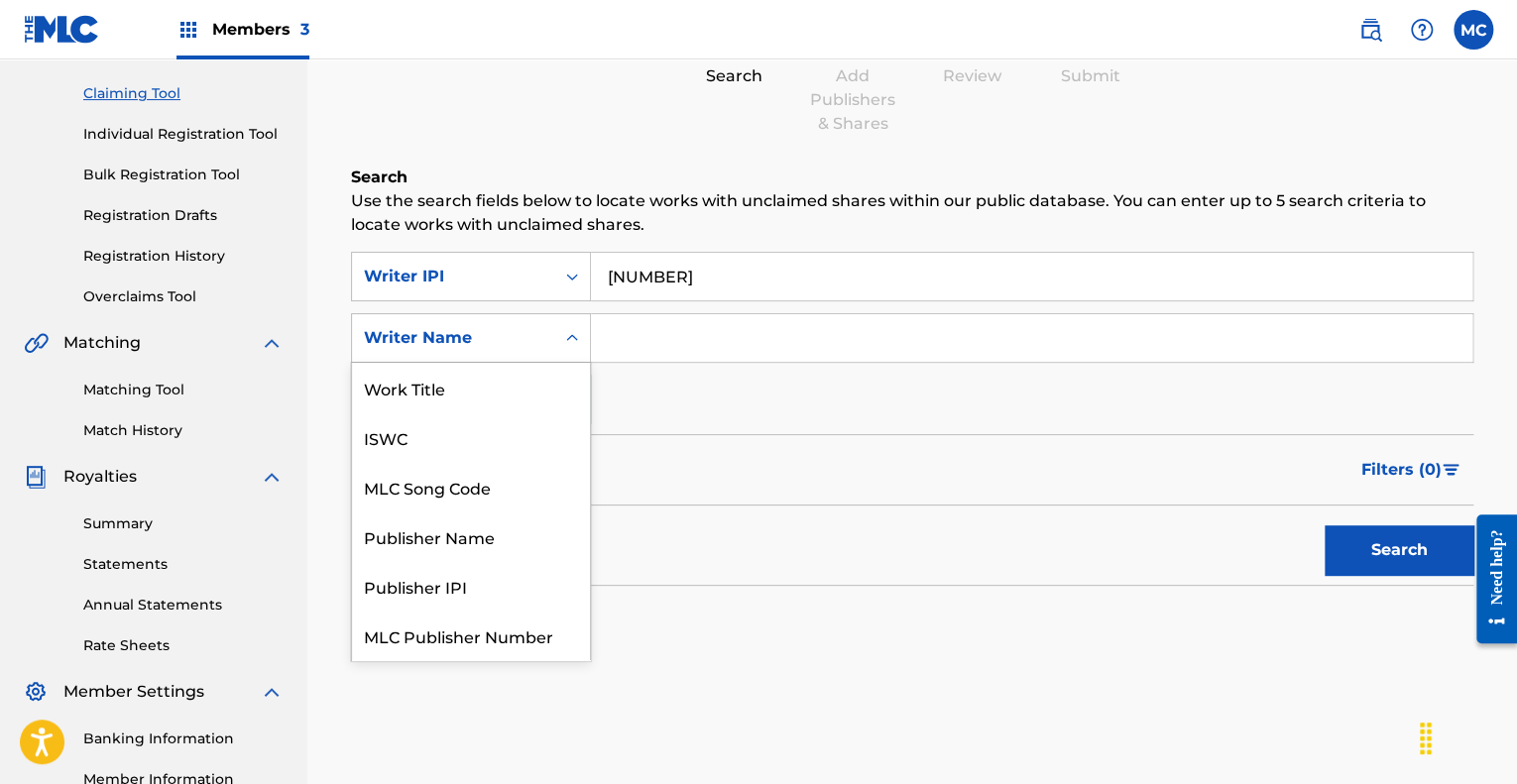 click on "Writer Name" at bounding box center [453, 338] 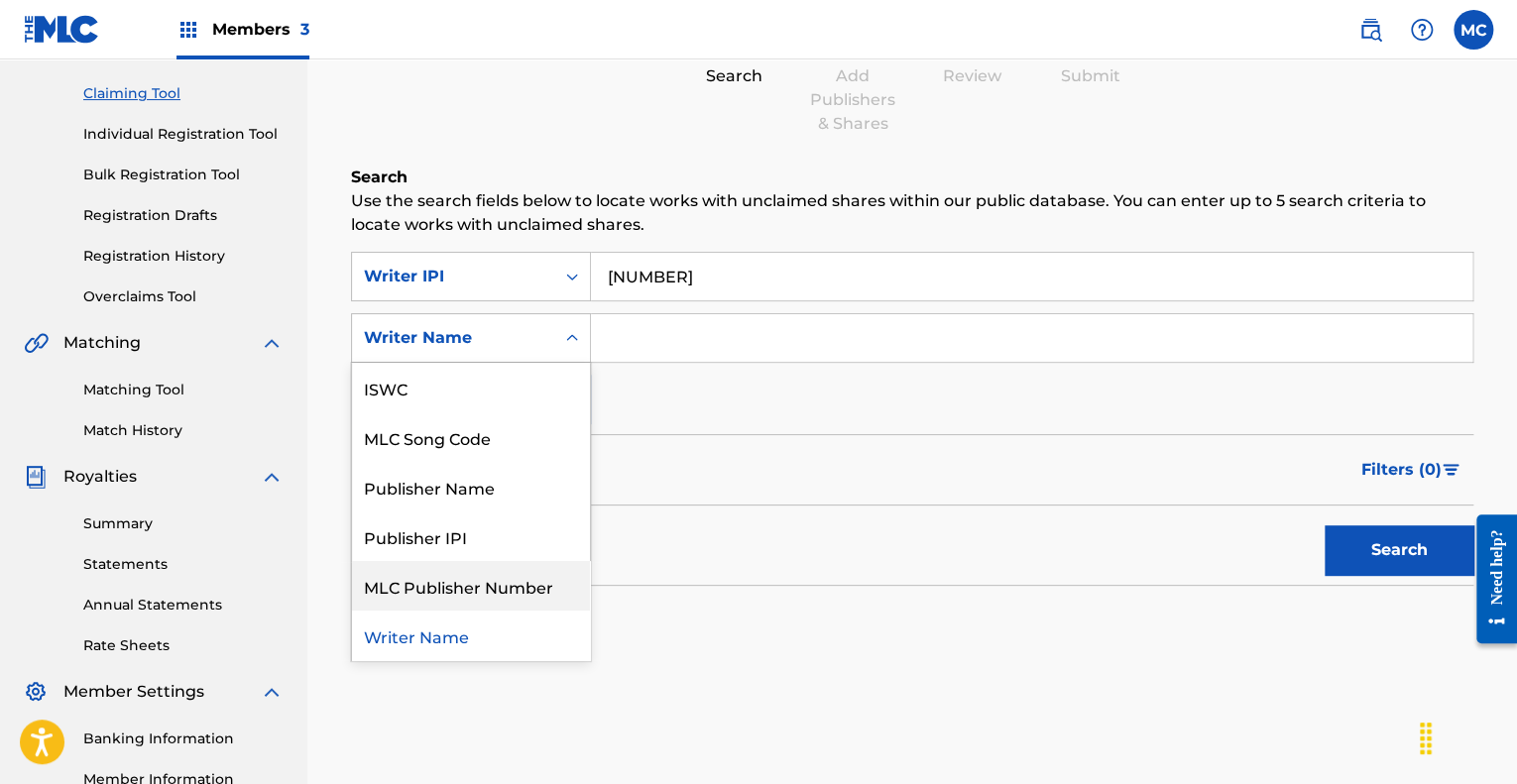 click on "MLC Publisher Number" at bounding box center [471, 586] 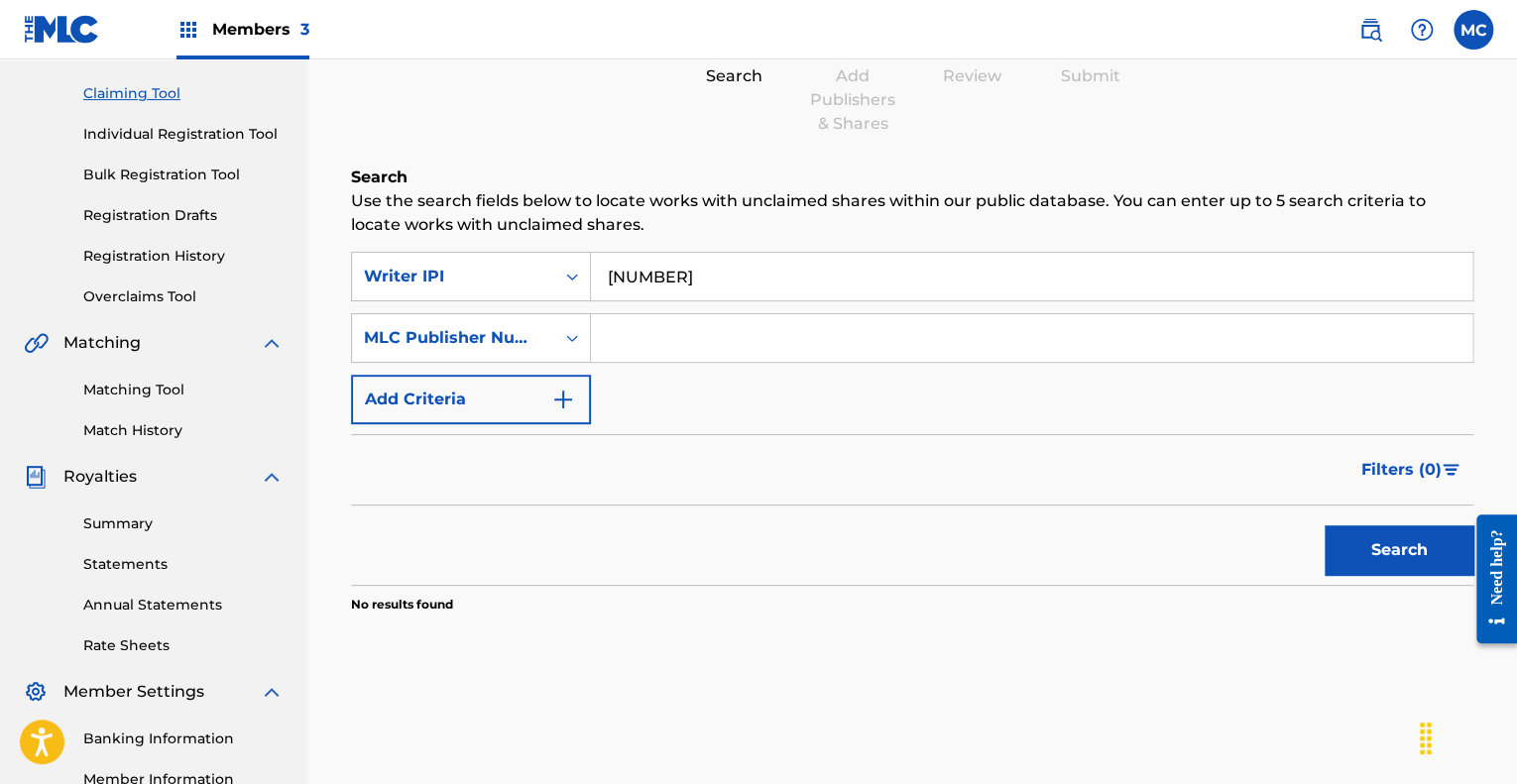 click at bounding box center [1031, 338] 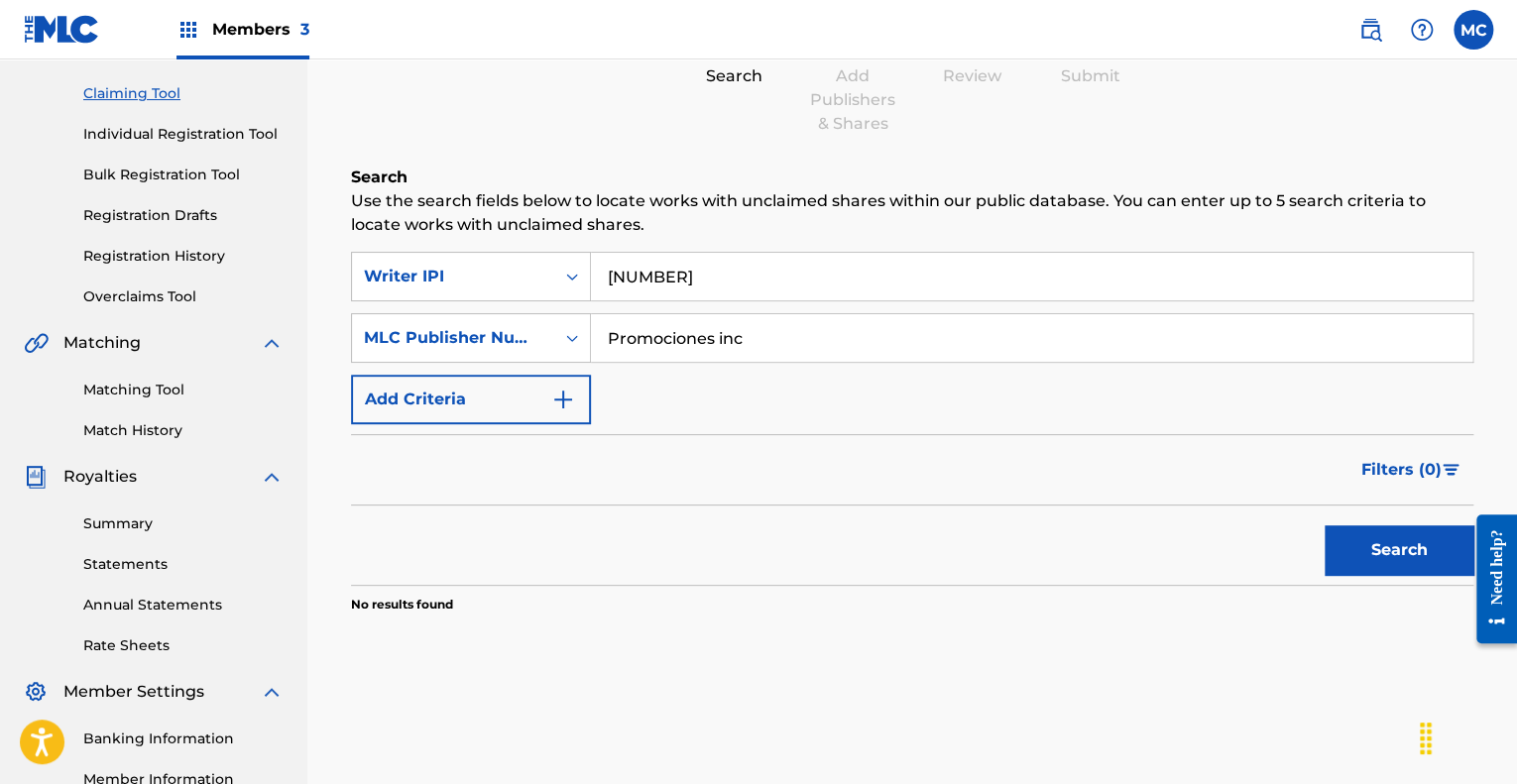 type on "Promociones inc" 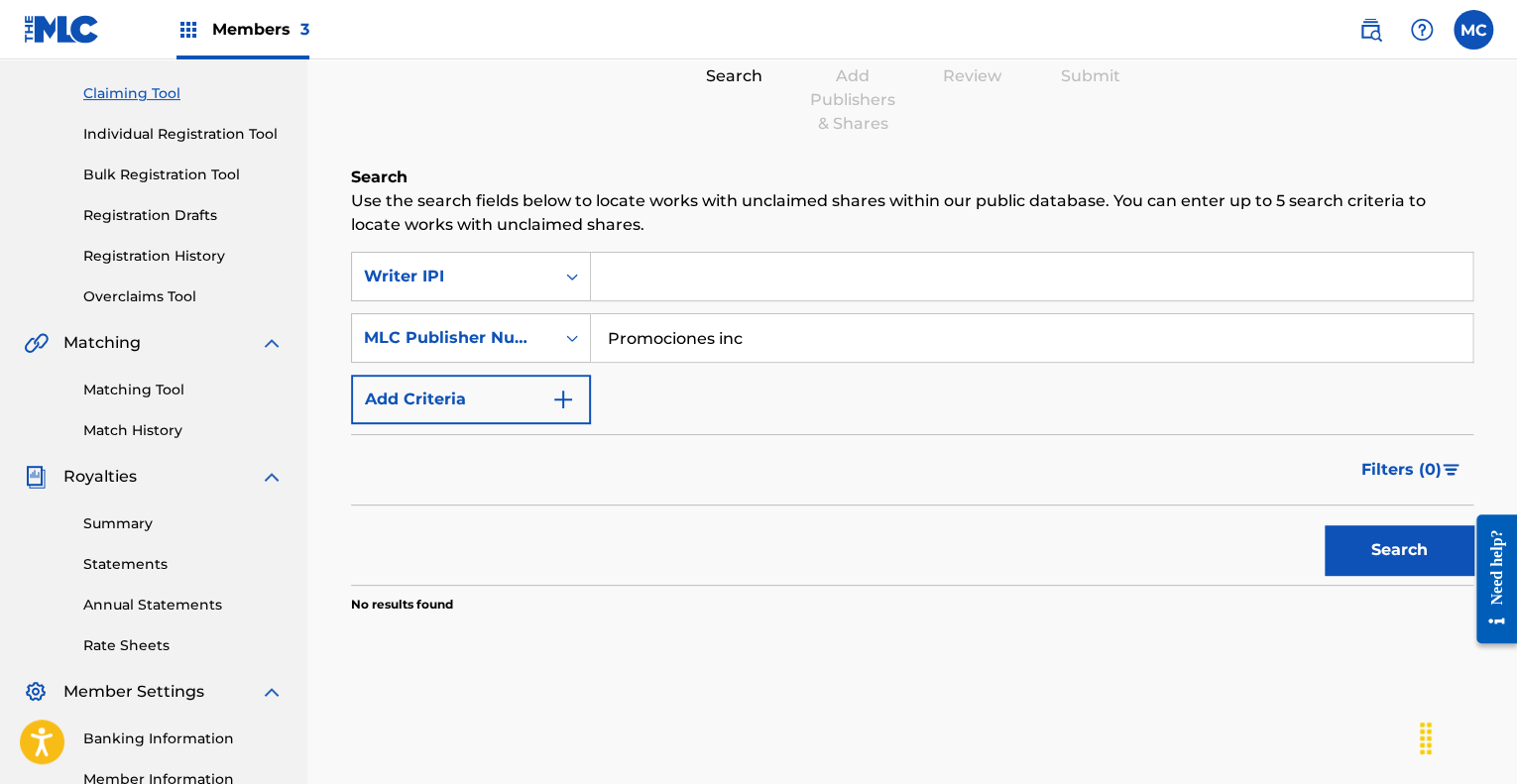 type 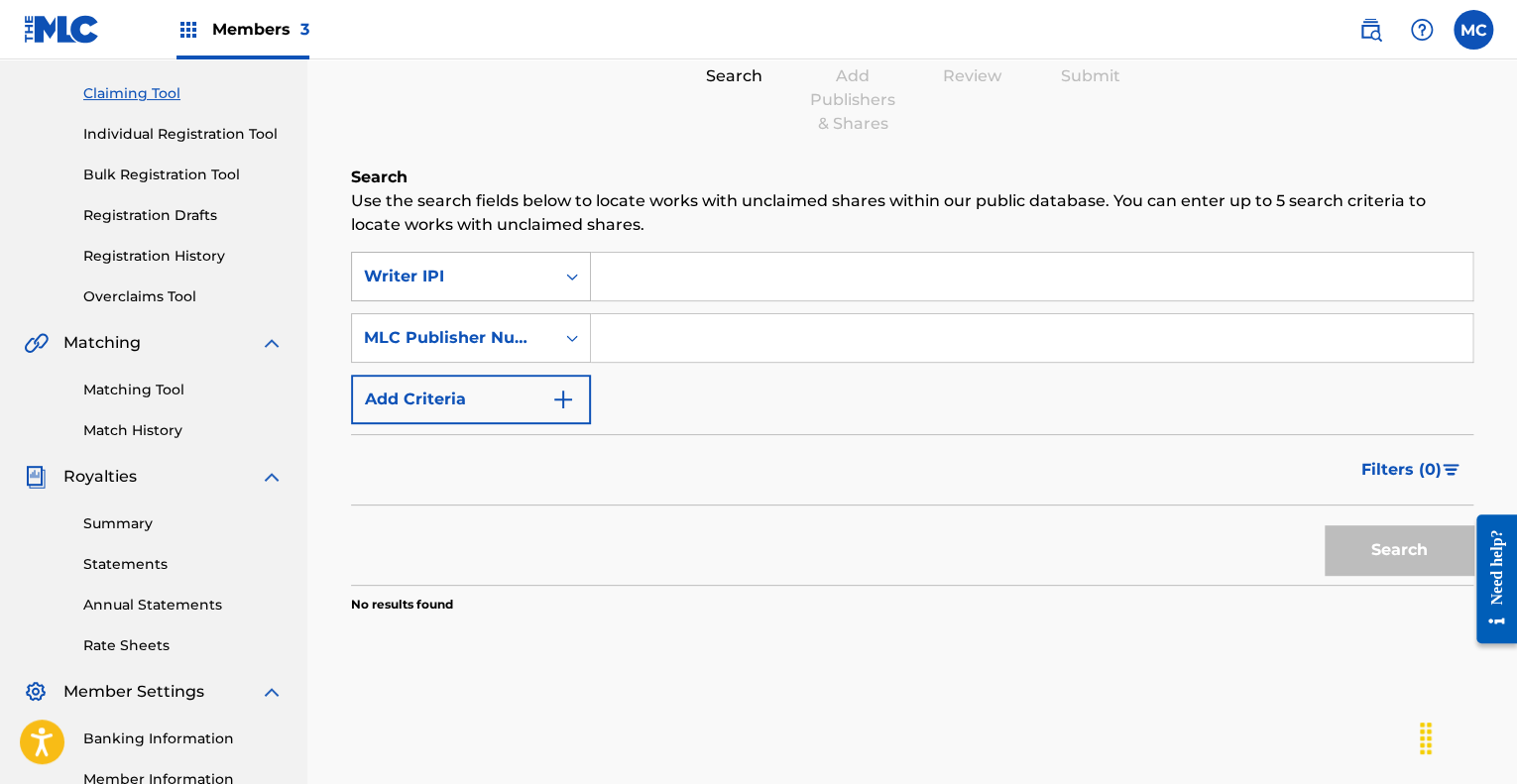 type 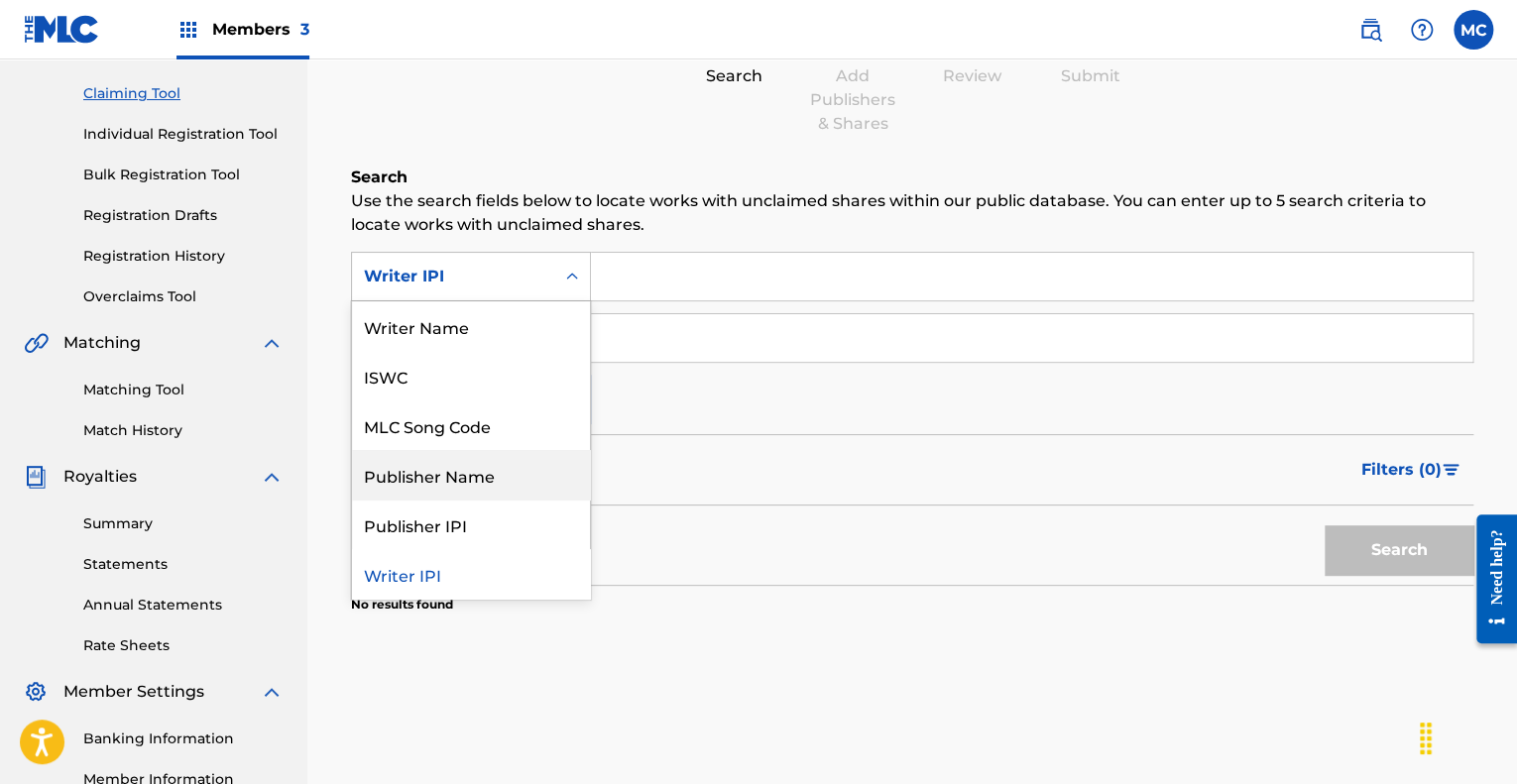 scroll, scrollTop: 0, scrollLeft: 0, axis: both 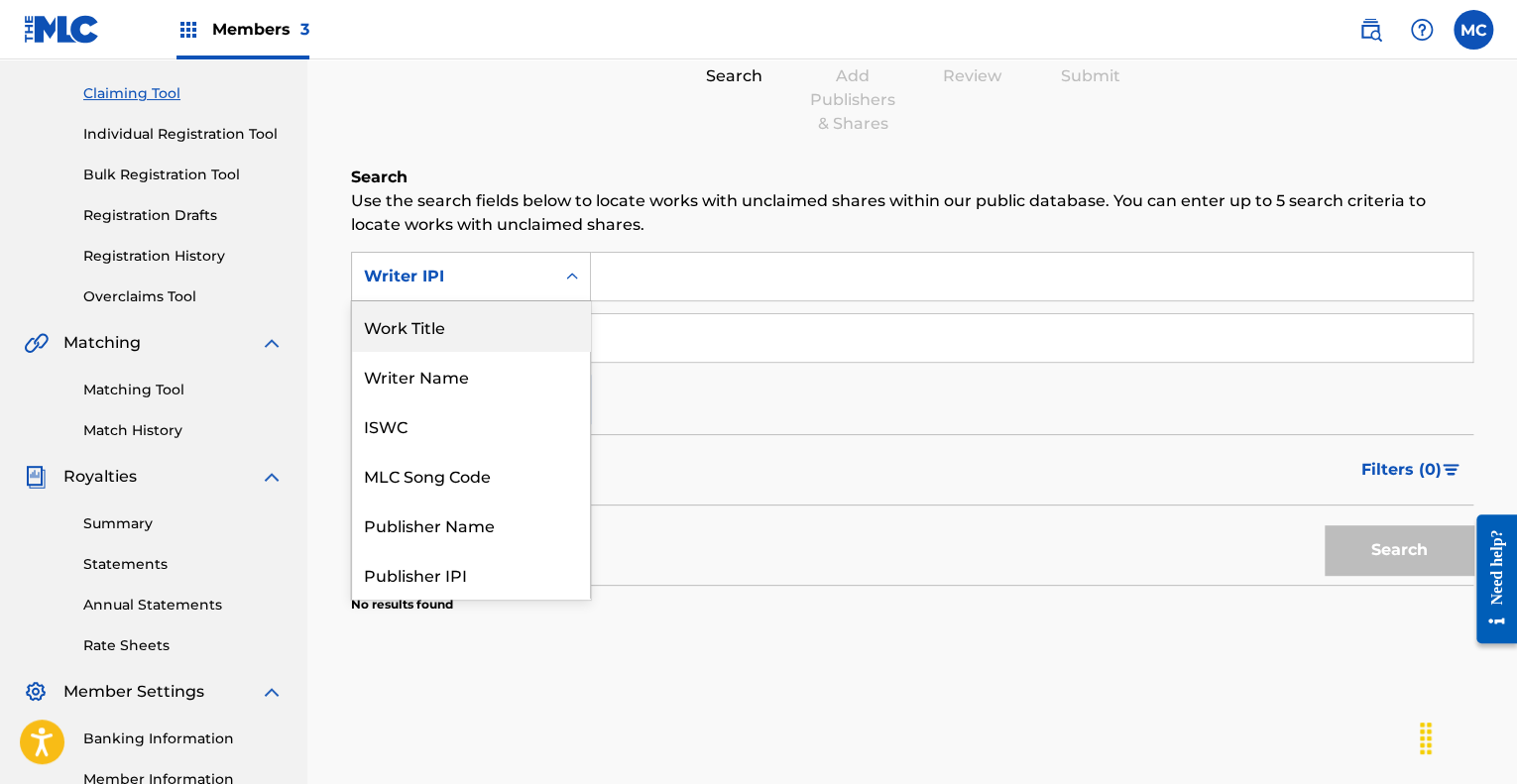 click on "Work Title" at bounding box center (471, 326) 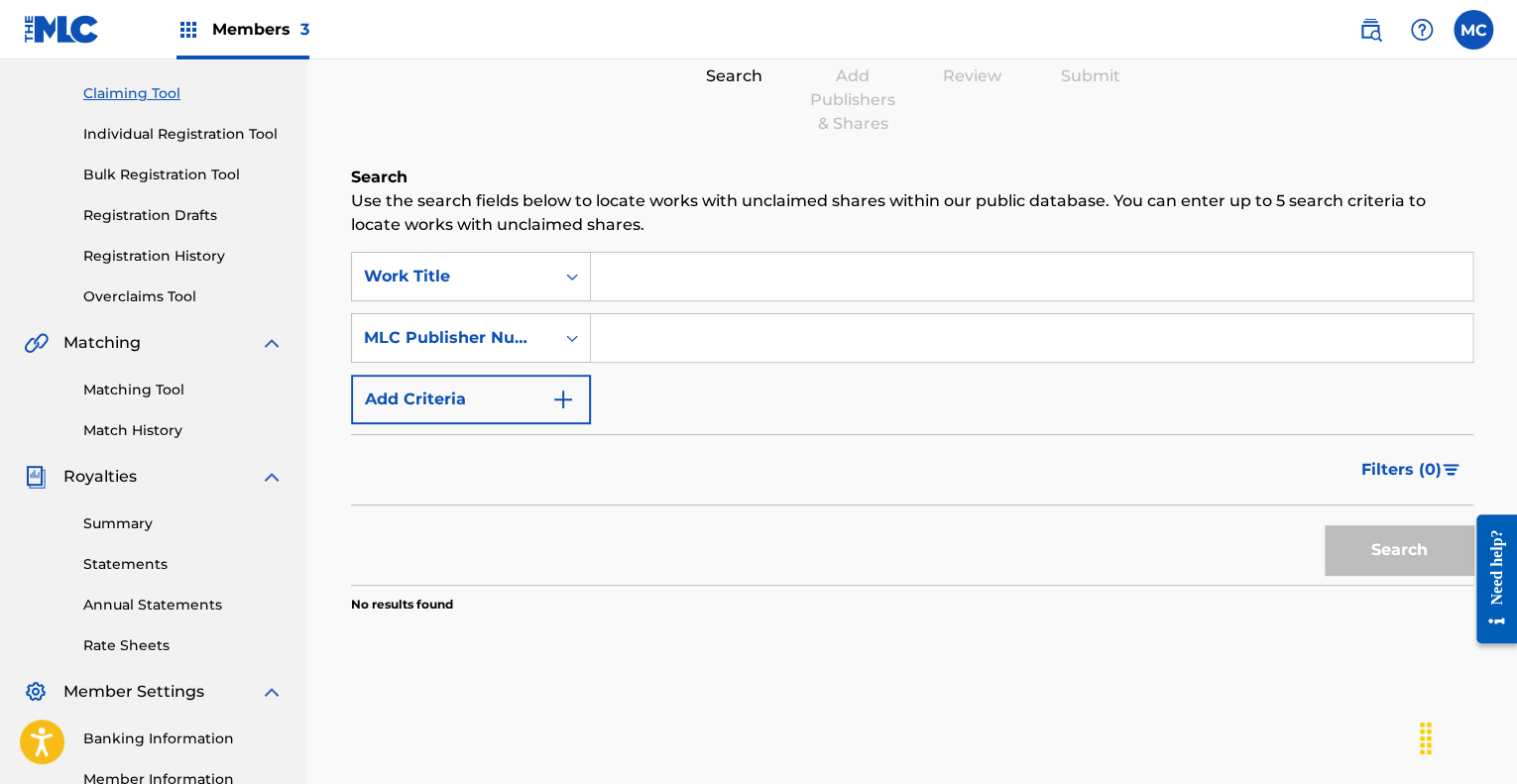 click on "Add Criteria" at bounding box center (471, 399) 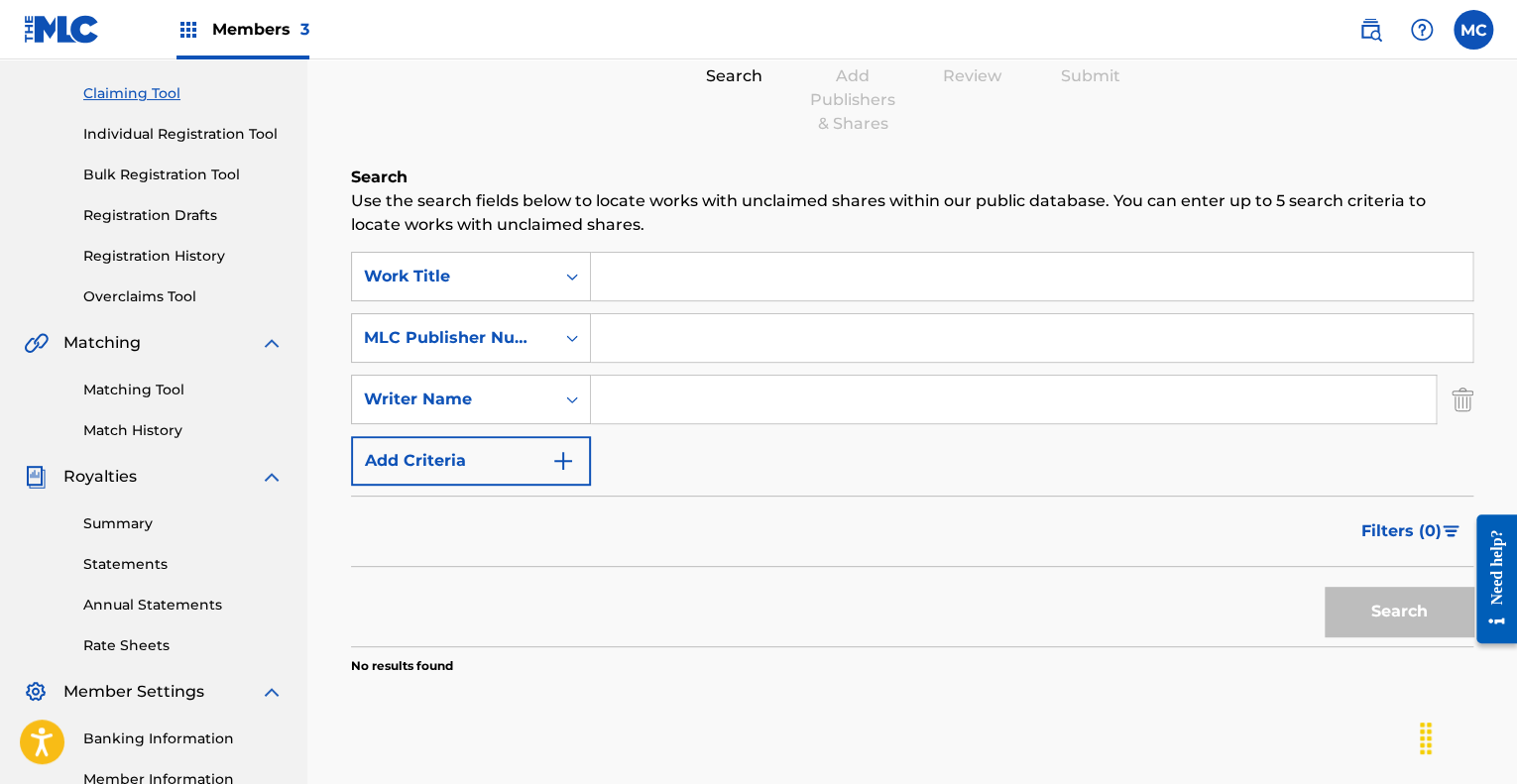 click on "Add Criteria" at bounding box center [471, 461] 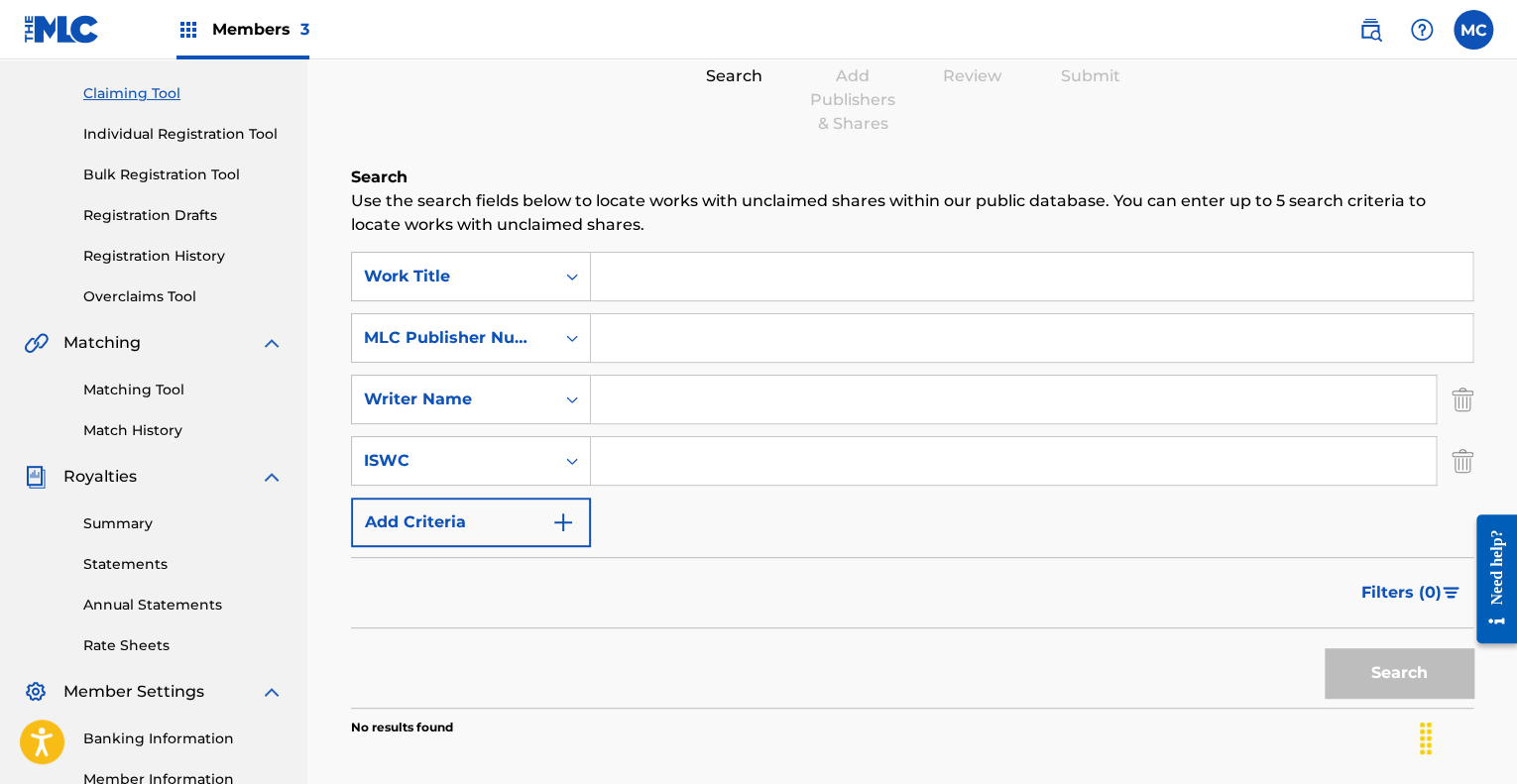 click at bounding box center (563, 522) 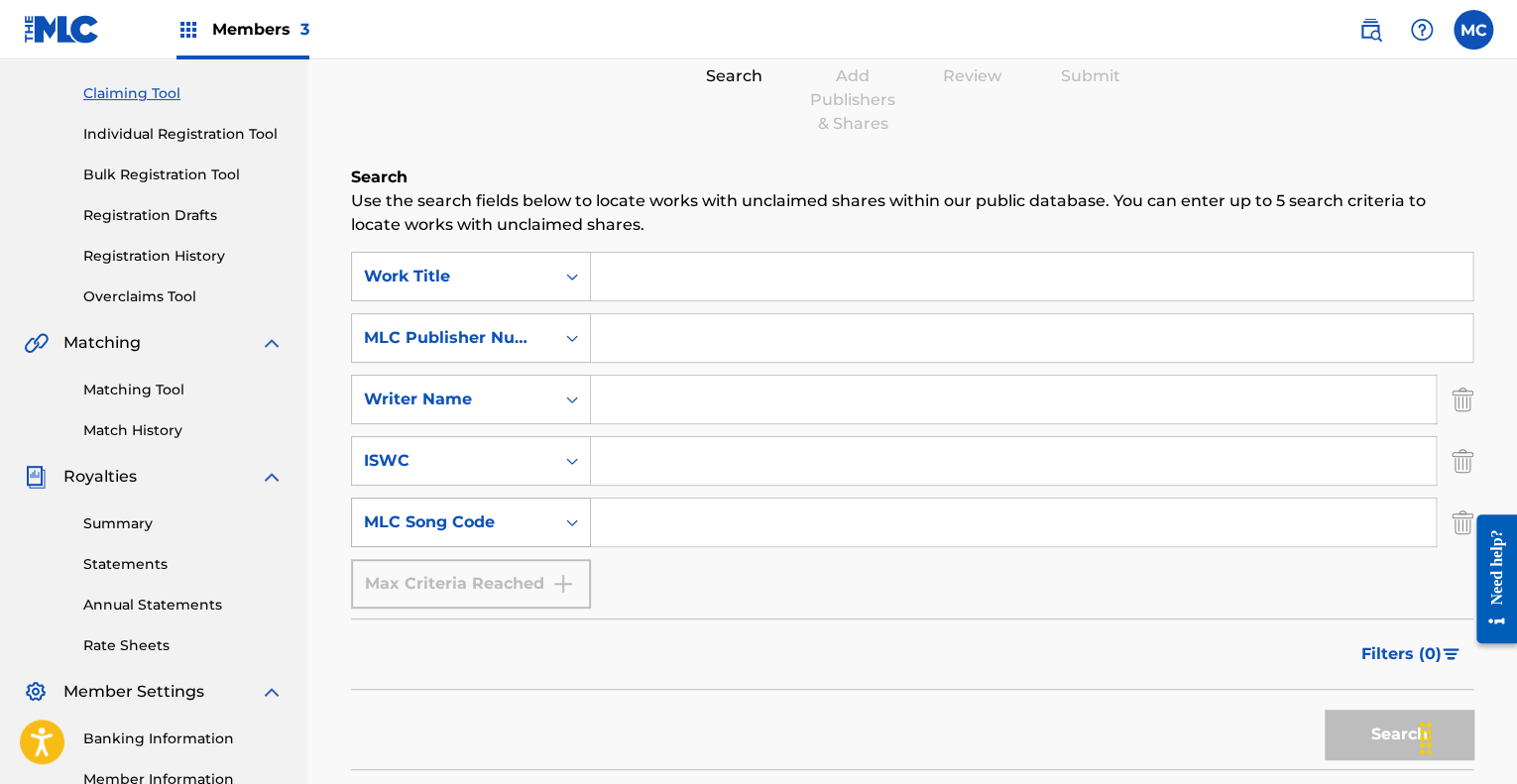 click 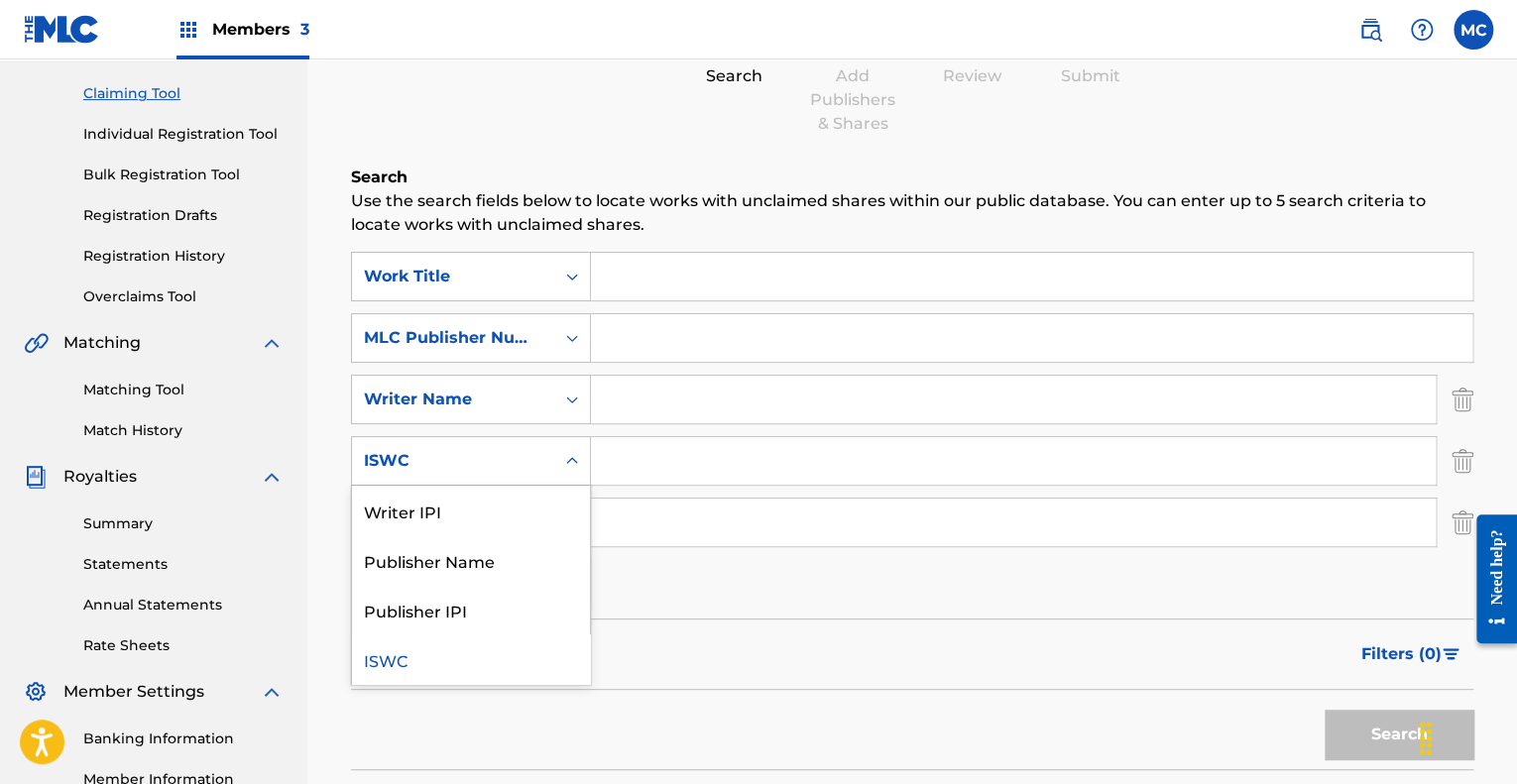 drag, startPoint x: 546, startPoint y: 471, endPoint x: 561, endPoint y: 450, distance: 25.806976 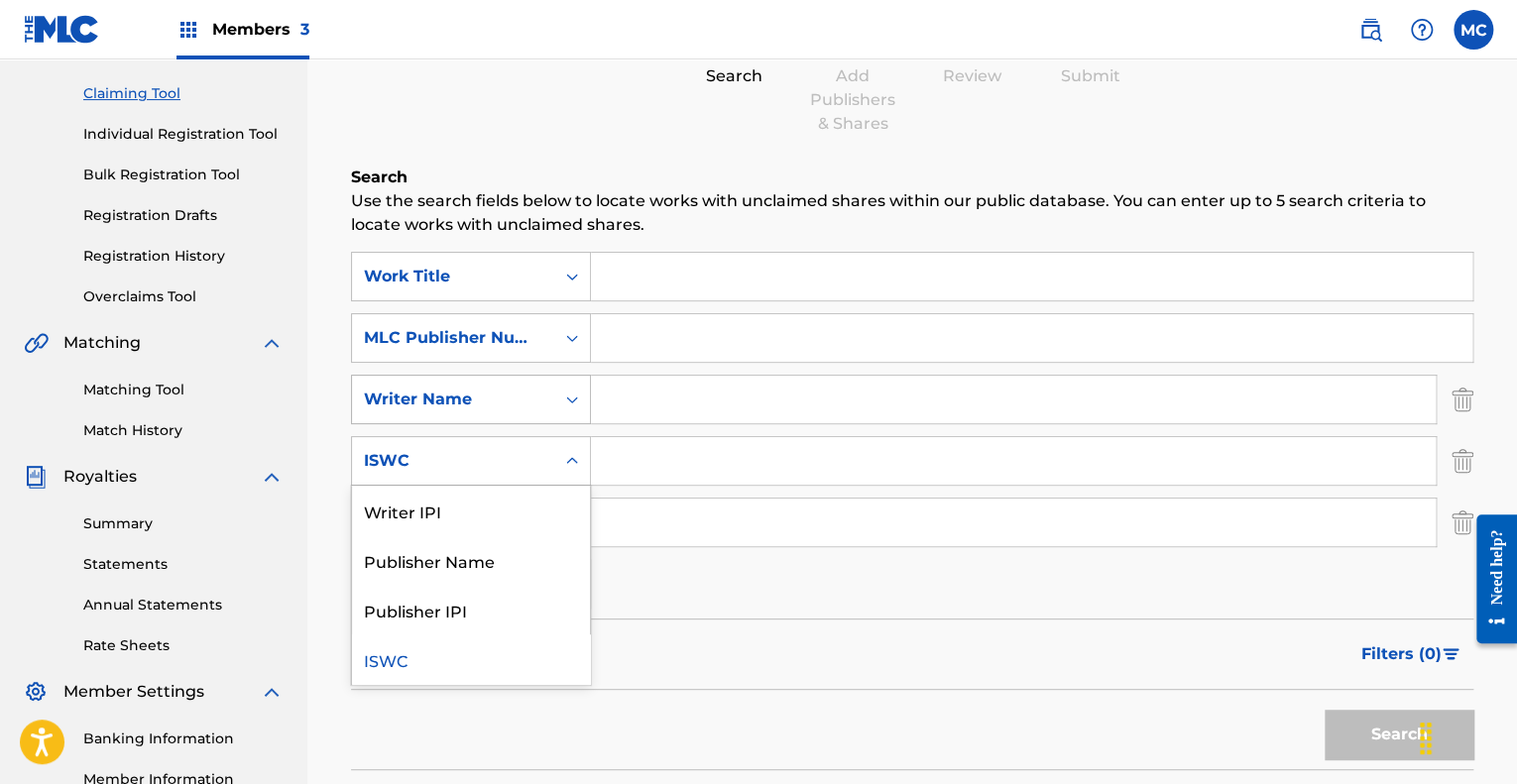 click at bounding box center (572, 399) 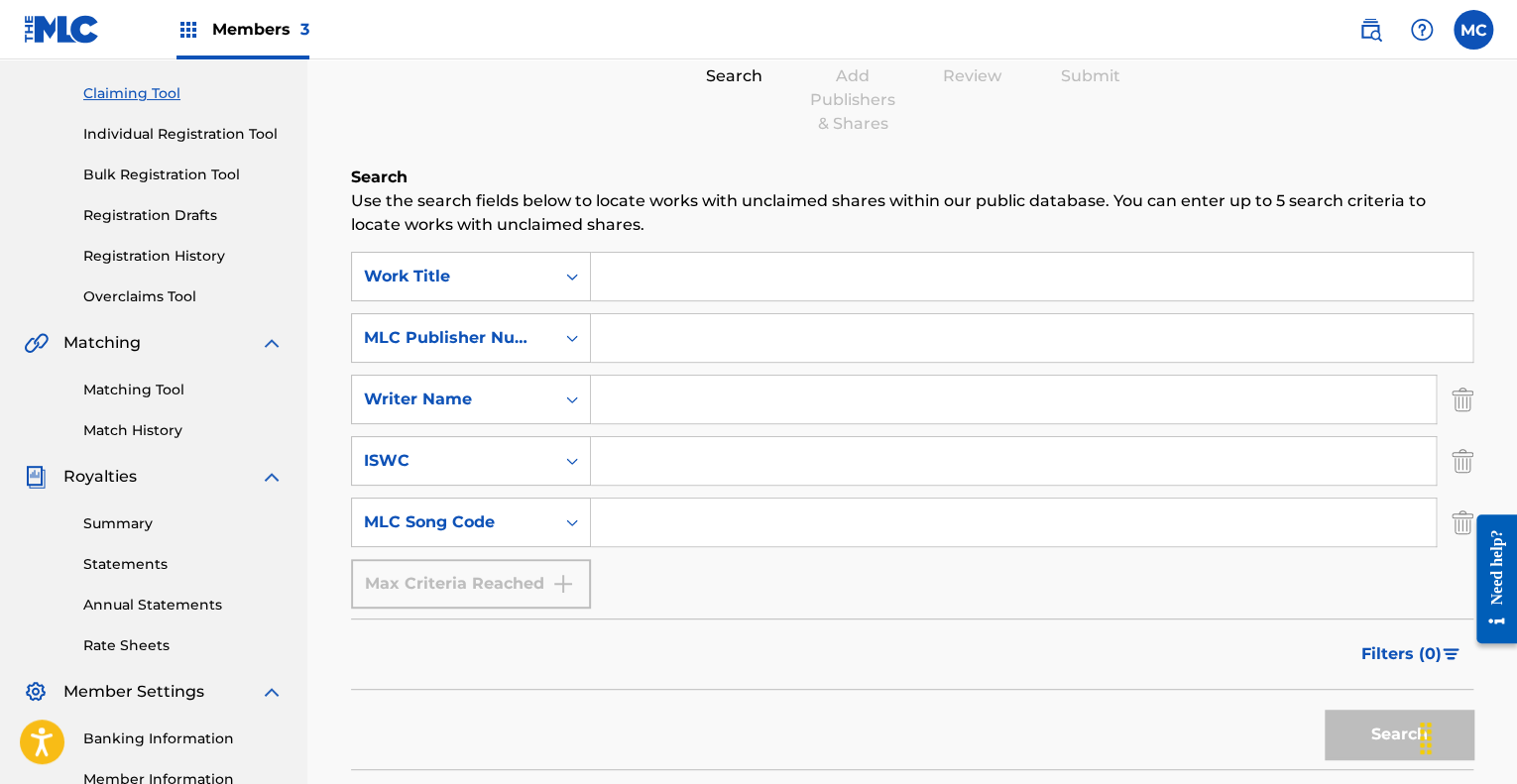 click on "Matching Tool" at bounding box center (183, 390) 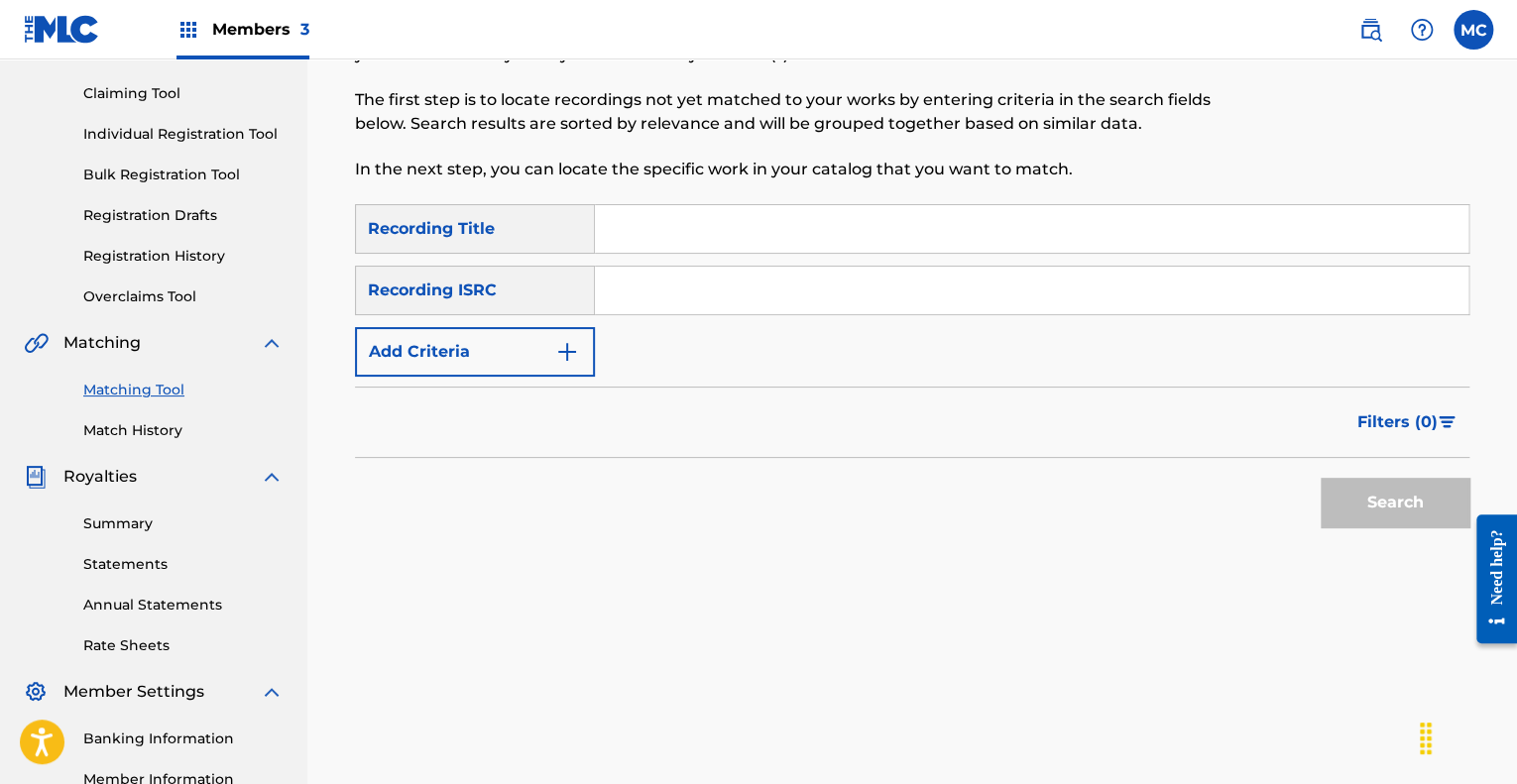 scroll, scrollTop: 0, scrollLeft: 0, axis: both 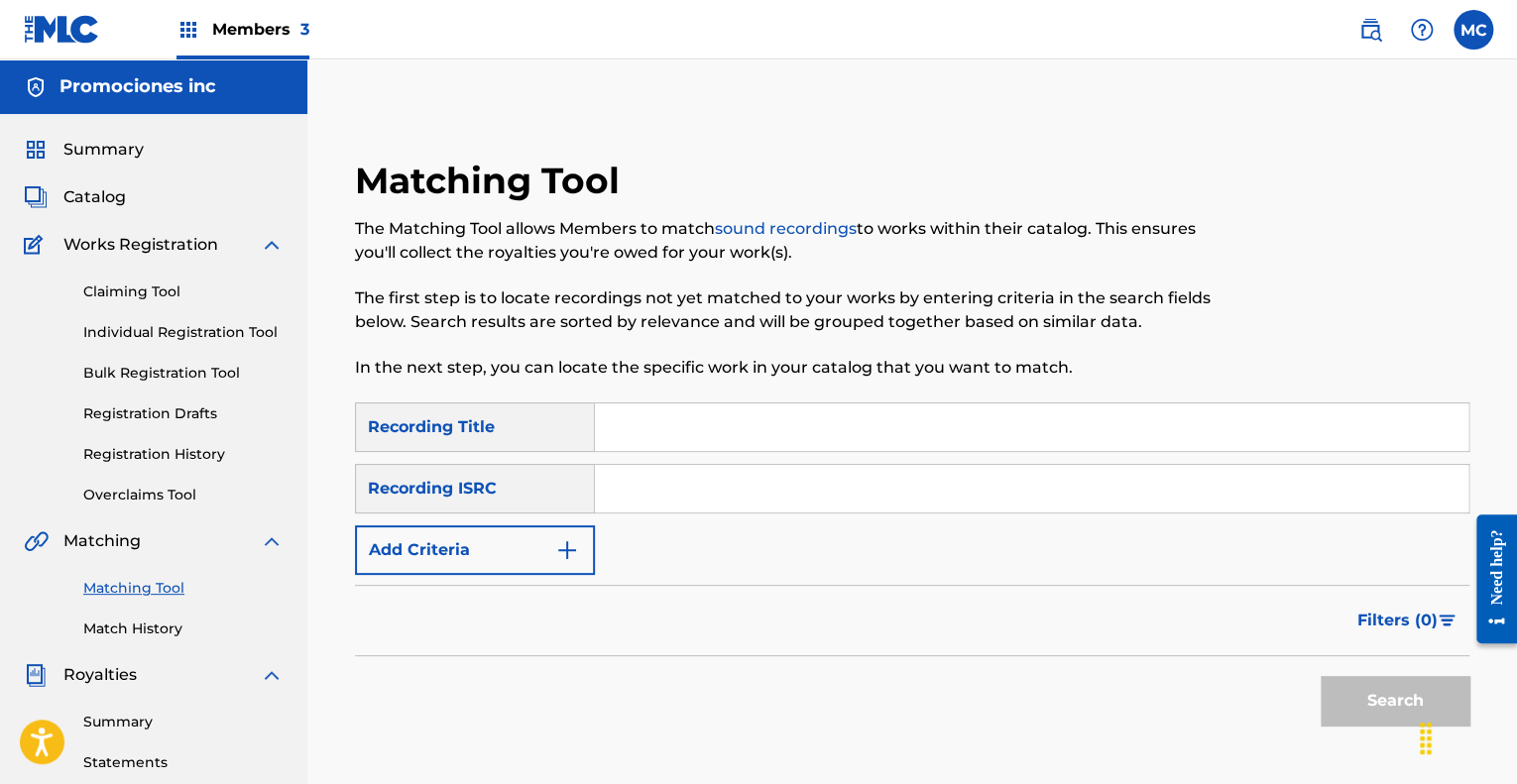 click on "Recording Title" at bounding box center [475, 427] 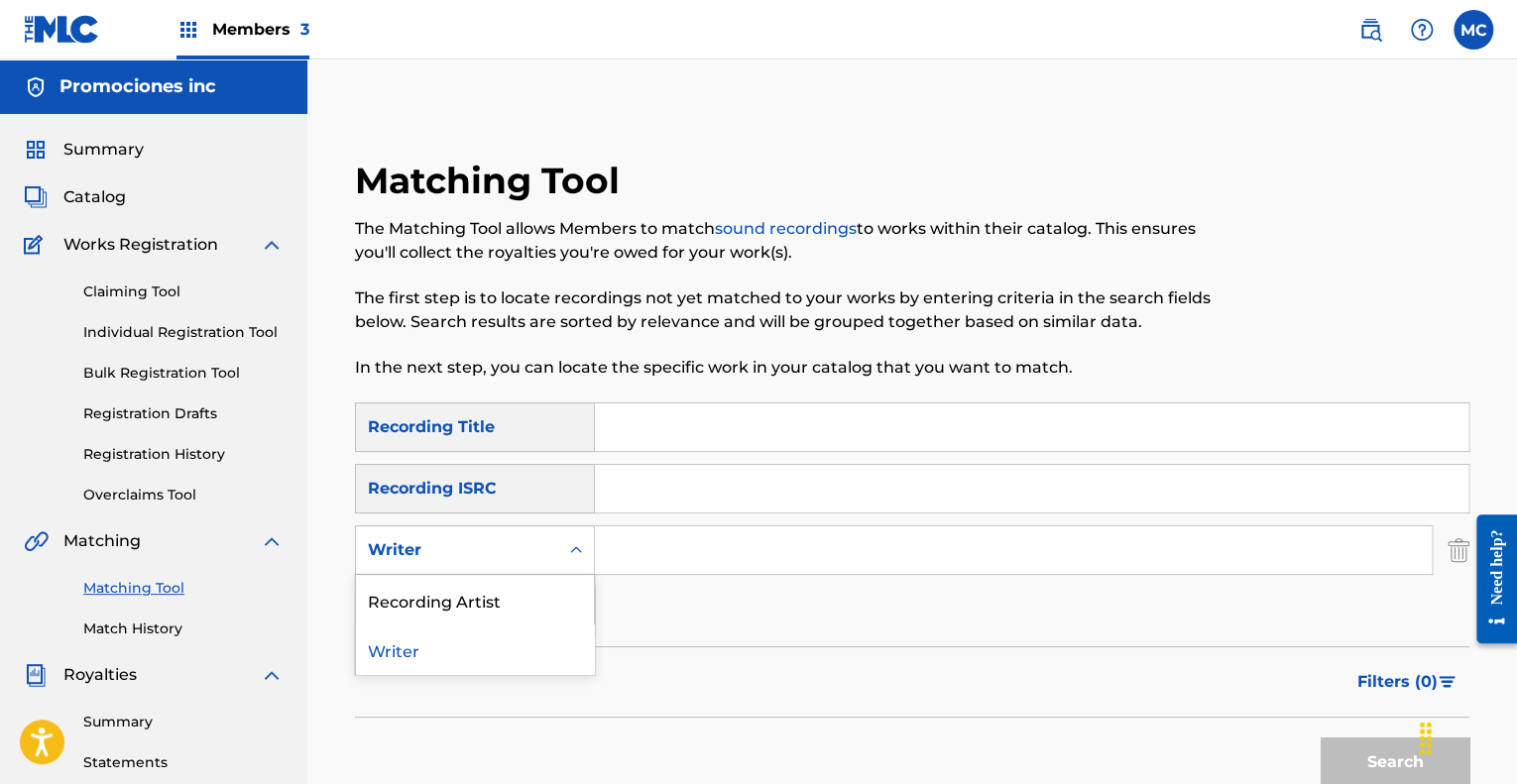 click on "Writer" at bounding box center (457, 550) 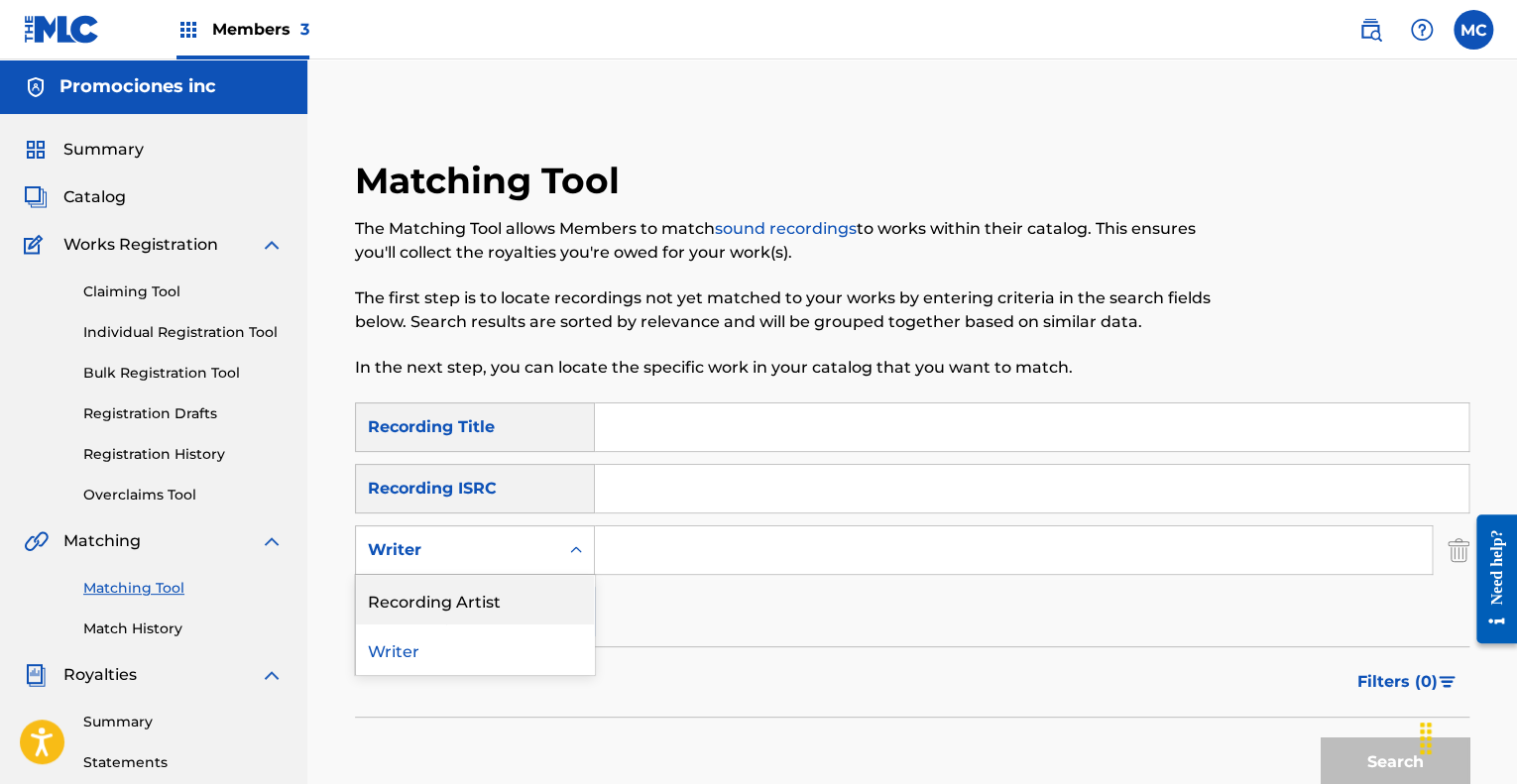 drag, startPoint x: 529, startPoint y: 607, endPoint x: 623, endPoint y: 601, distance: 94.19129 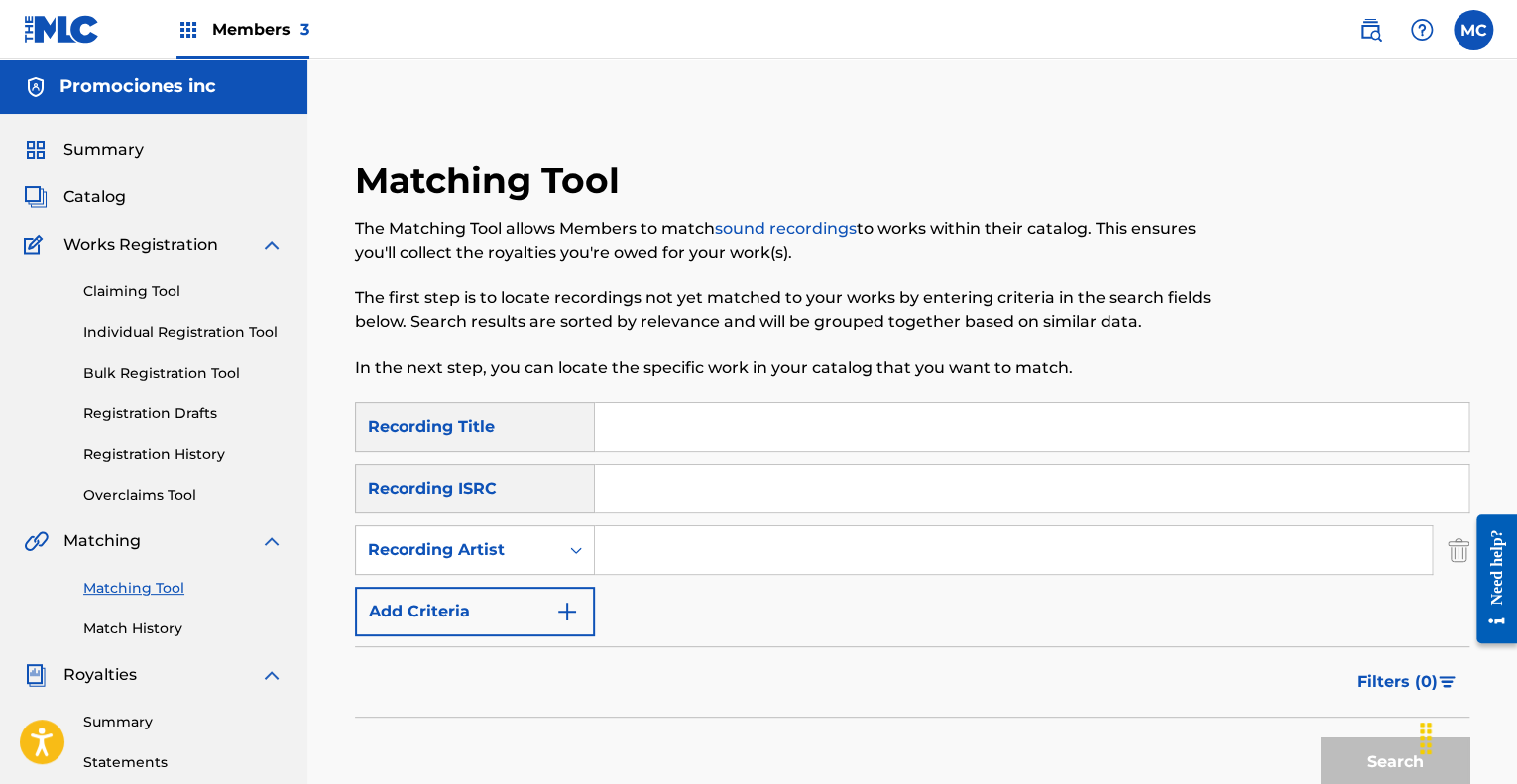 click at bounding box center [1013, 550] 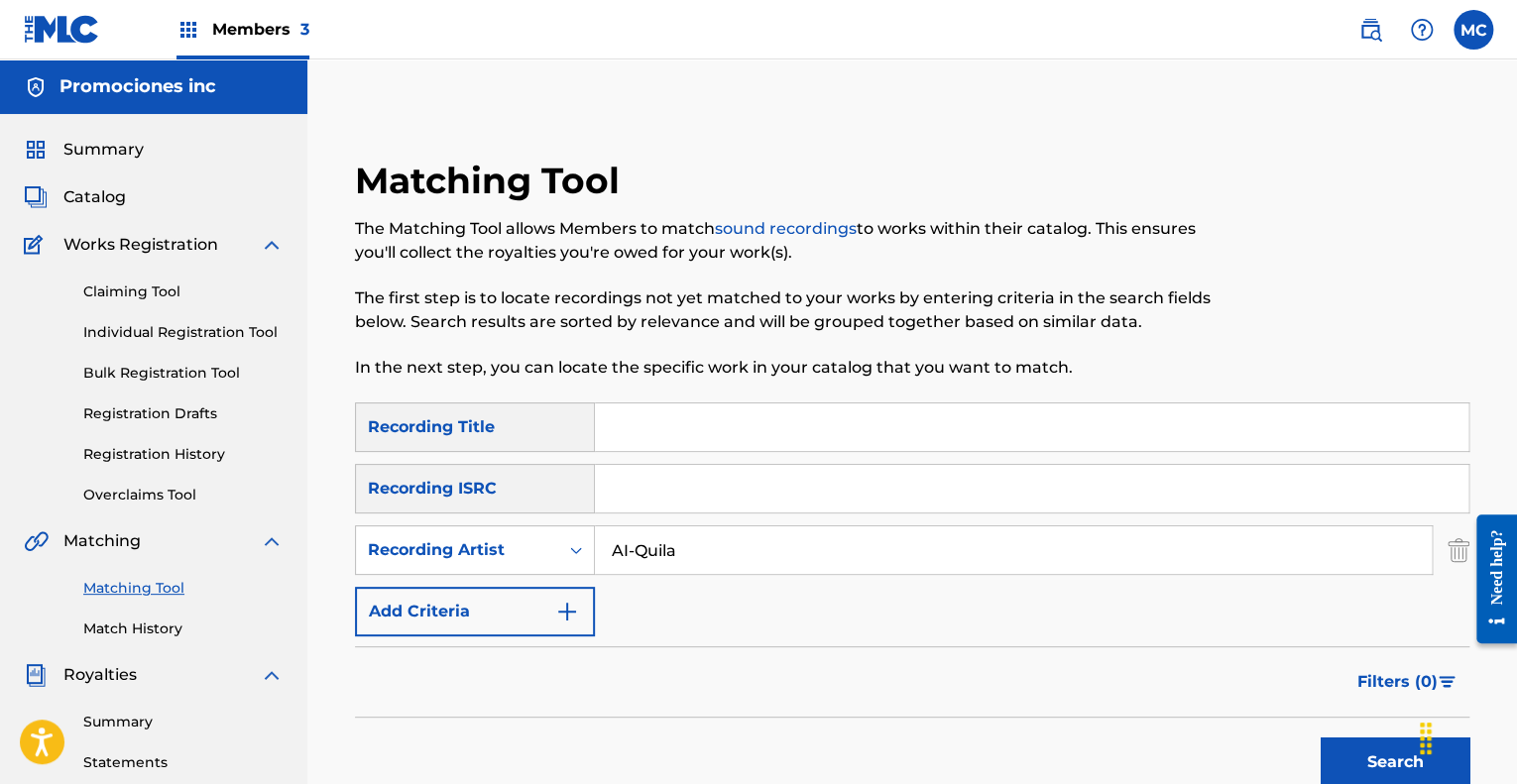type on "AI-Quila" 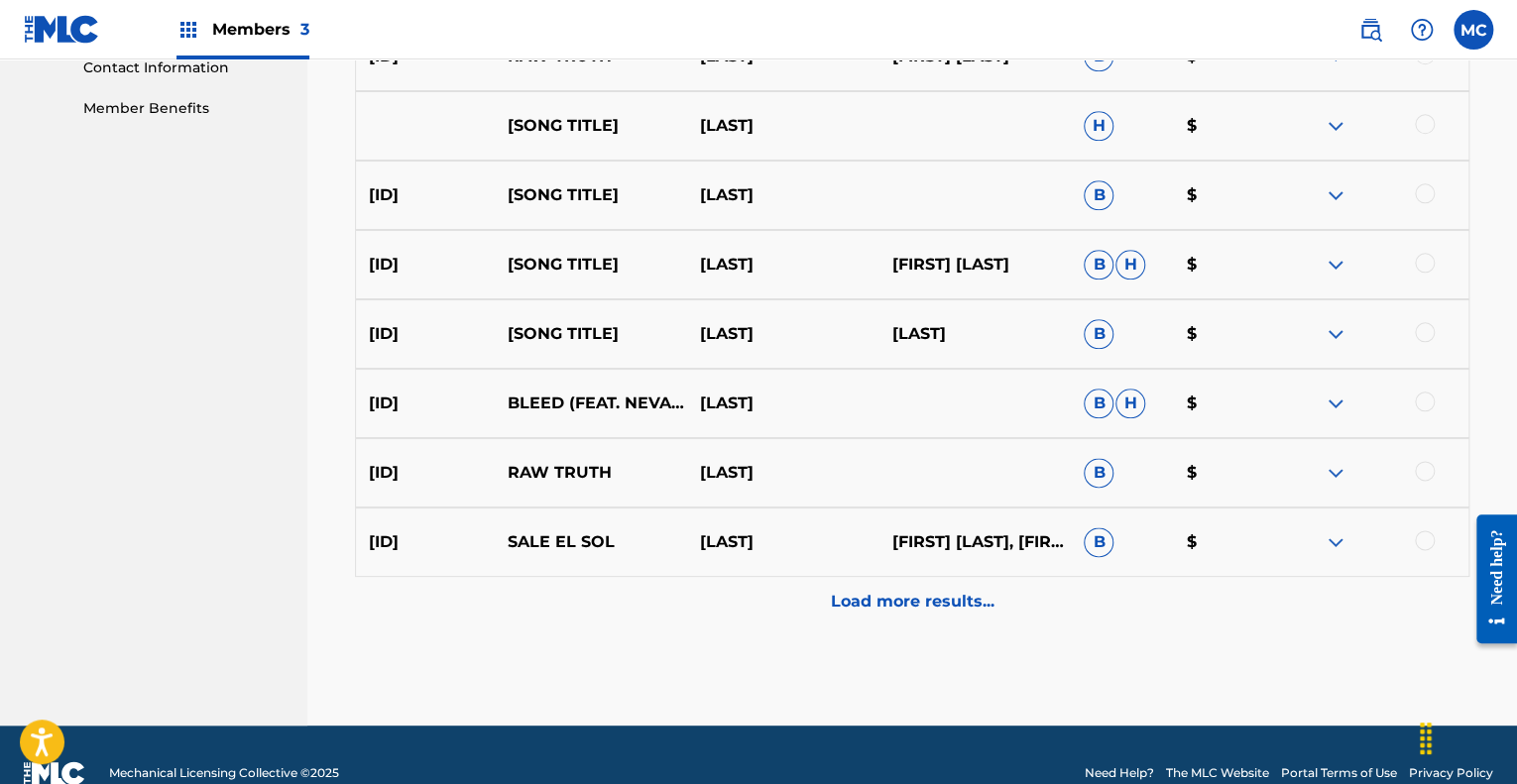 scroll, scrollTop: 1027, scrollLeft: 0, axis: vertical 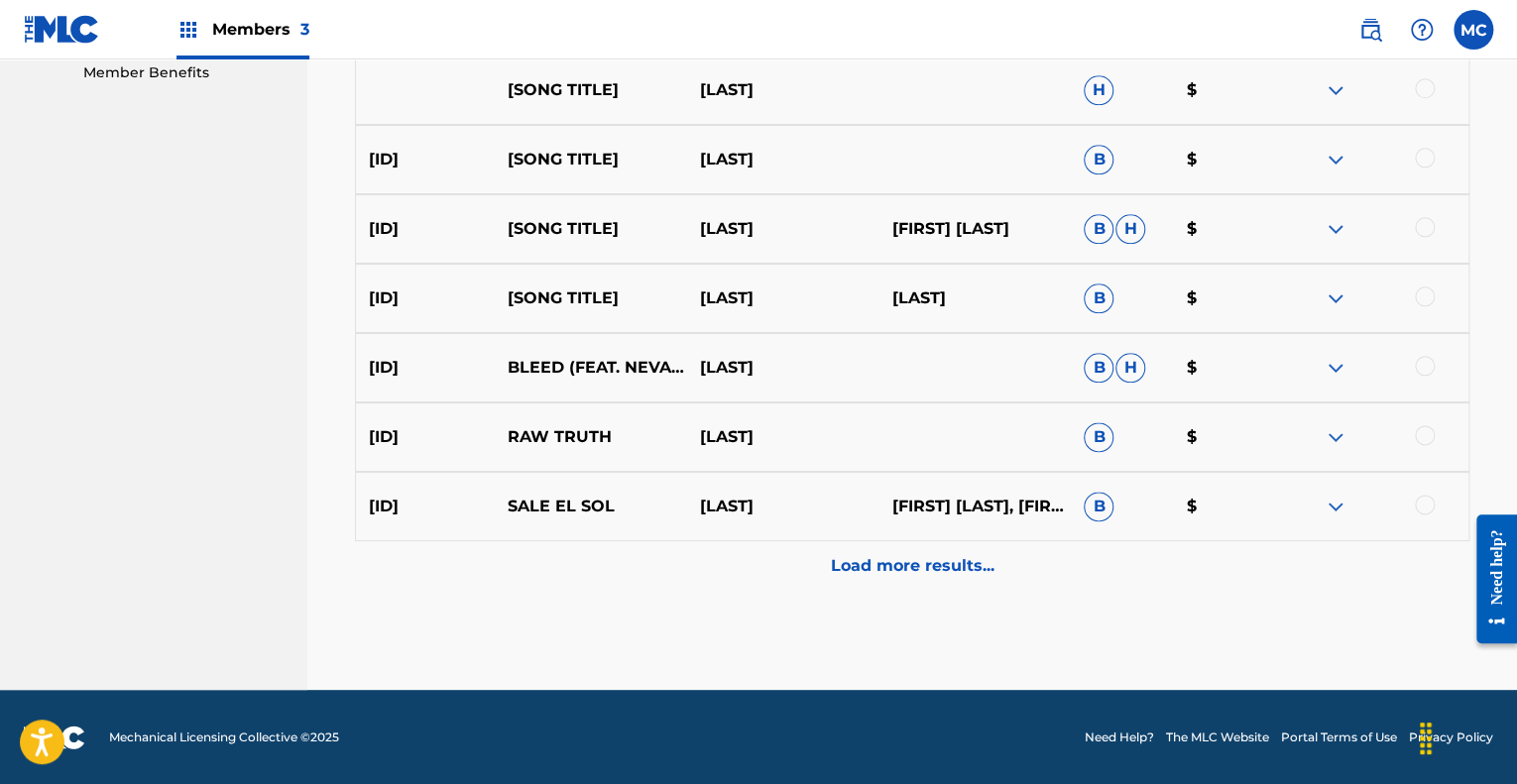 click on "Load more results..." at bounding box center (912, 566) 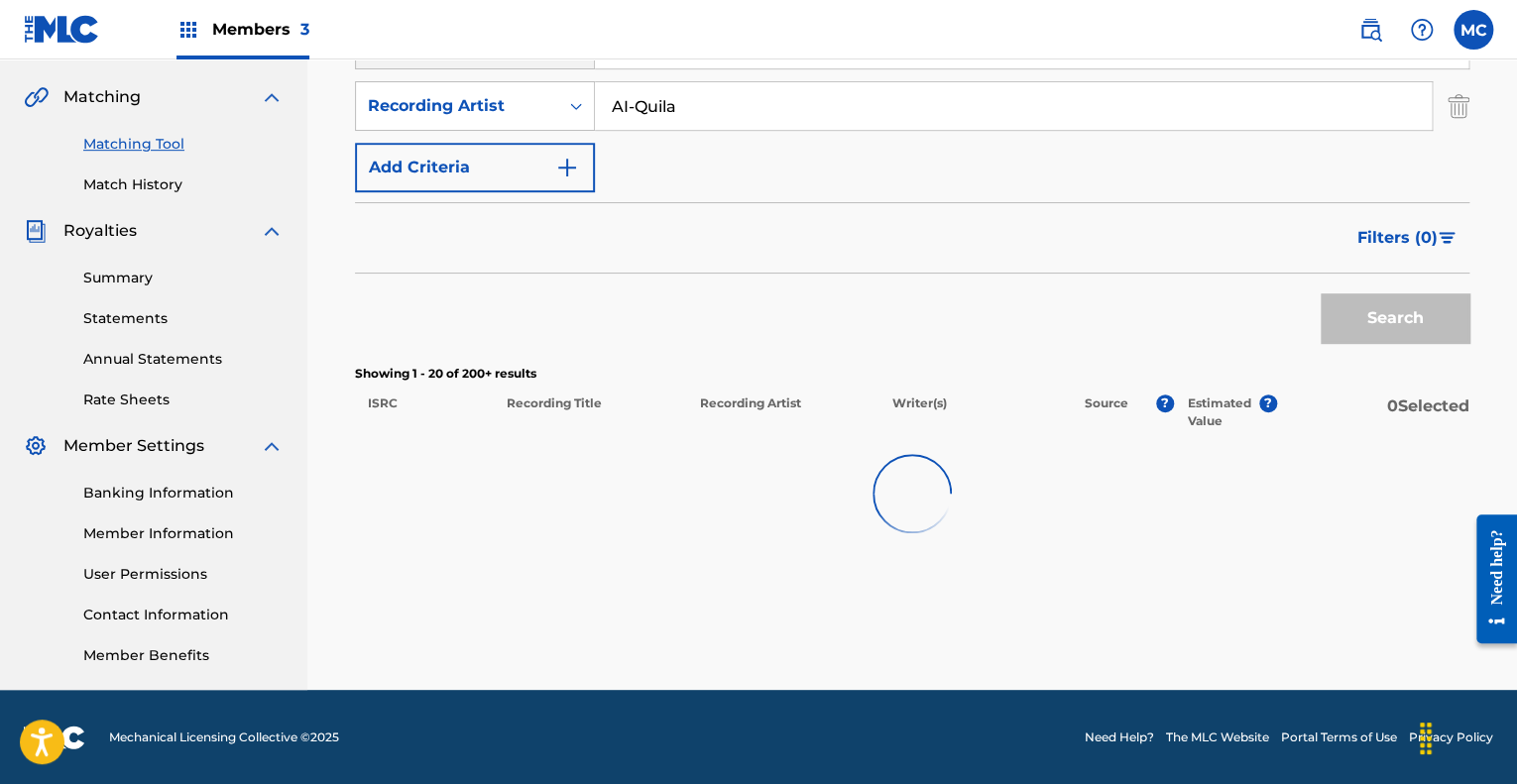 scroll, scrollTop: 1027, scrollLeft: 0, axis: vertical 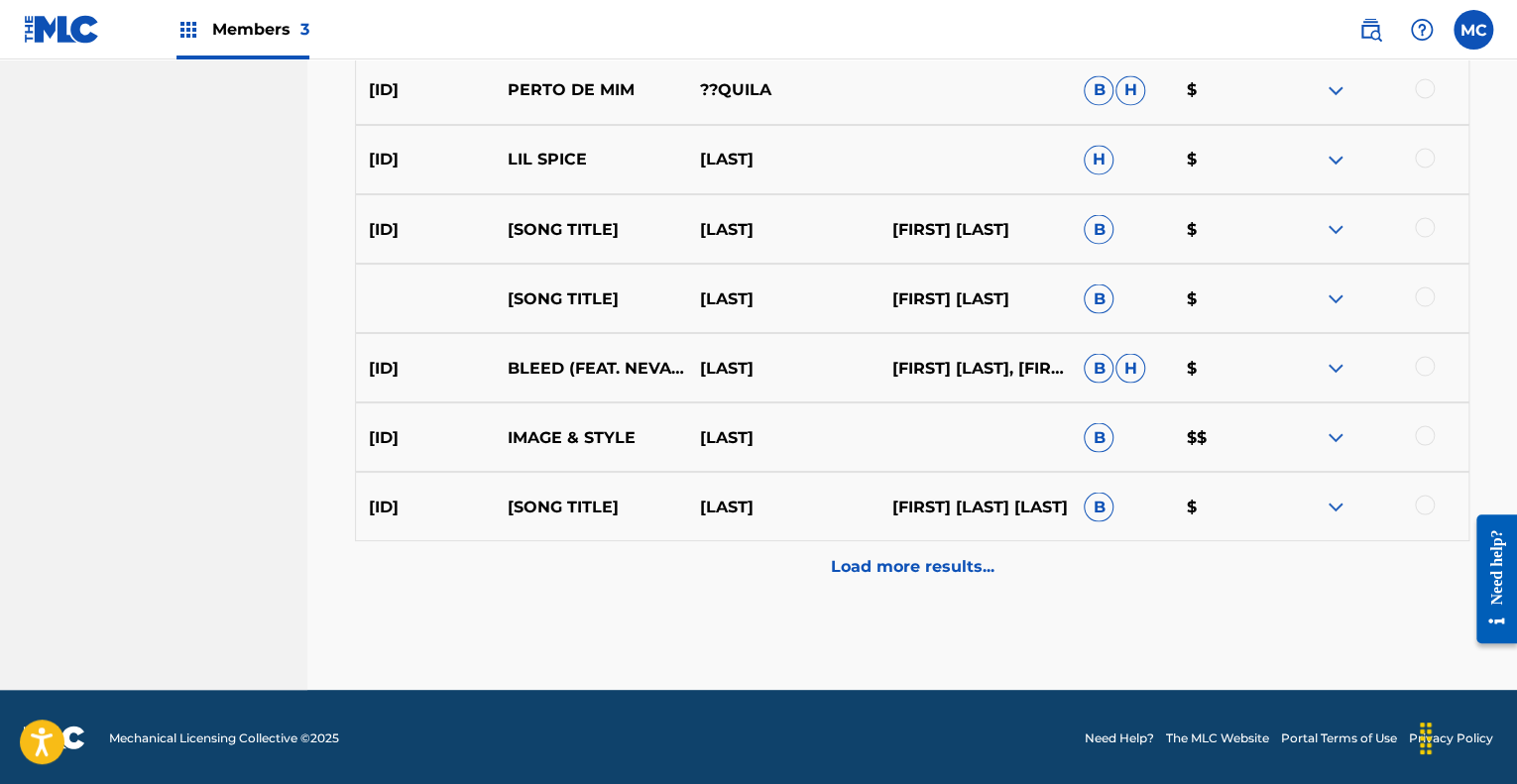 click on "Load more results..." at bounding box center [912, 566] 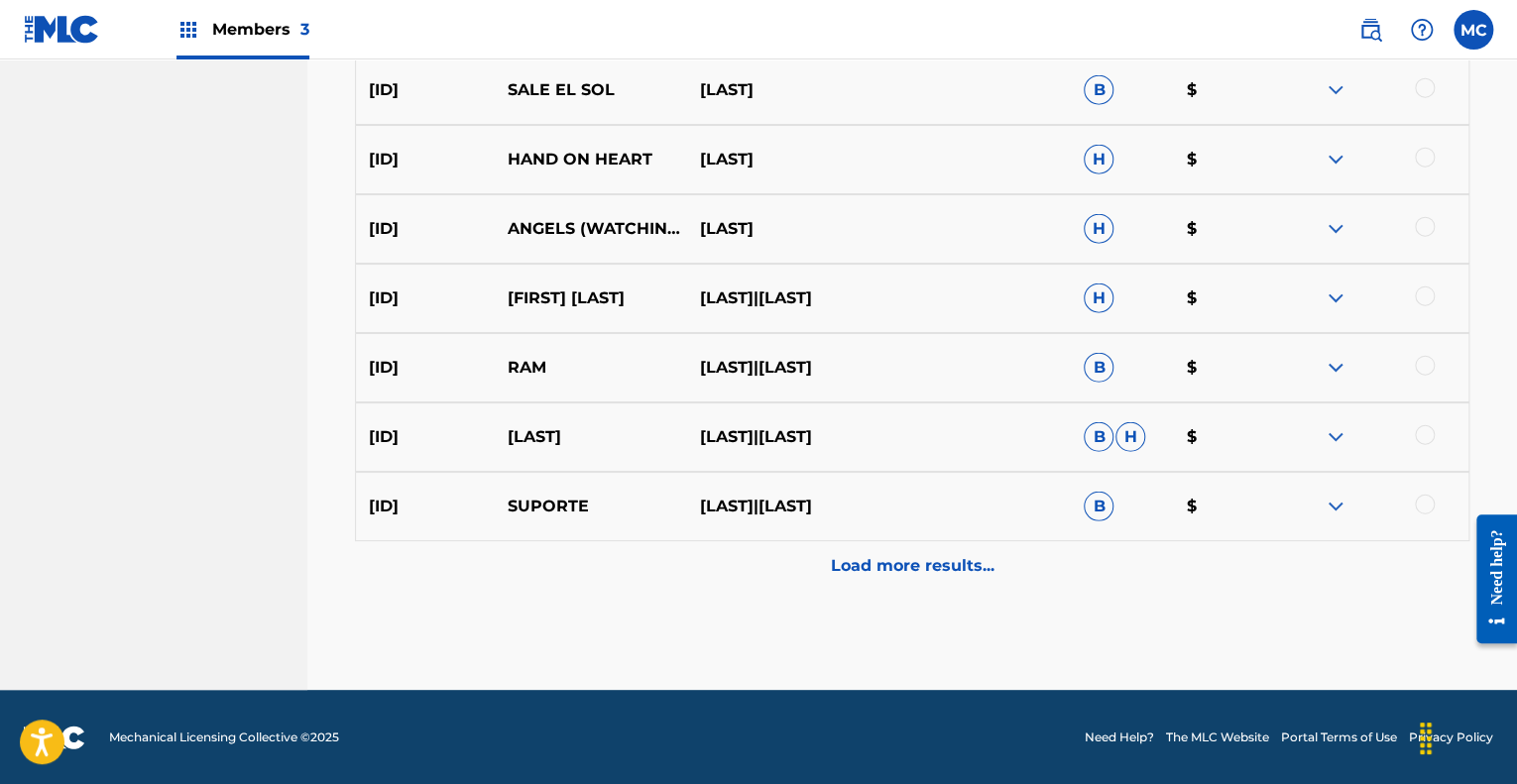 click on "Load more results..." at bounding box center (912, 566) 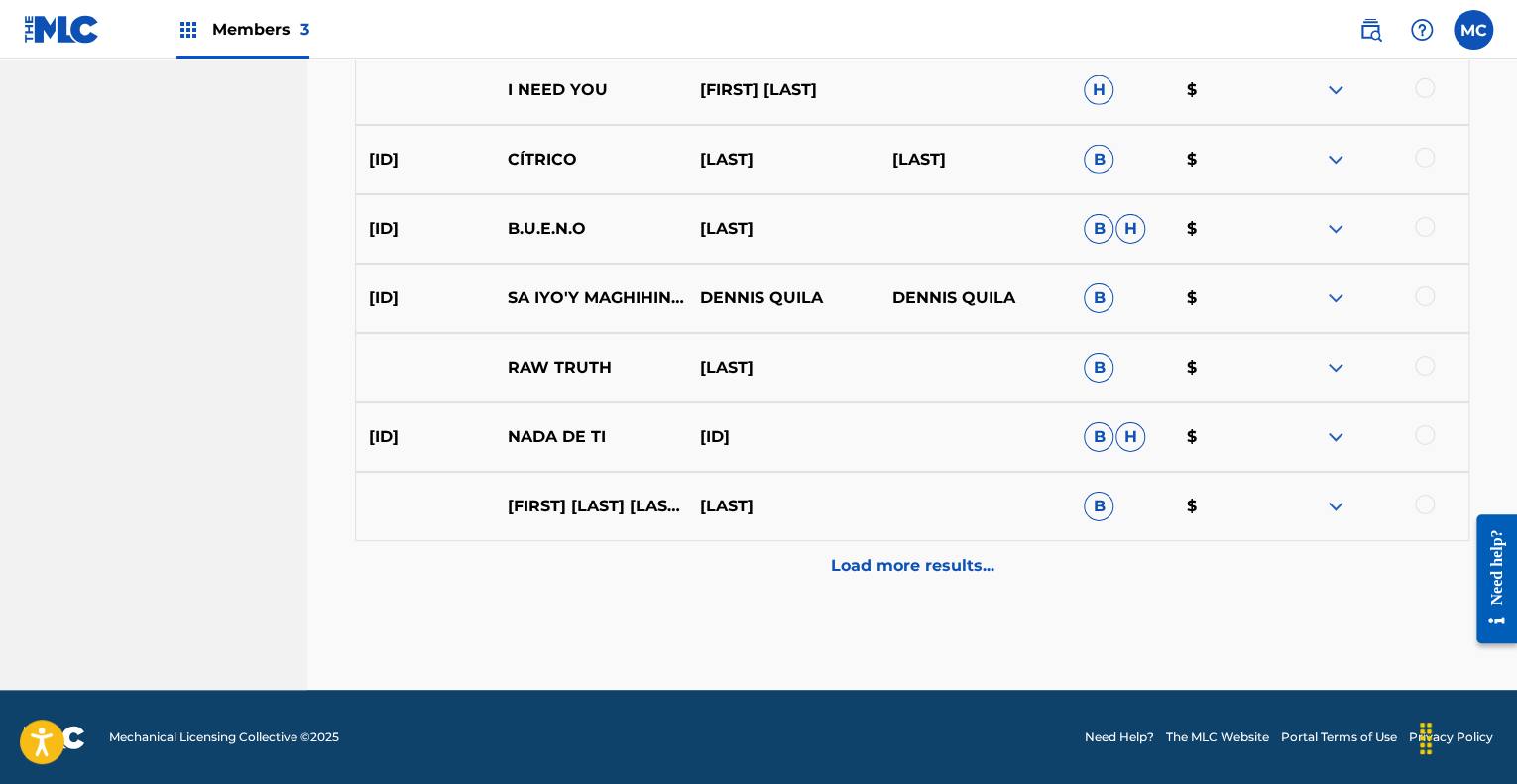 click on "Load more results..." at bounding box center (912, 566) 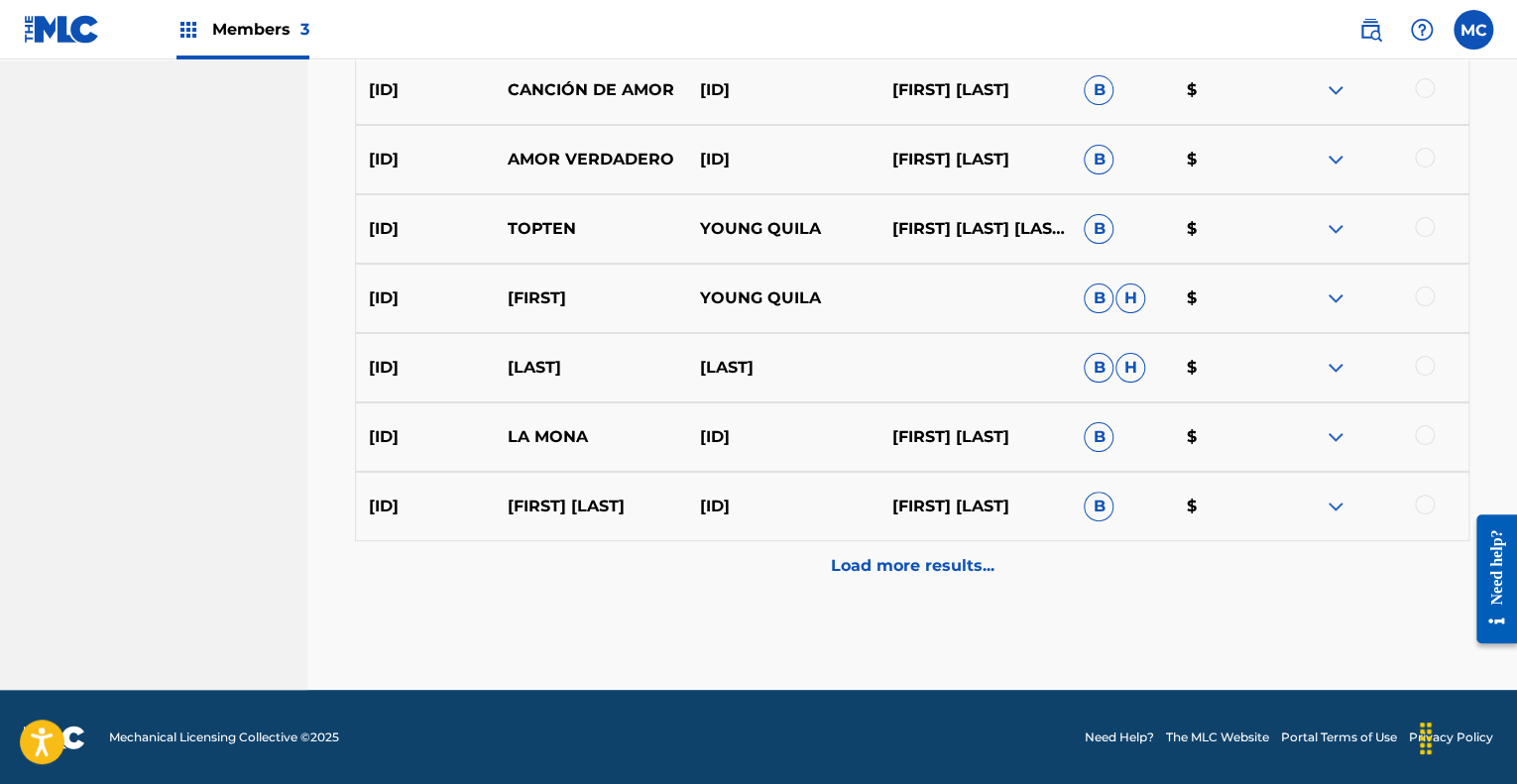 click on "Load more results..." at bounding box center [912, 566] 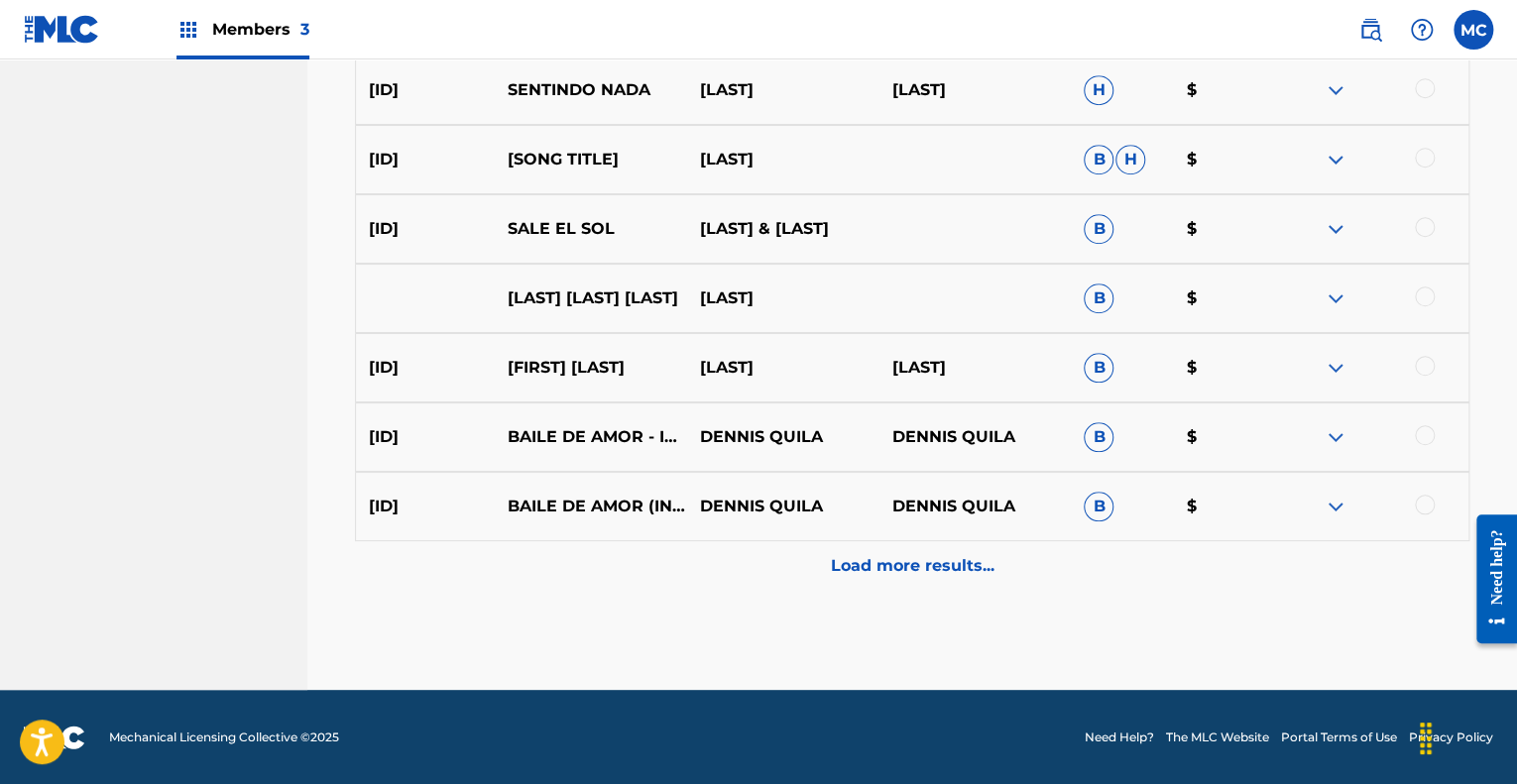 click on "Load more results..." at bounding box center [912, 566] 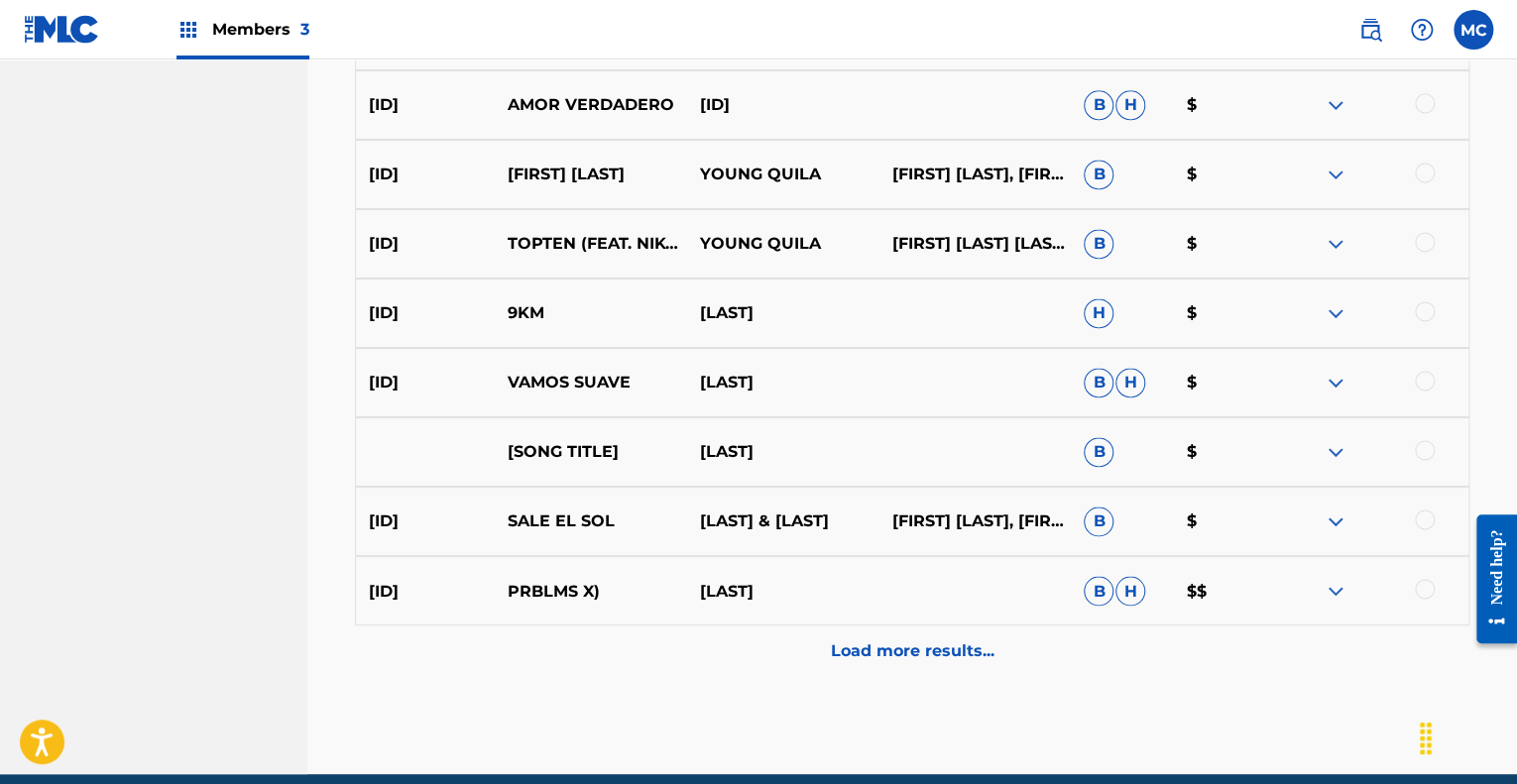 scroll, scrollTop: 5190, scrollLeft: 0, axis: vertical 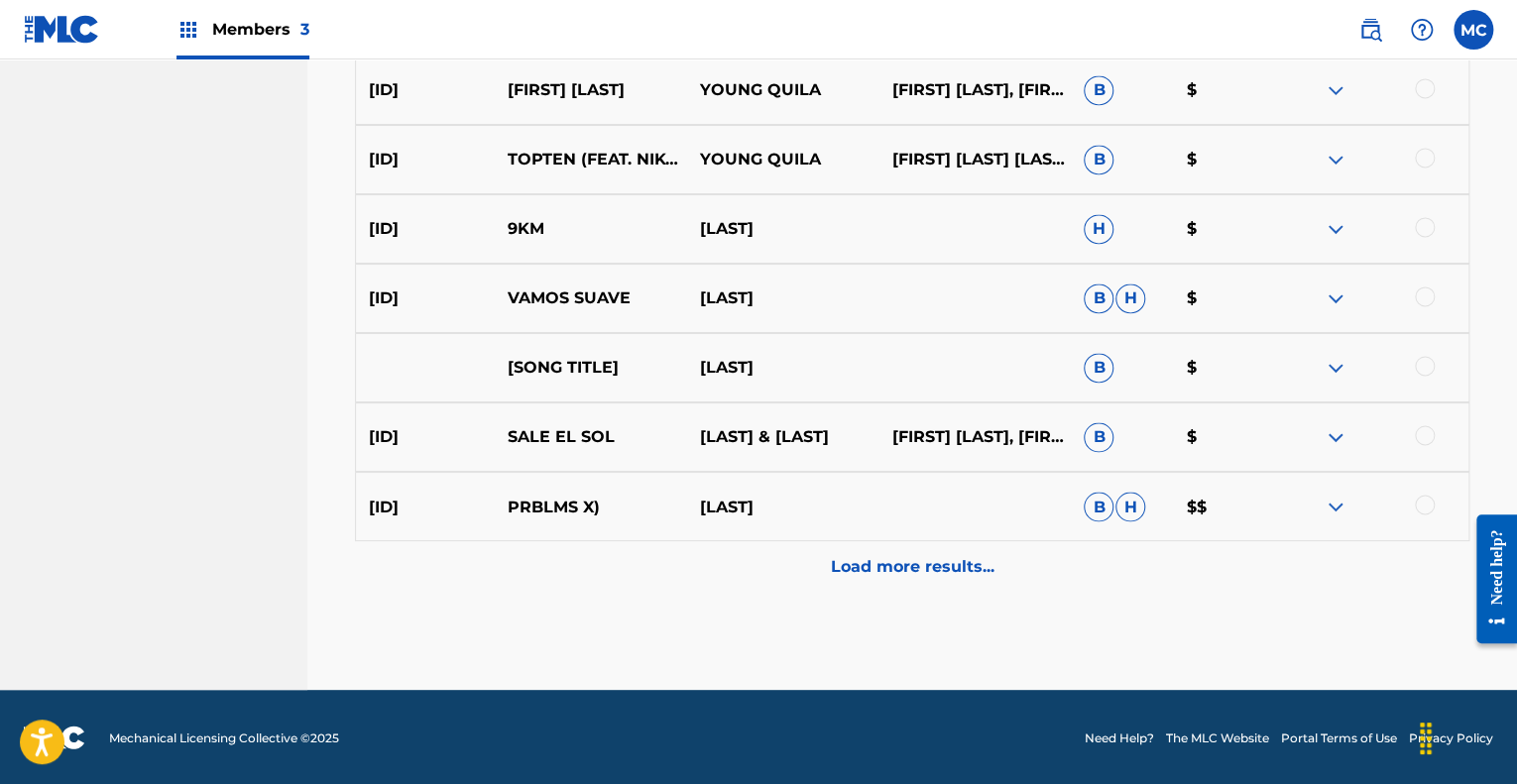 click on "Load more results..." at bounding box center (912, 566) 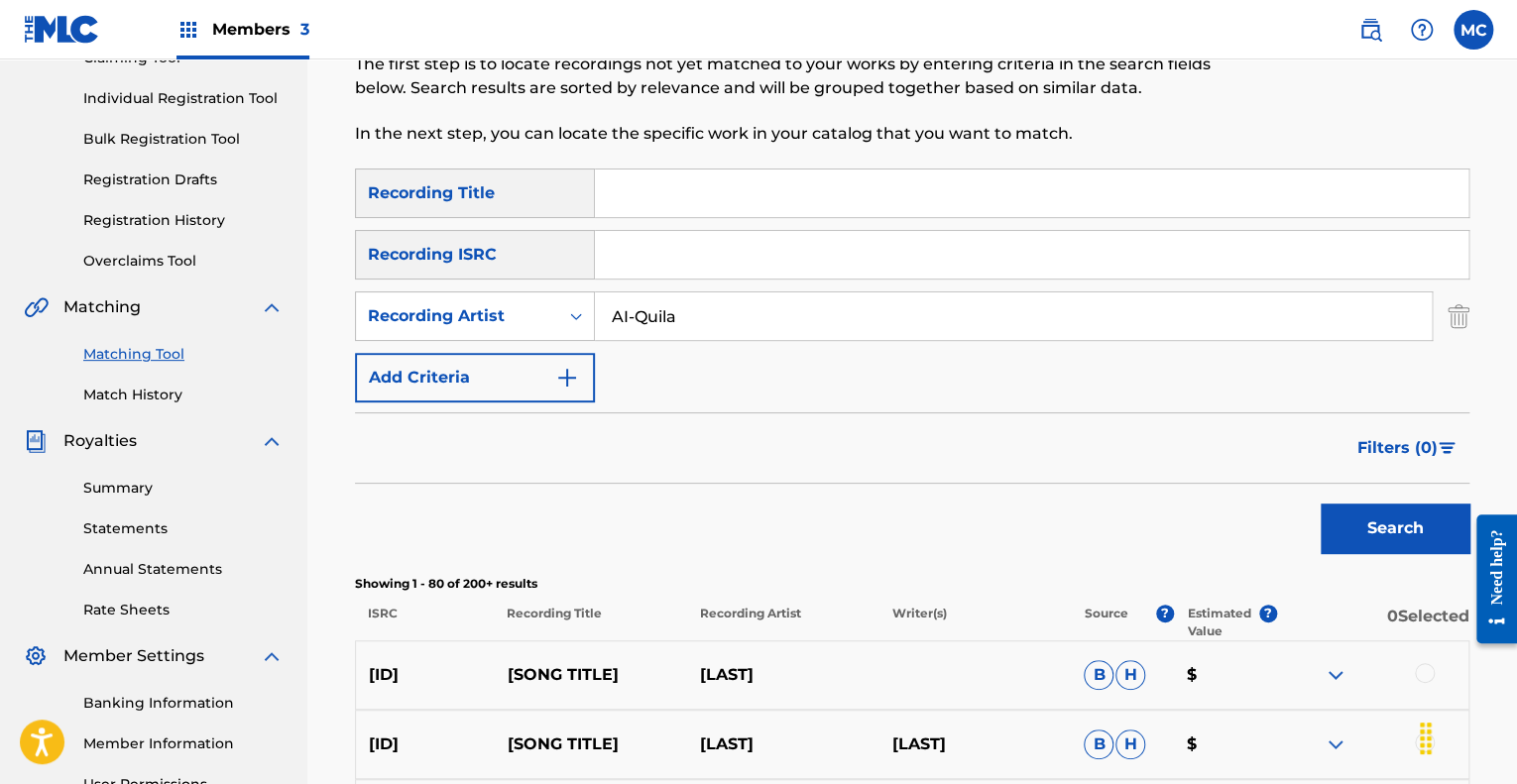scroll, scrollTop: 0, scrollLeft: 0, axis: both 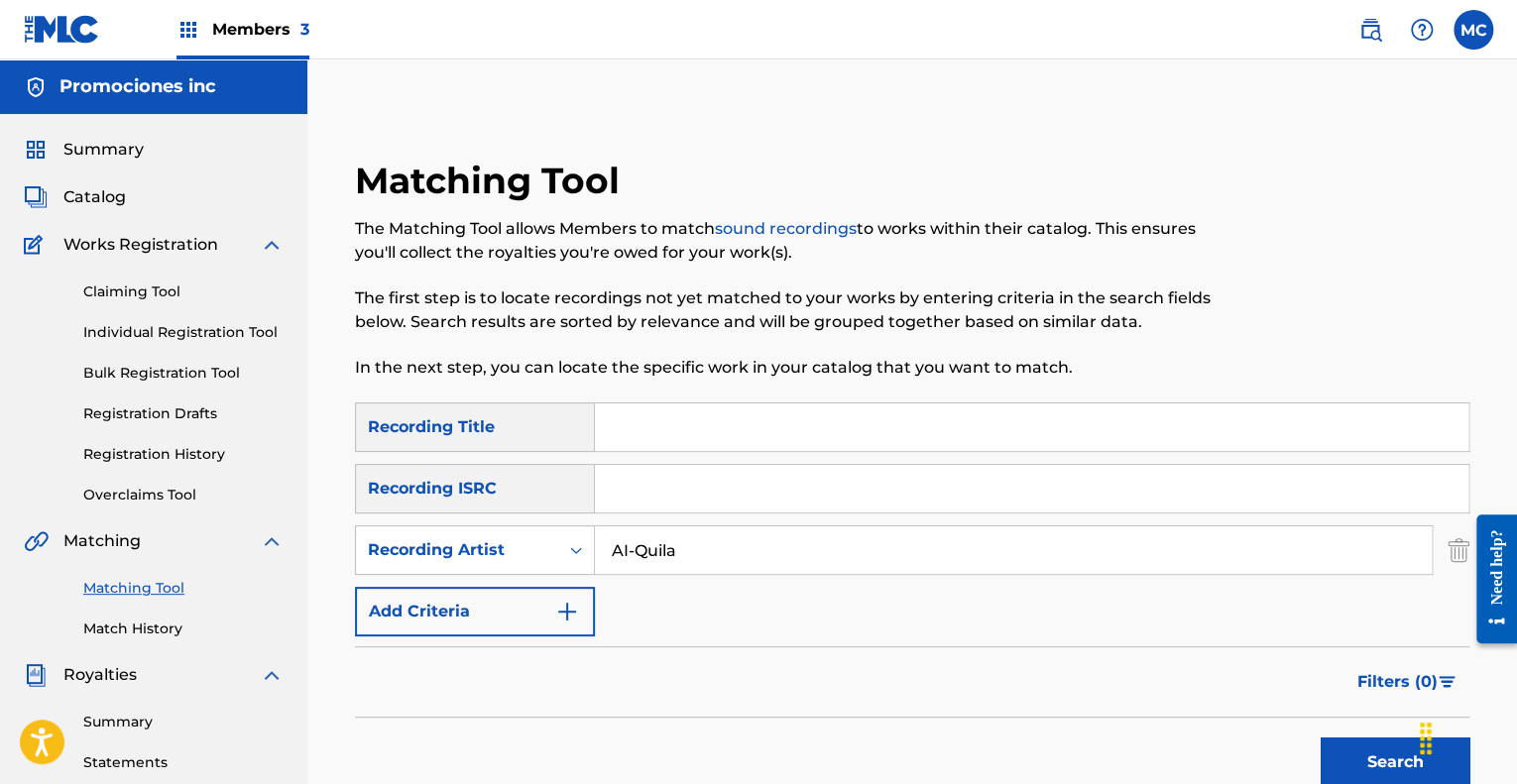 click at bounding box center [1031, 427] 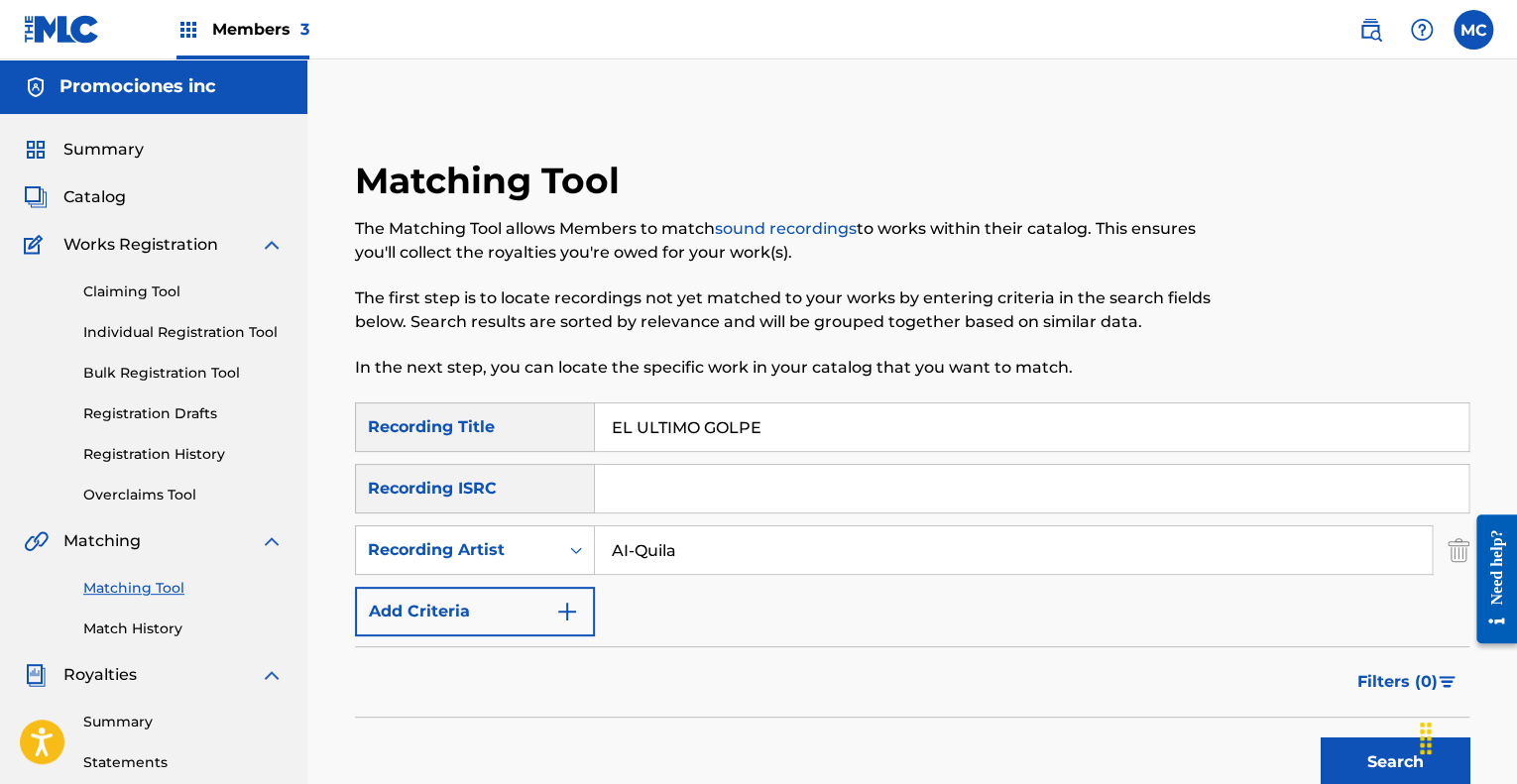 type on "EL ULTIMO GOLPE" 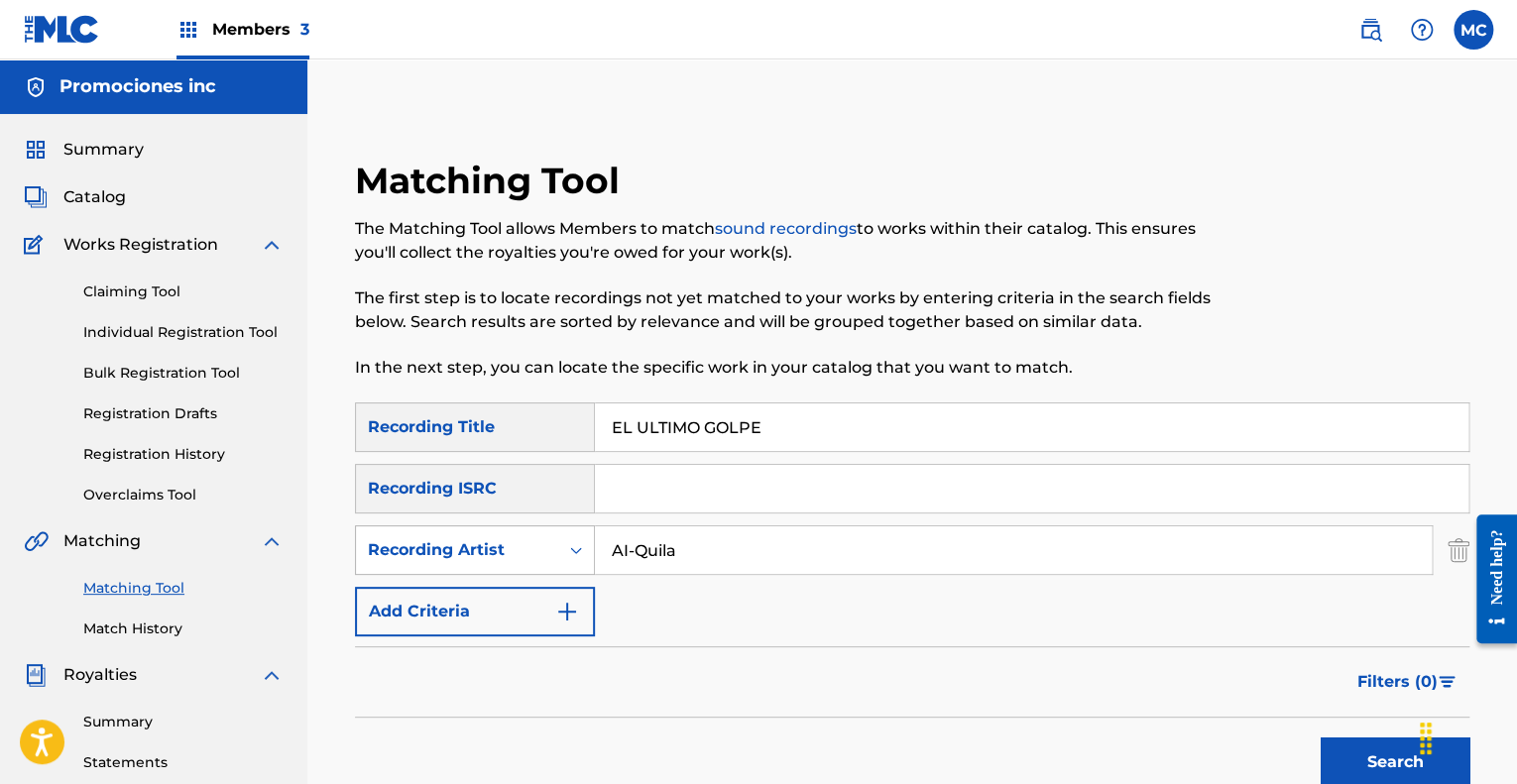 drag, startPoint x: 696, startPoint y: 556, endPoint x: 485, endPoint y: 551, distance: 211.05923 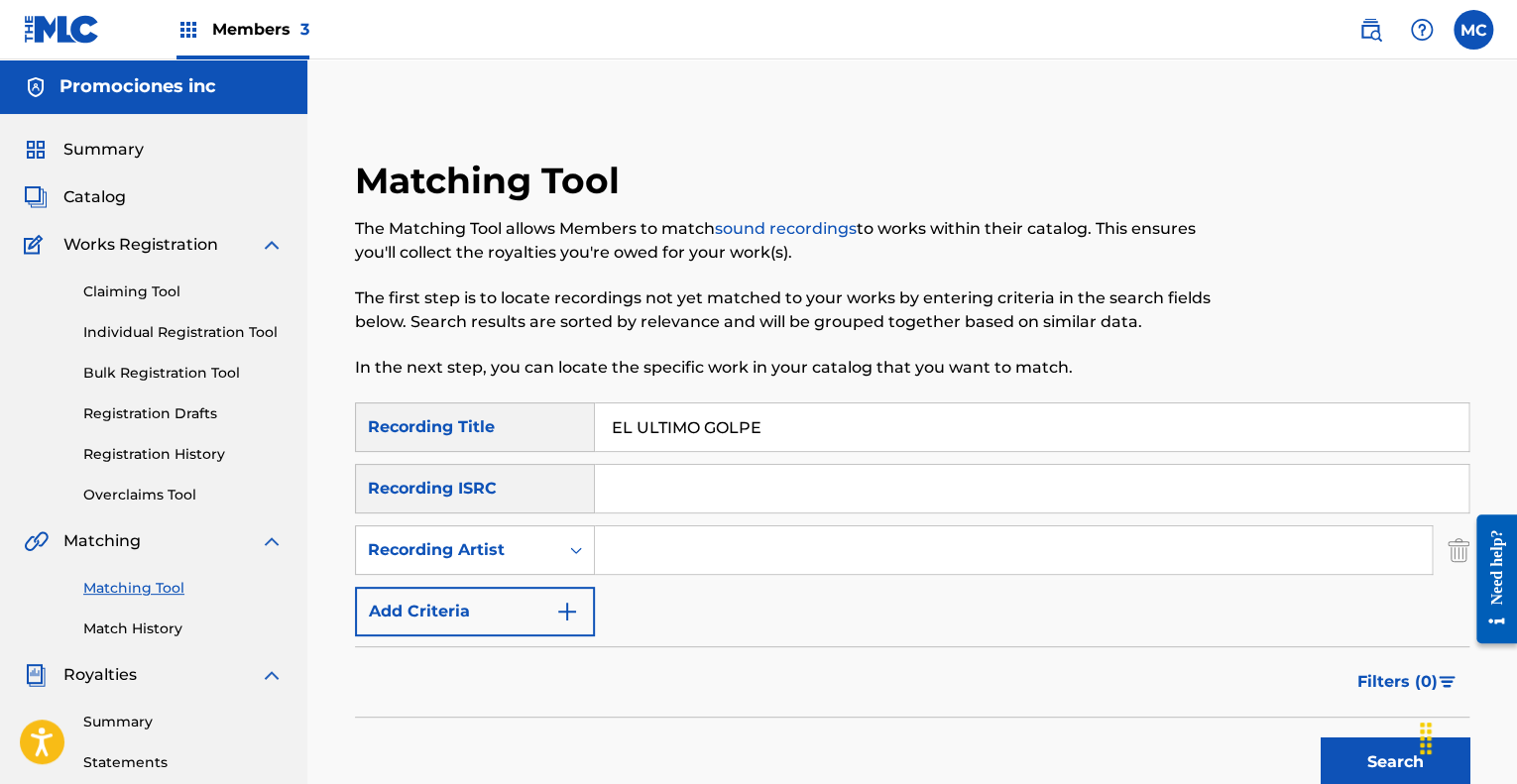 type 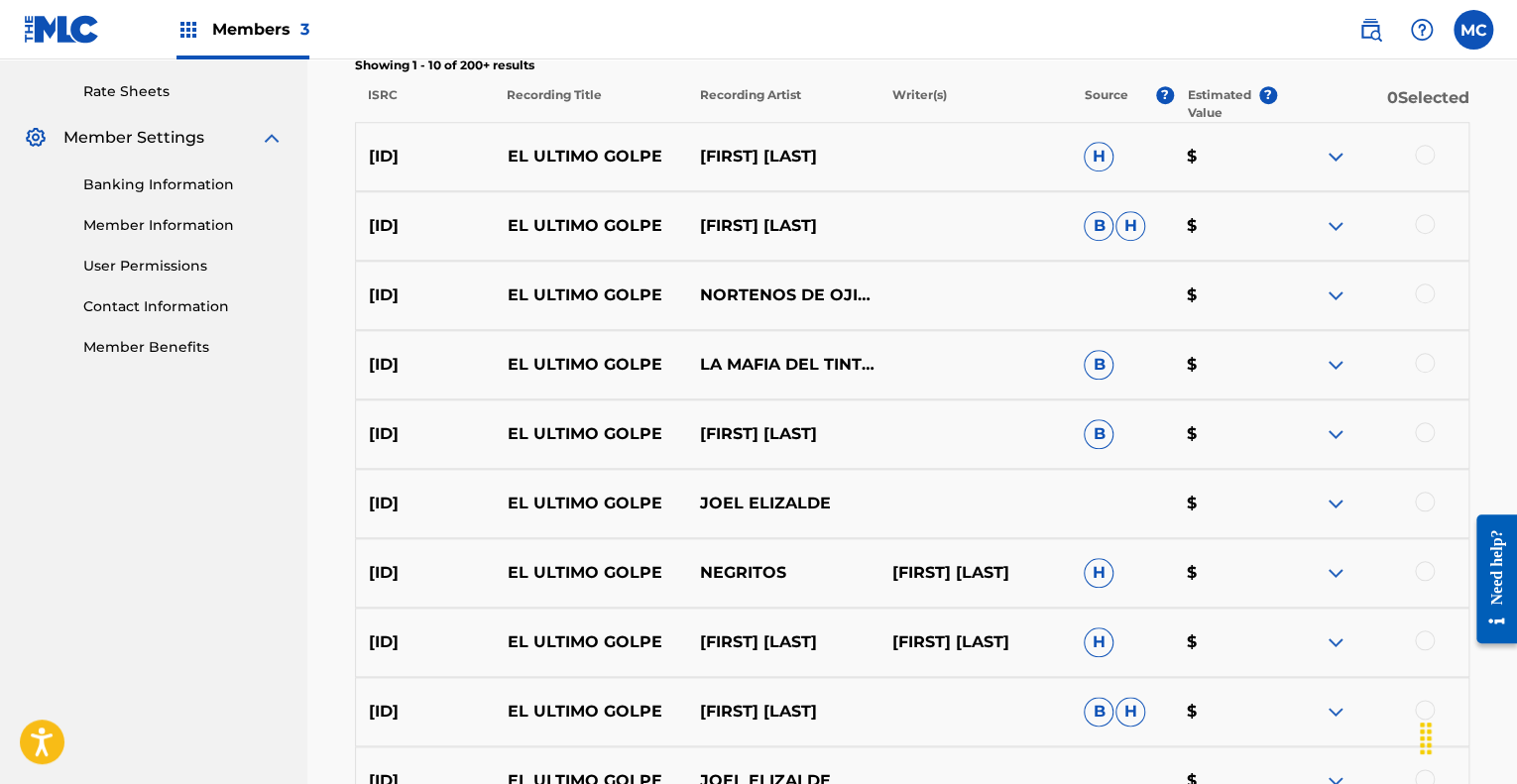 scroll, scrollTop: 991, scrollLeft: 0, axis: vertical 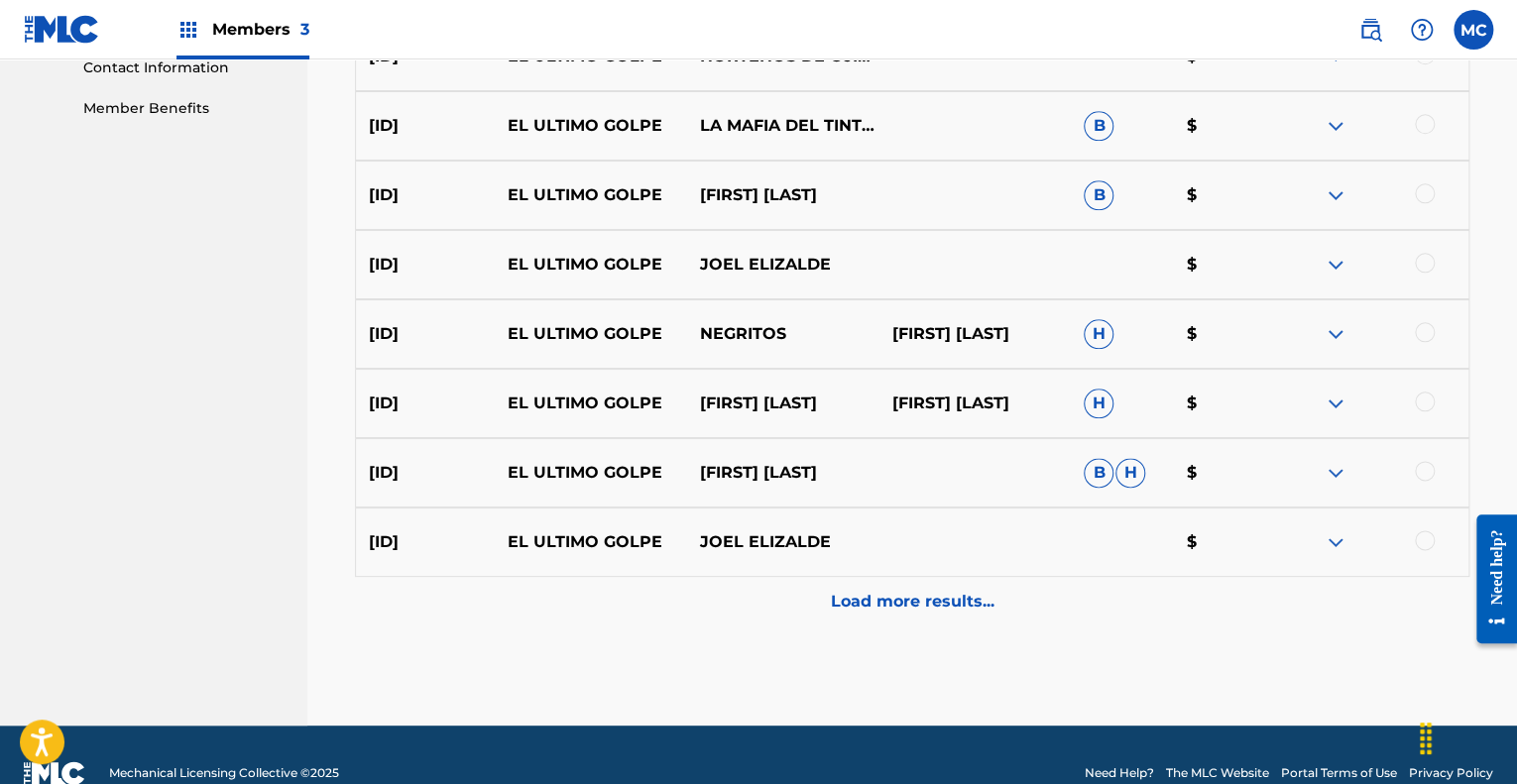 click on "Load more results..." at bounding box center (912, 602) 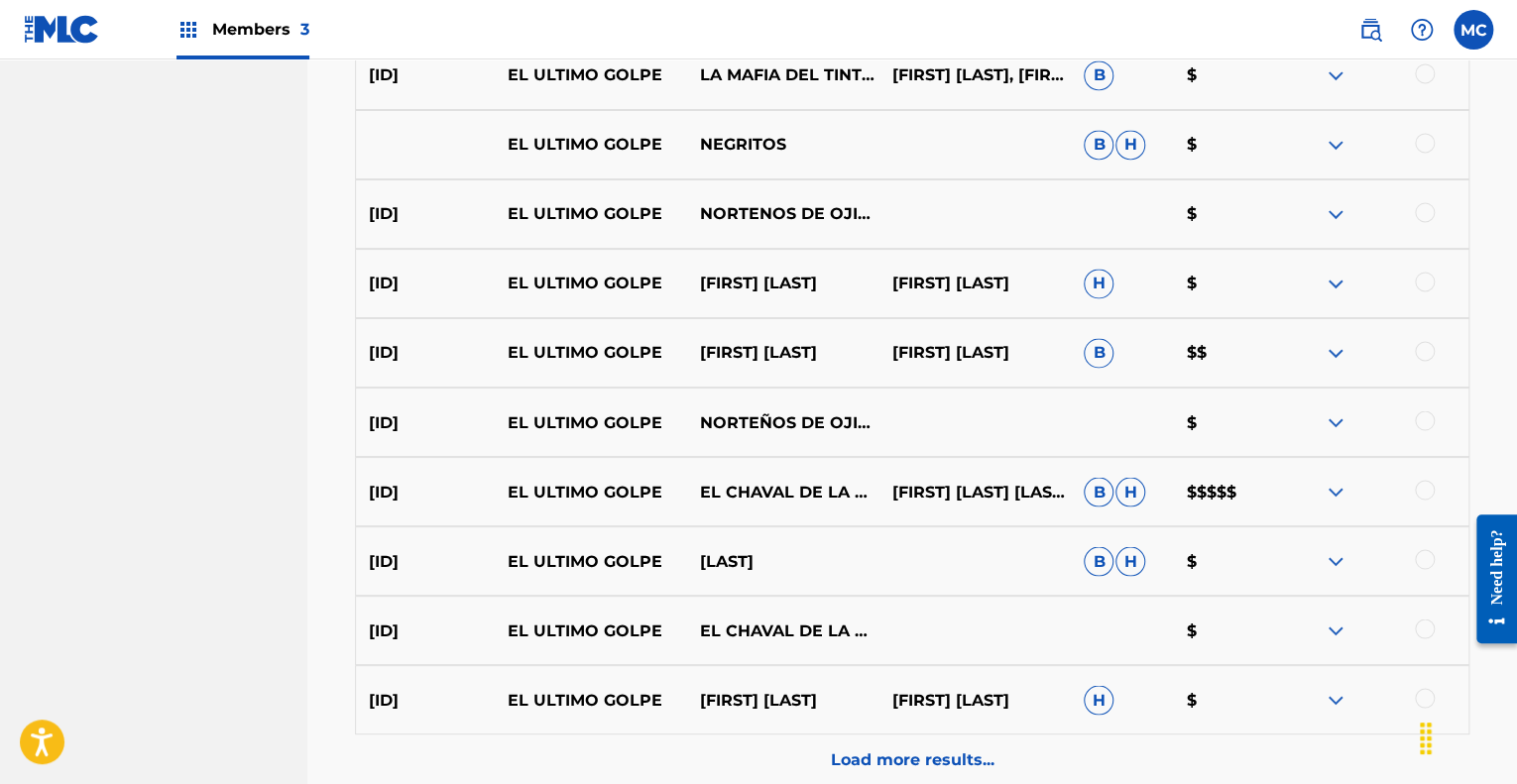 scroll, scrollTop: 1721, scrollLeft: 0, axis: vertical 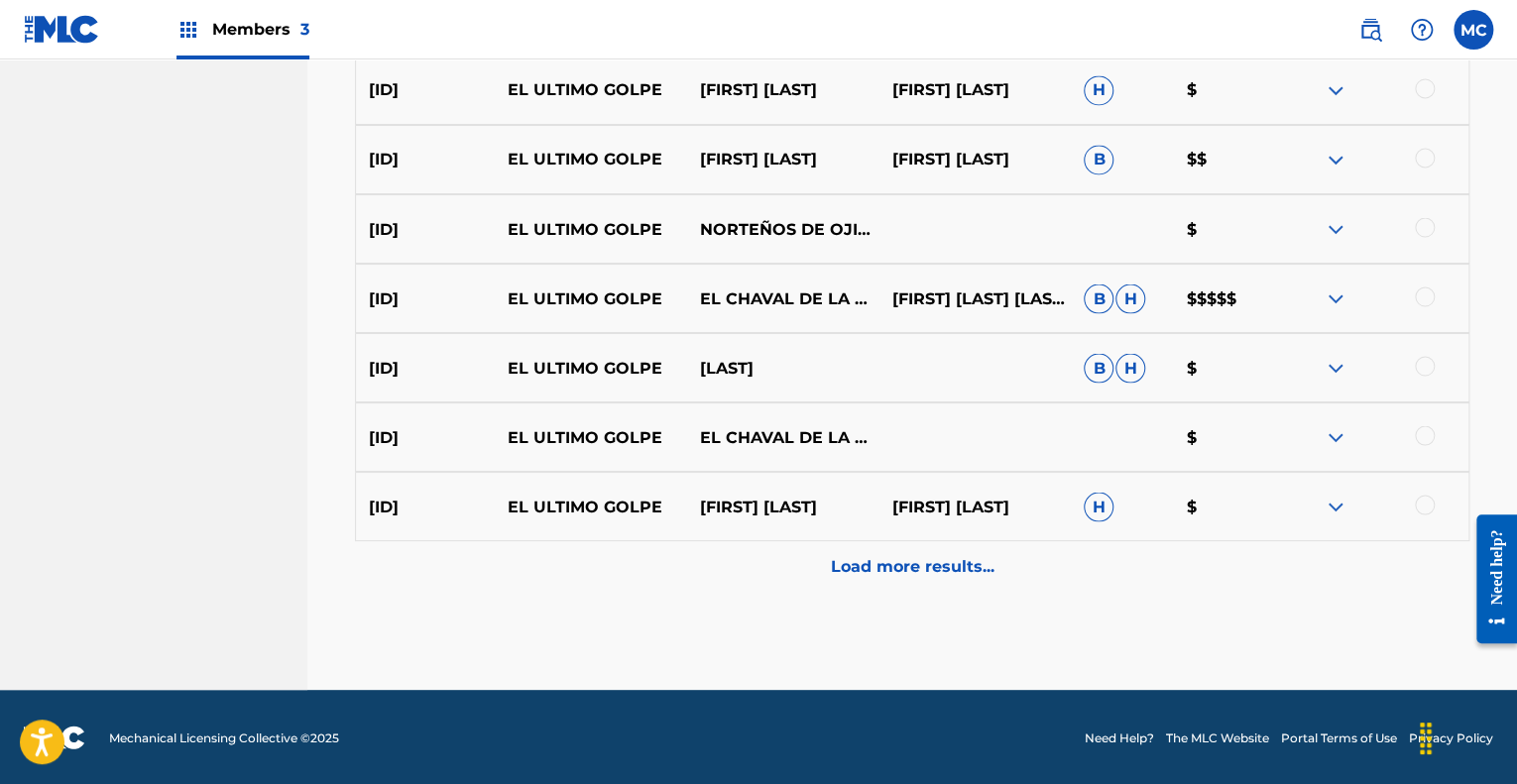 click on "Load more results..." at bounding box center [912, 566] 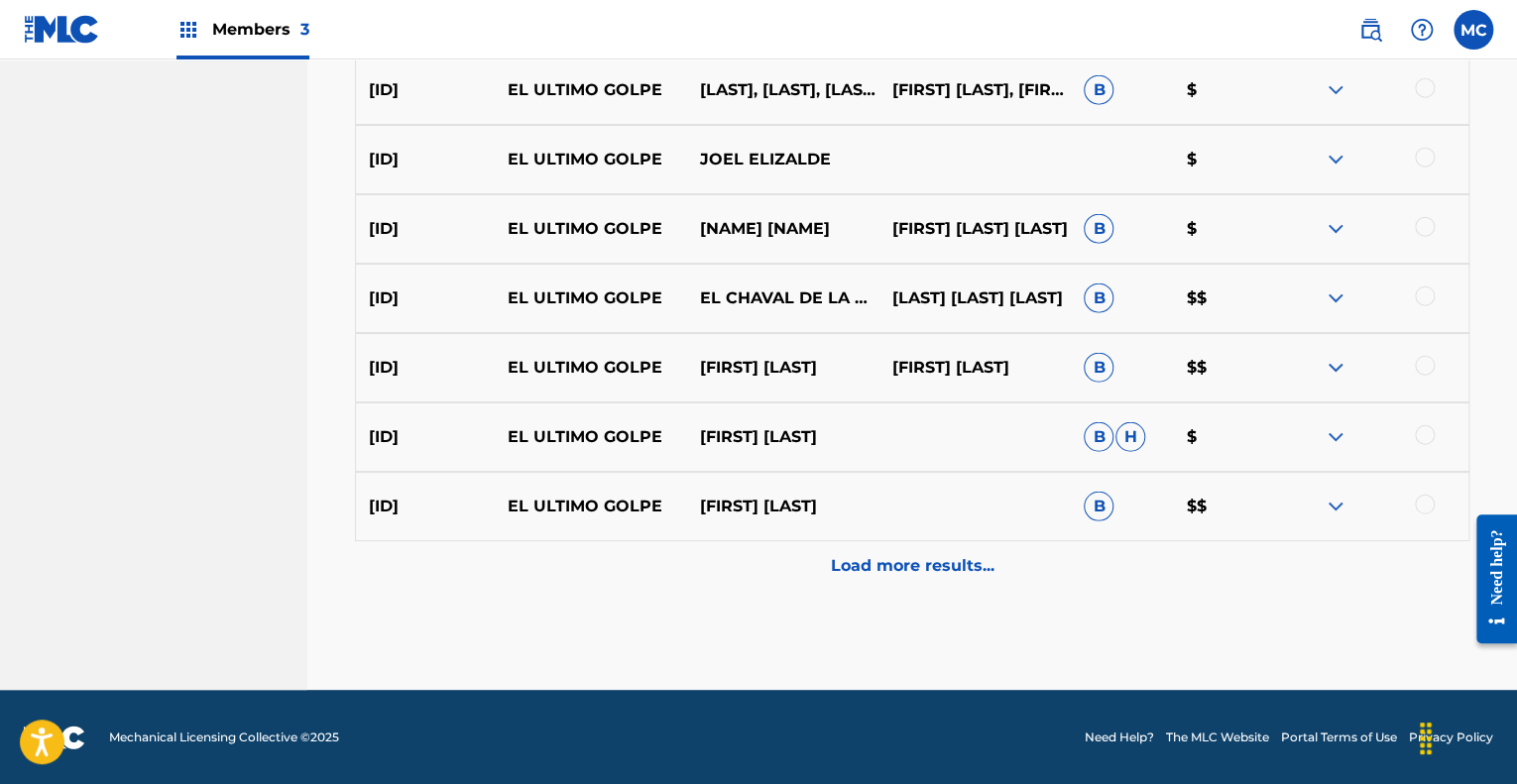 click on "Load more results..." at bounding box center [912, 566] 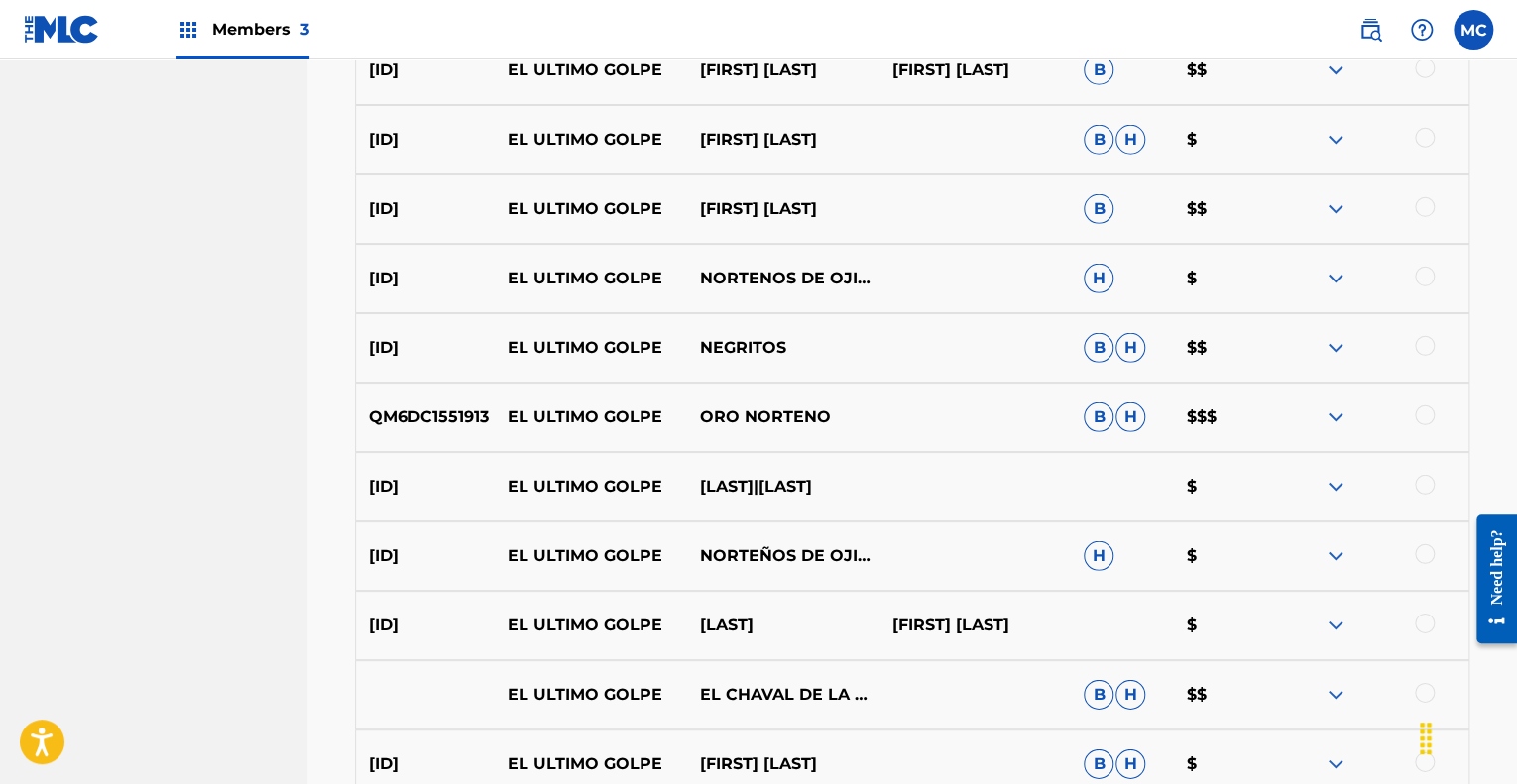 scroll, scrollTop: 3108, scrollLeft: 0, axis: vertical 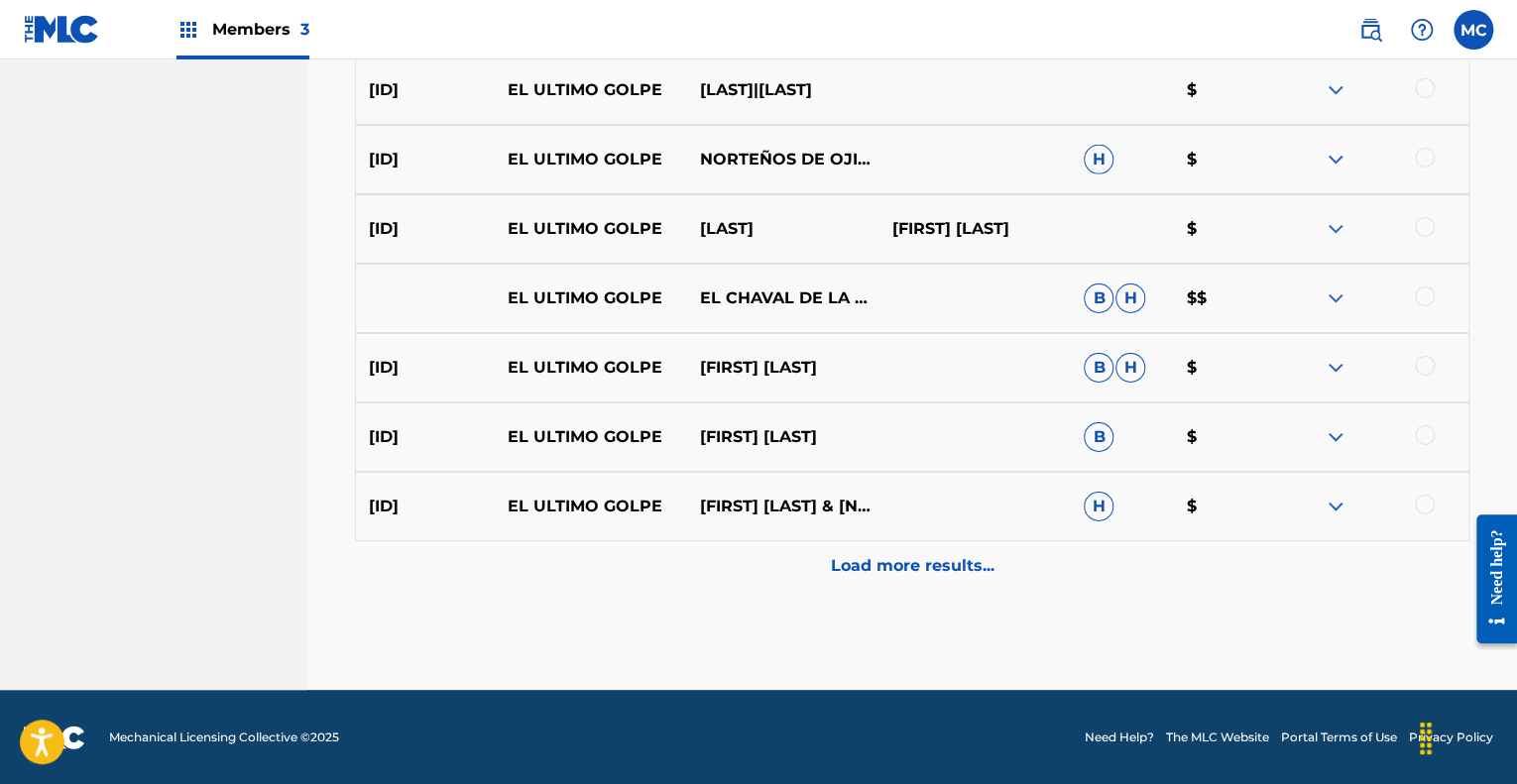 click on "Load more results..." at bounding box center [912, 566] 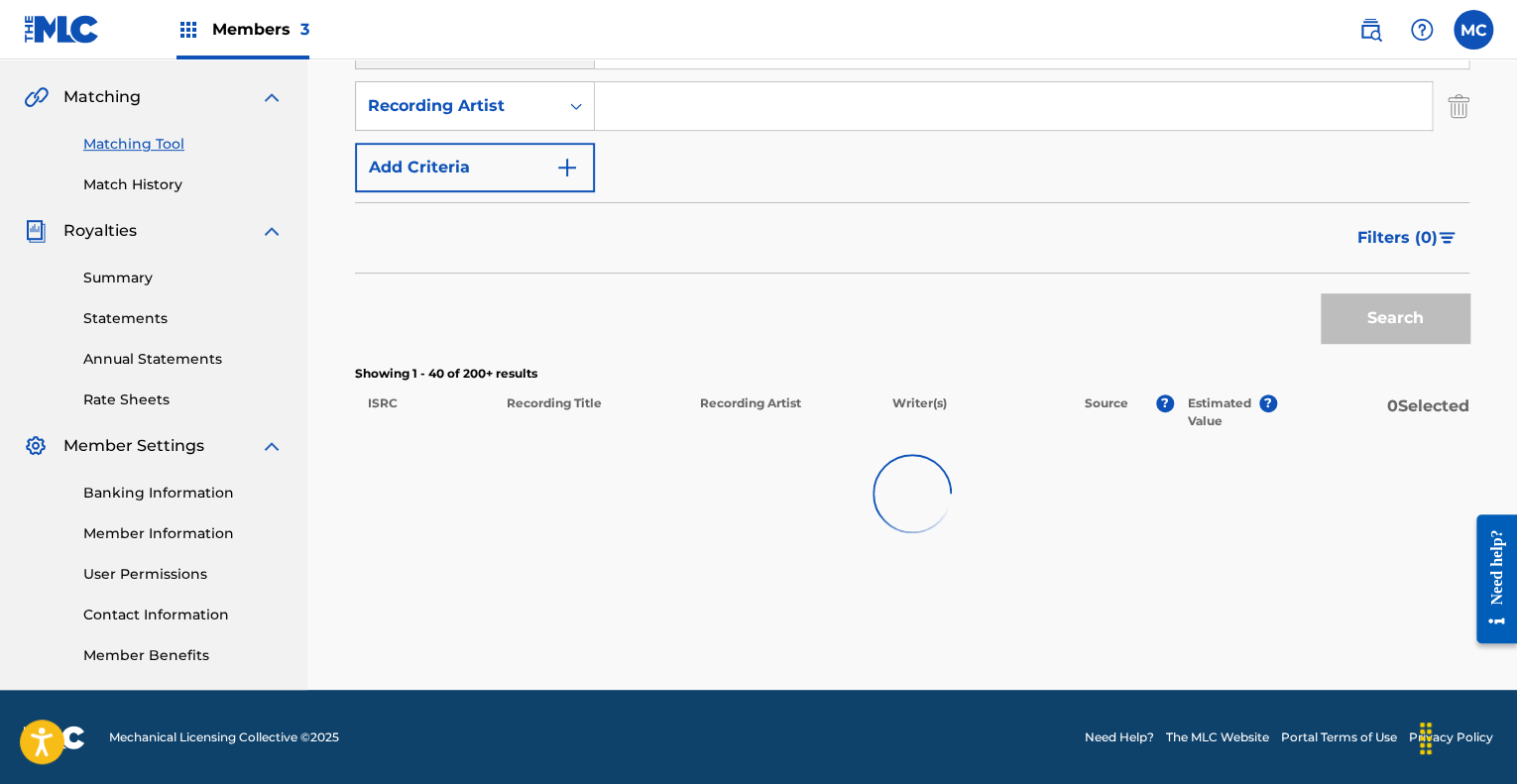 scroll, scrollTop: 3108, scrollLeft: 0, axis: vertical 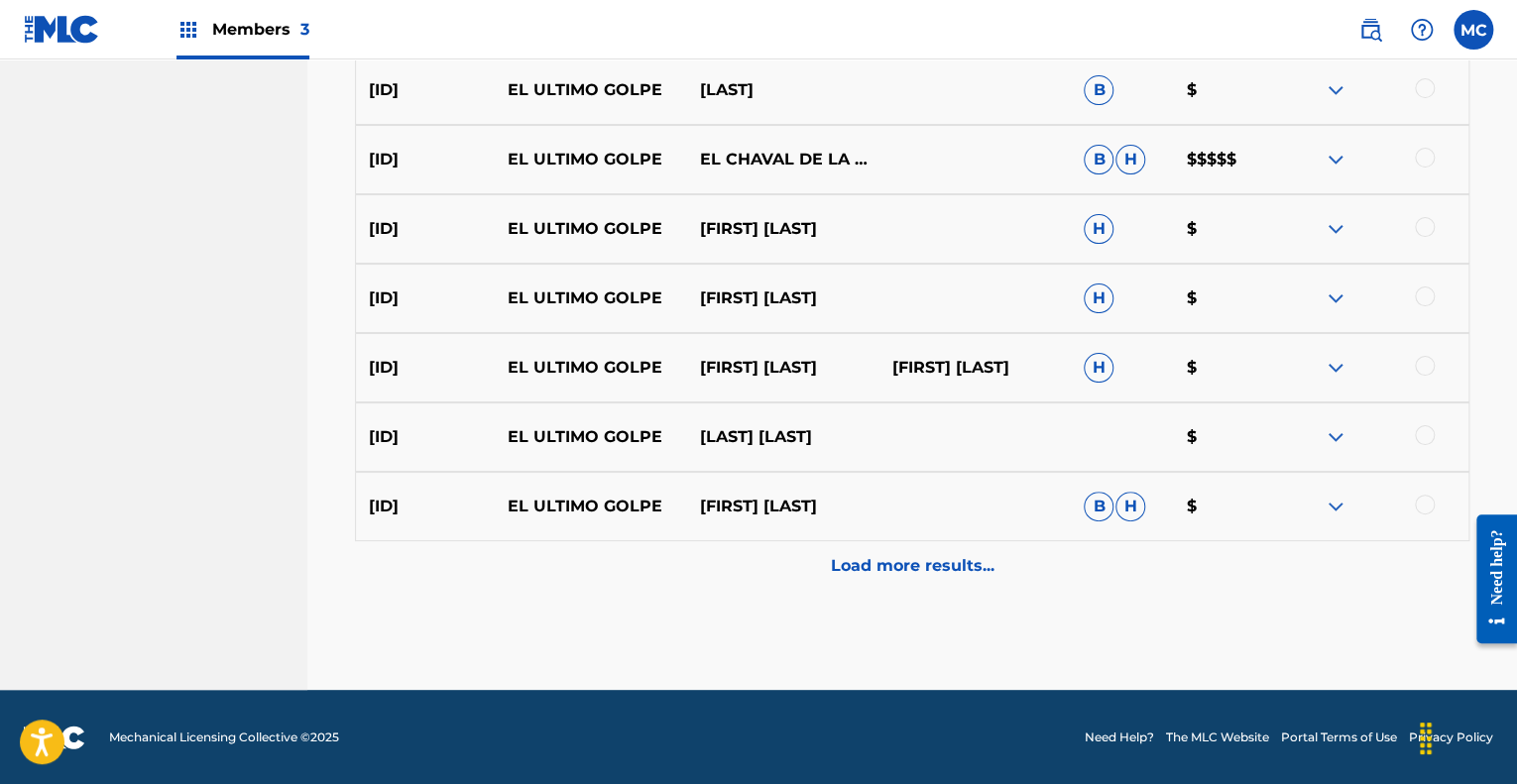 click on "Load more results..." at bounding box center [912, 566] 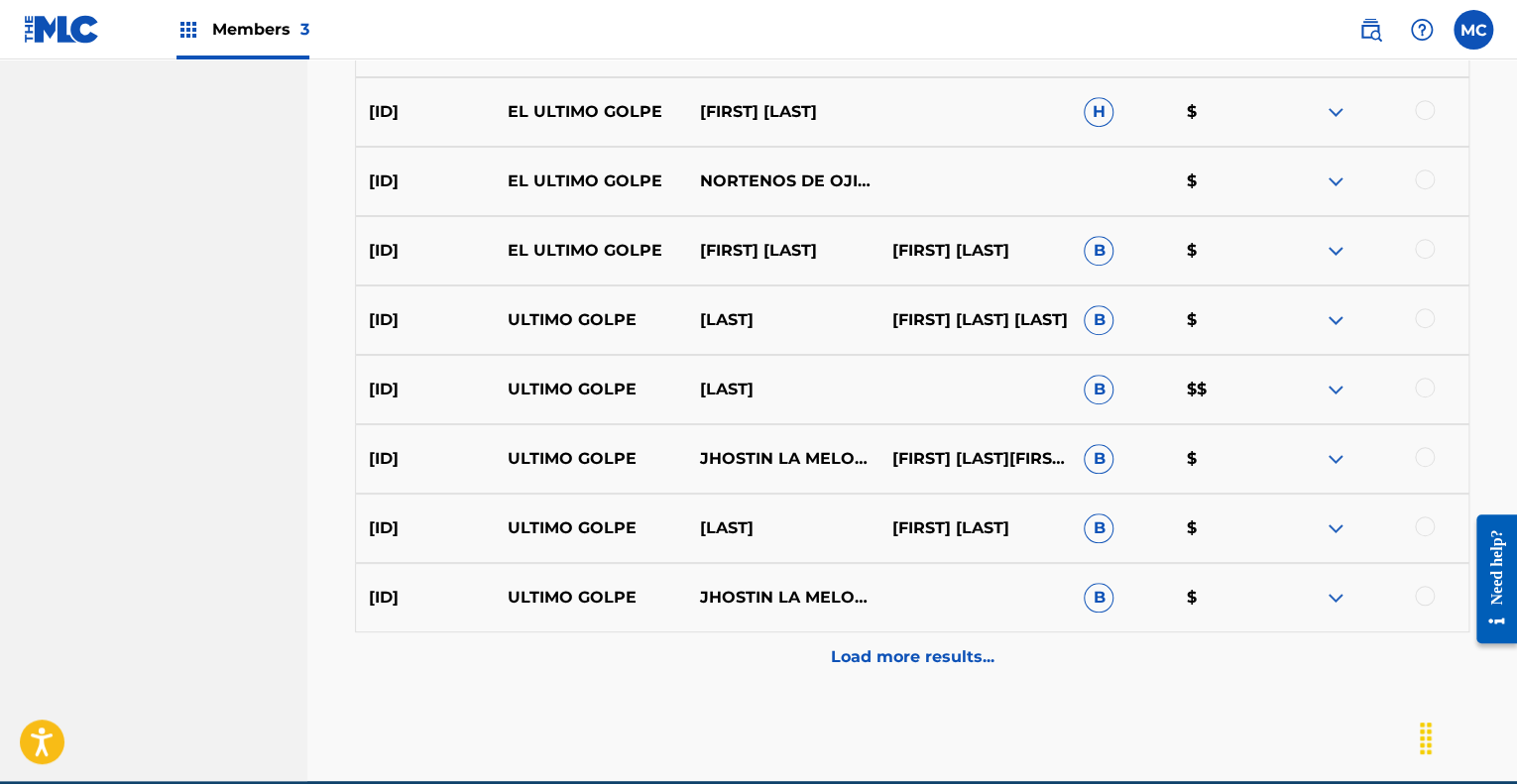 scroll, scrollTop: 4496, scrollLeft: 0, axis: vertical 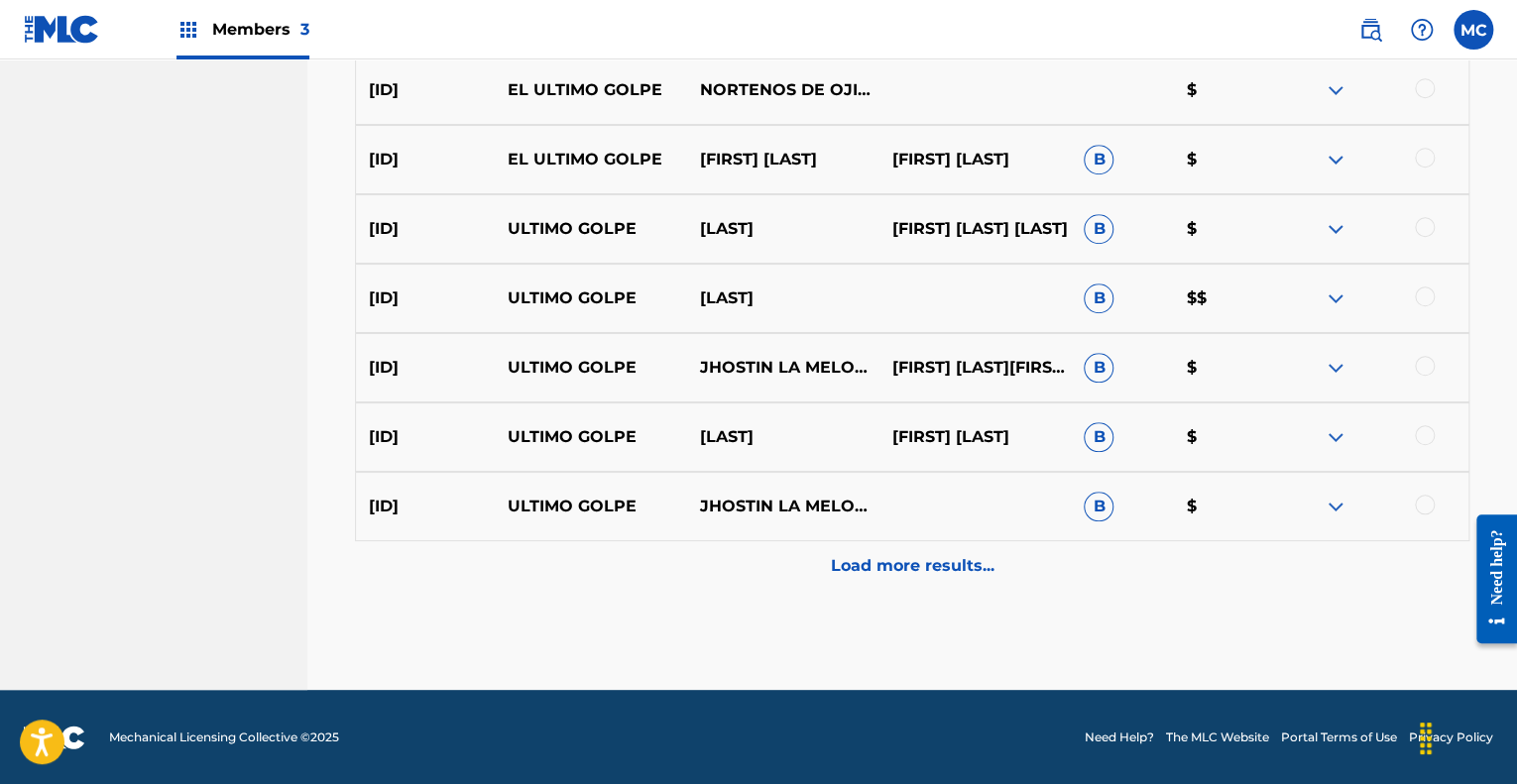 click on "Load more results..." at bounding box center (912, 566) 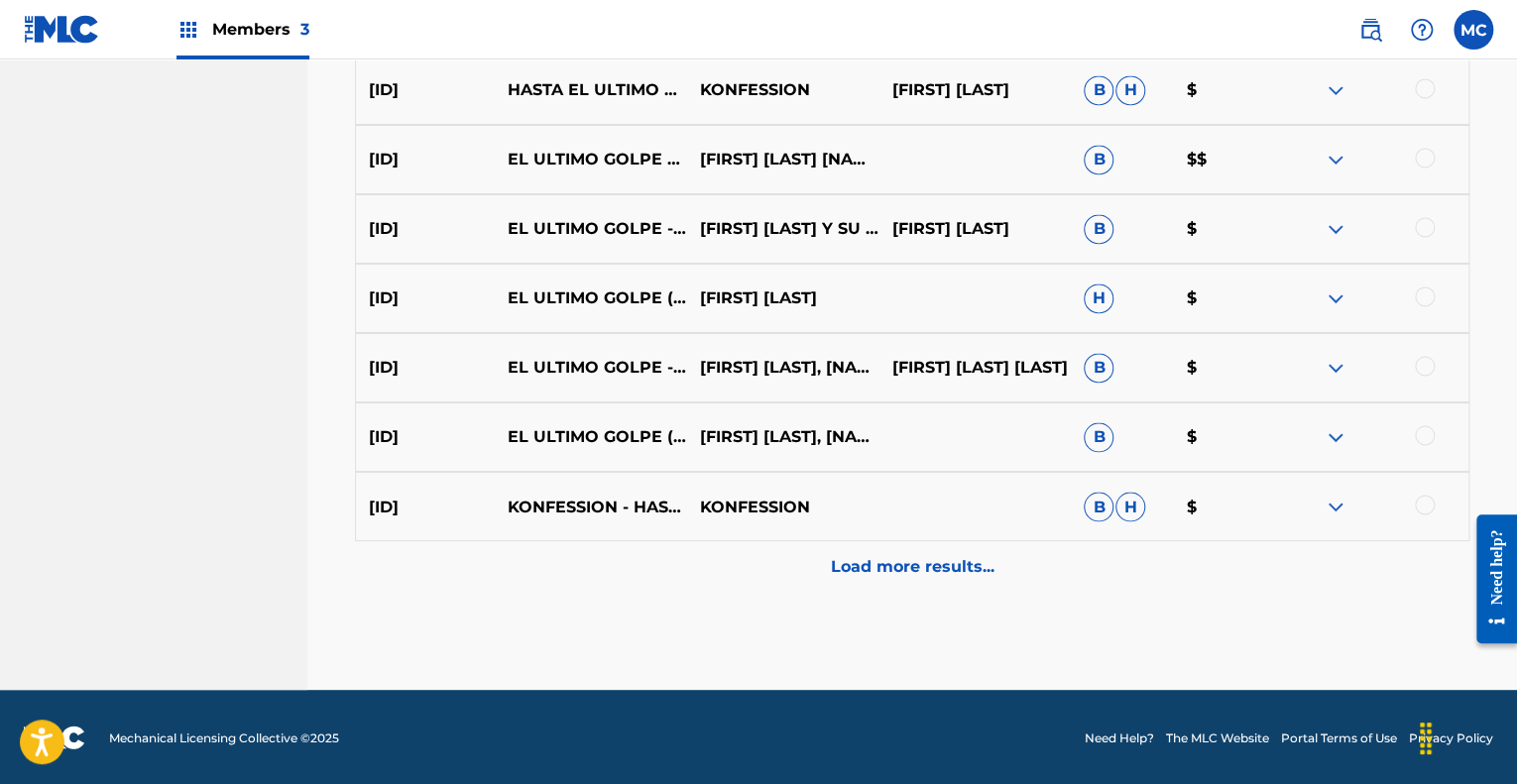 click on "Load more results..." at bounding box center [912, 566] 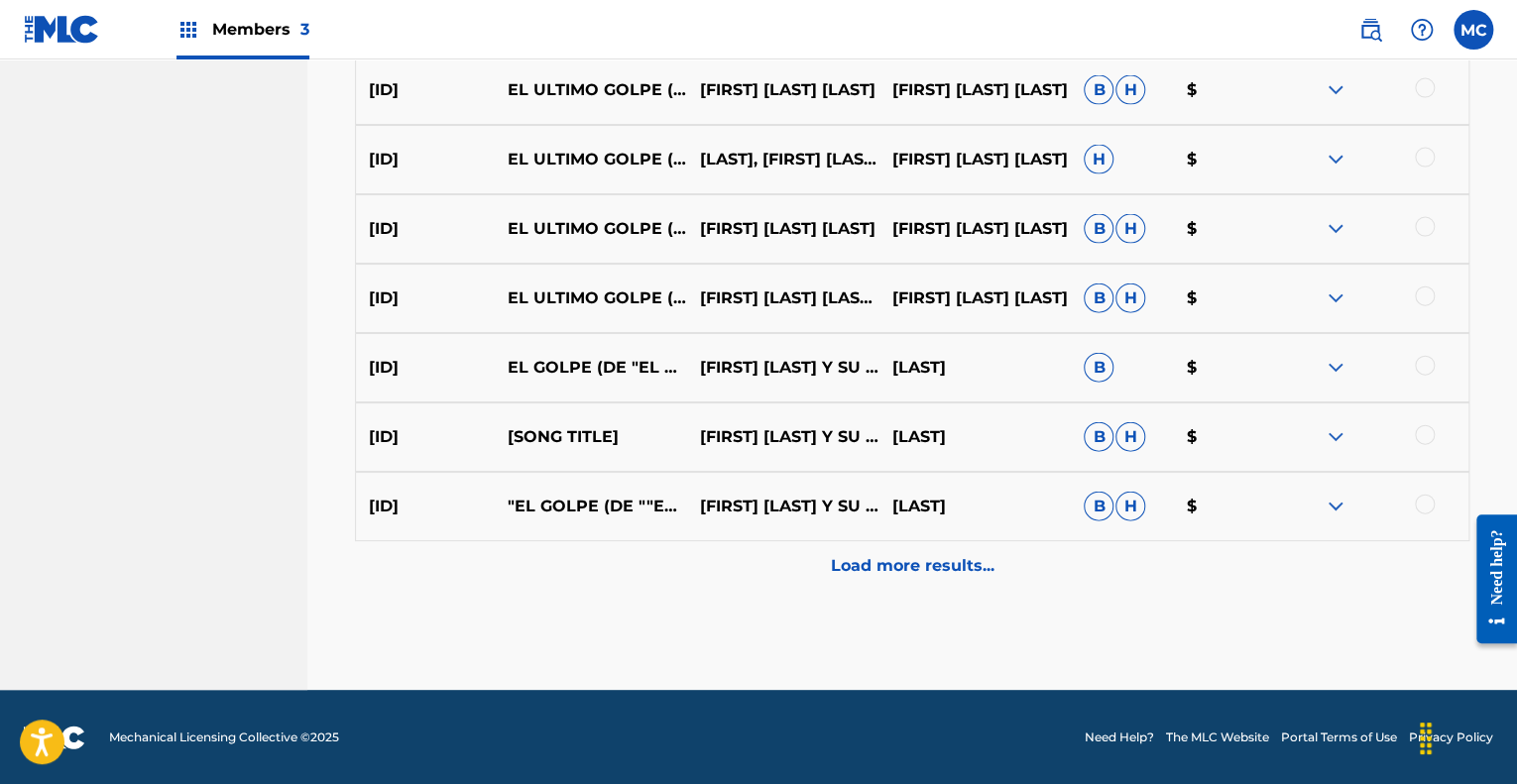 click on "Load more results..." at bounding box center [912, 566] 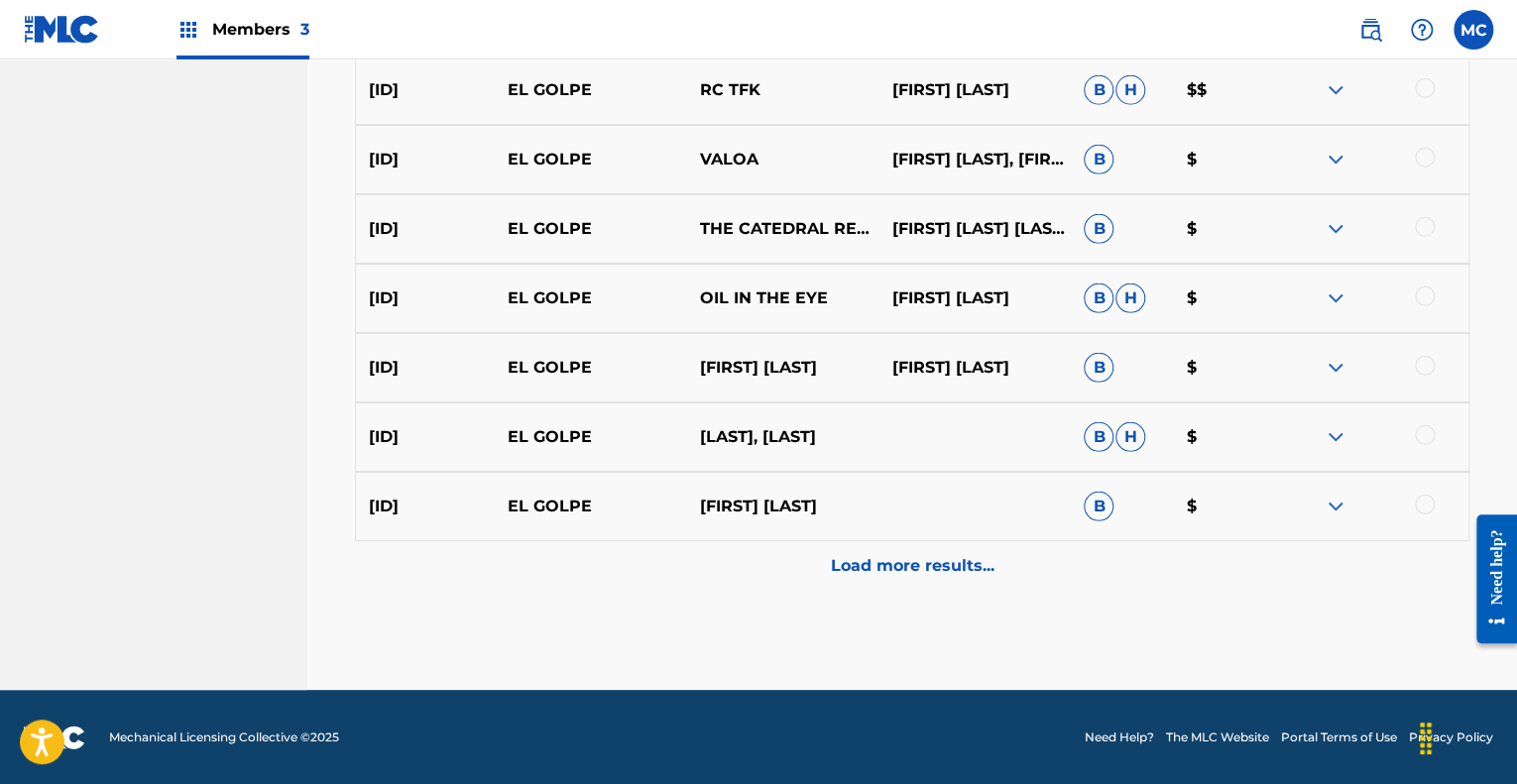 click on "Load more results..." at bounding box center [912, 566] 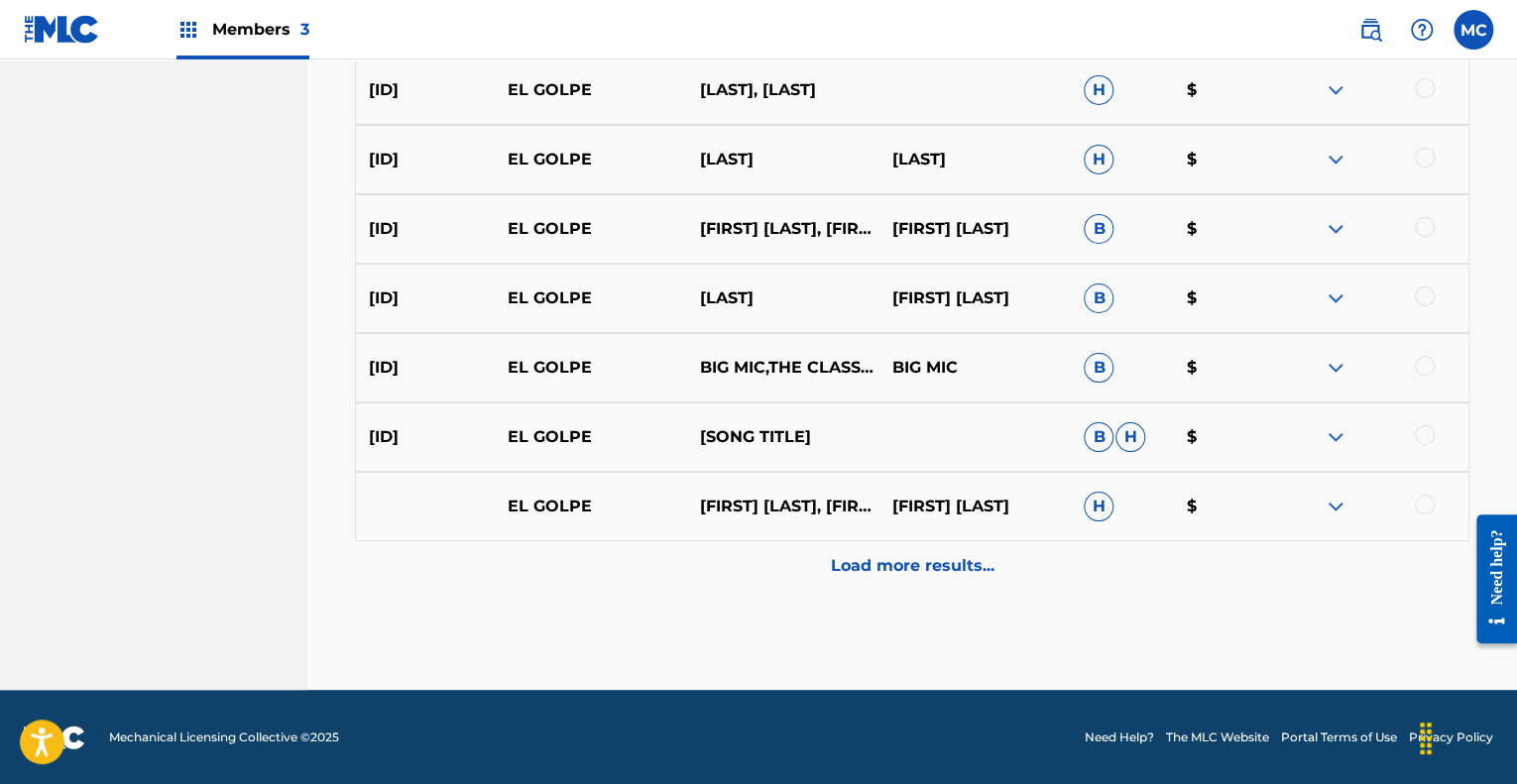 click on "Load more results..." at bounding box center (912, 566) 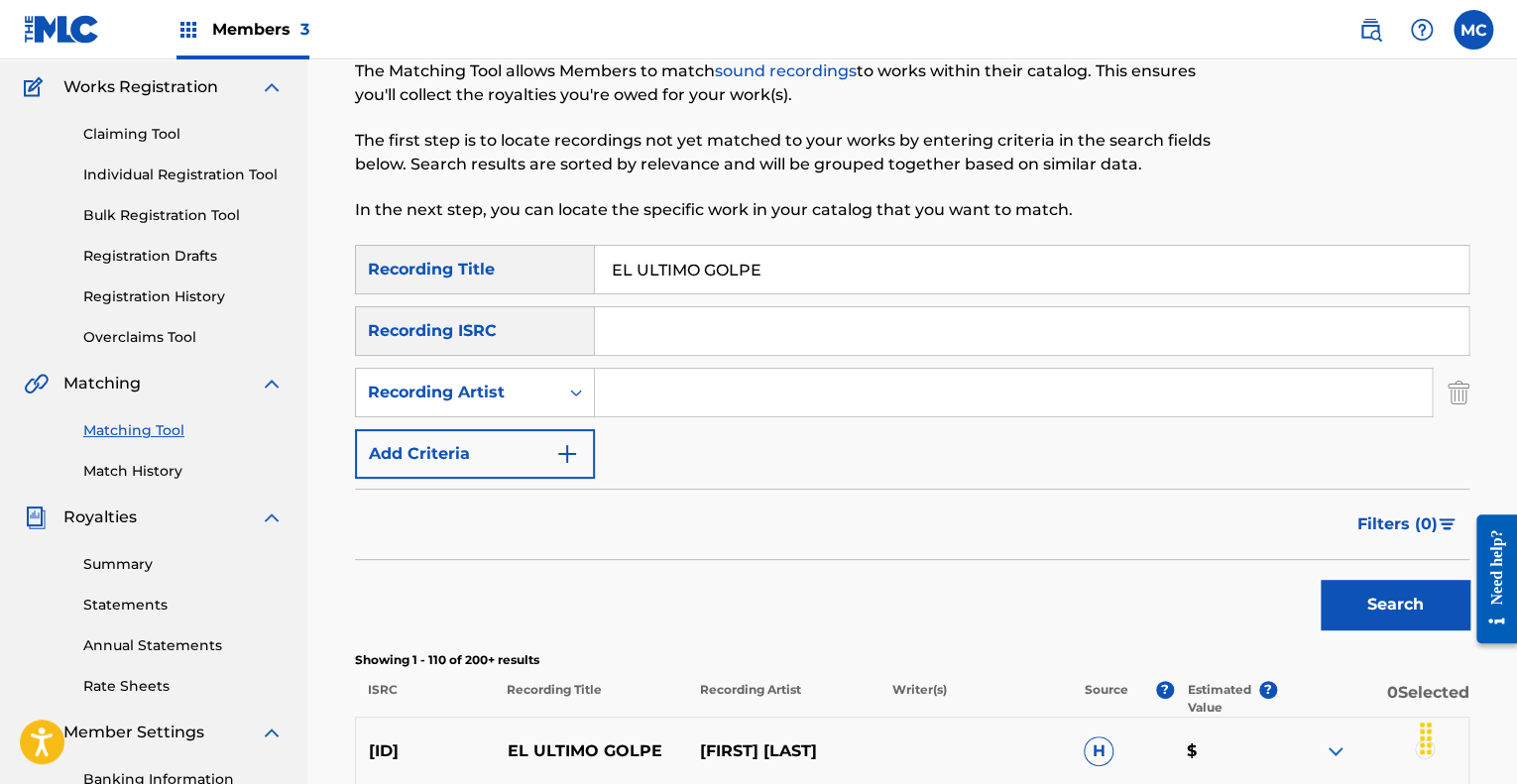 scroll, scrollTop: 0, scrollLeft: 0, axis: both 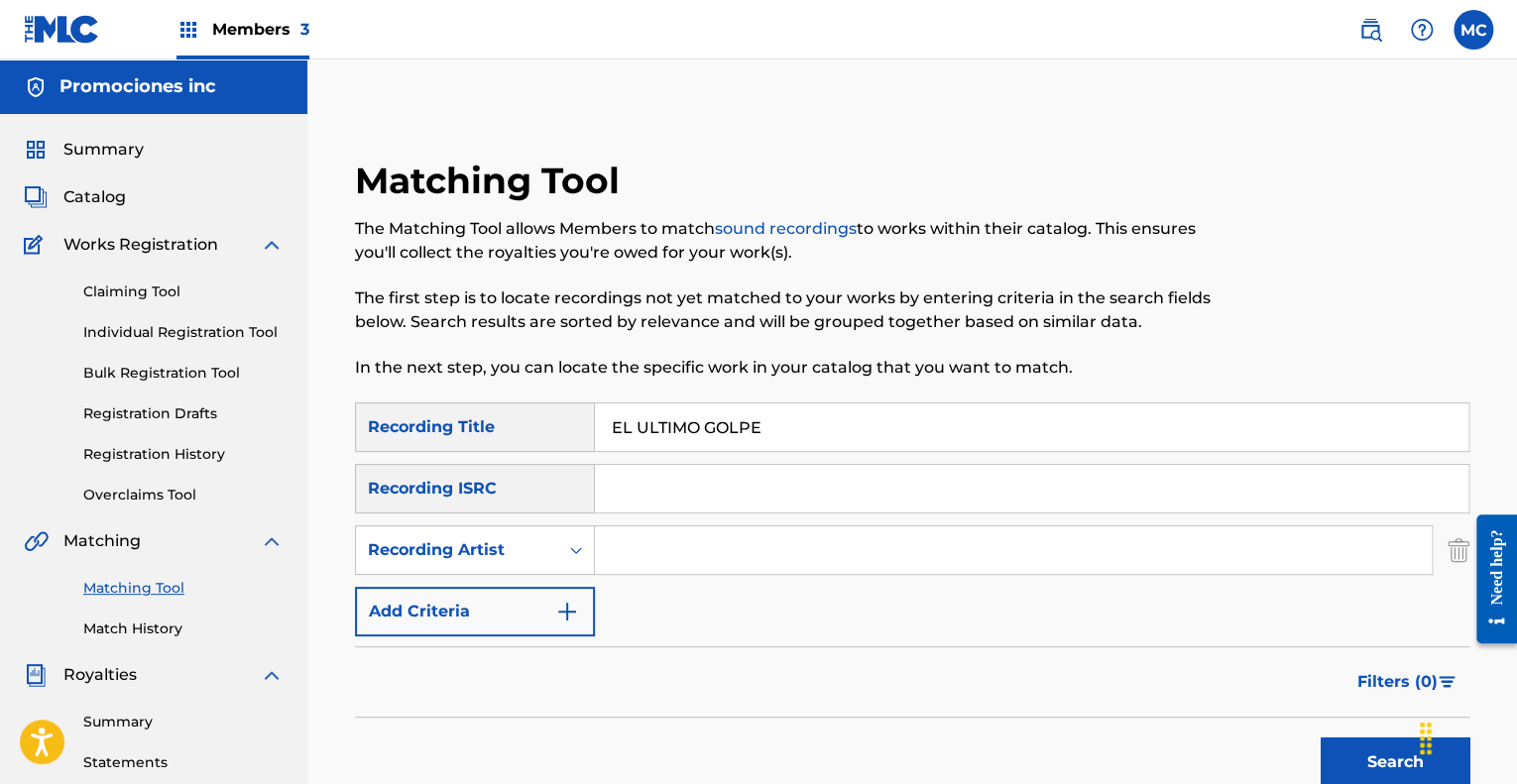 click on "Catalog" at bounding box center [94, 197] 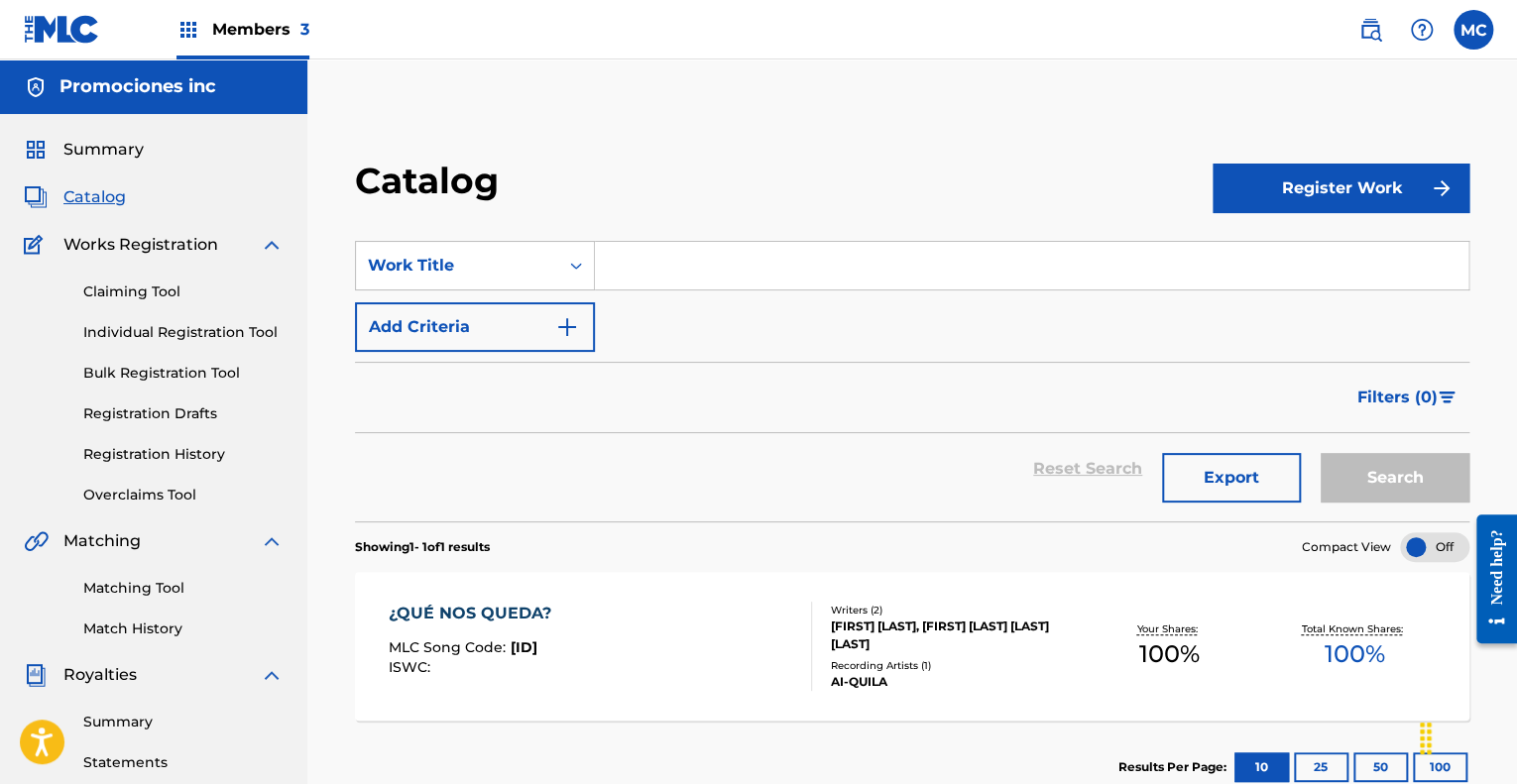 click on "¿QUÉ NOS QUEDA?" at bounding box center (475, 614) 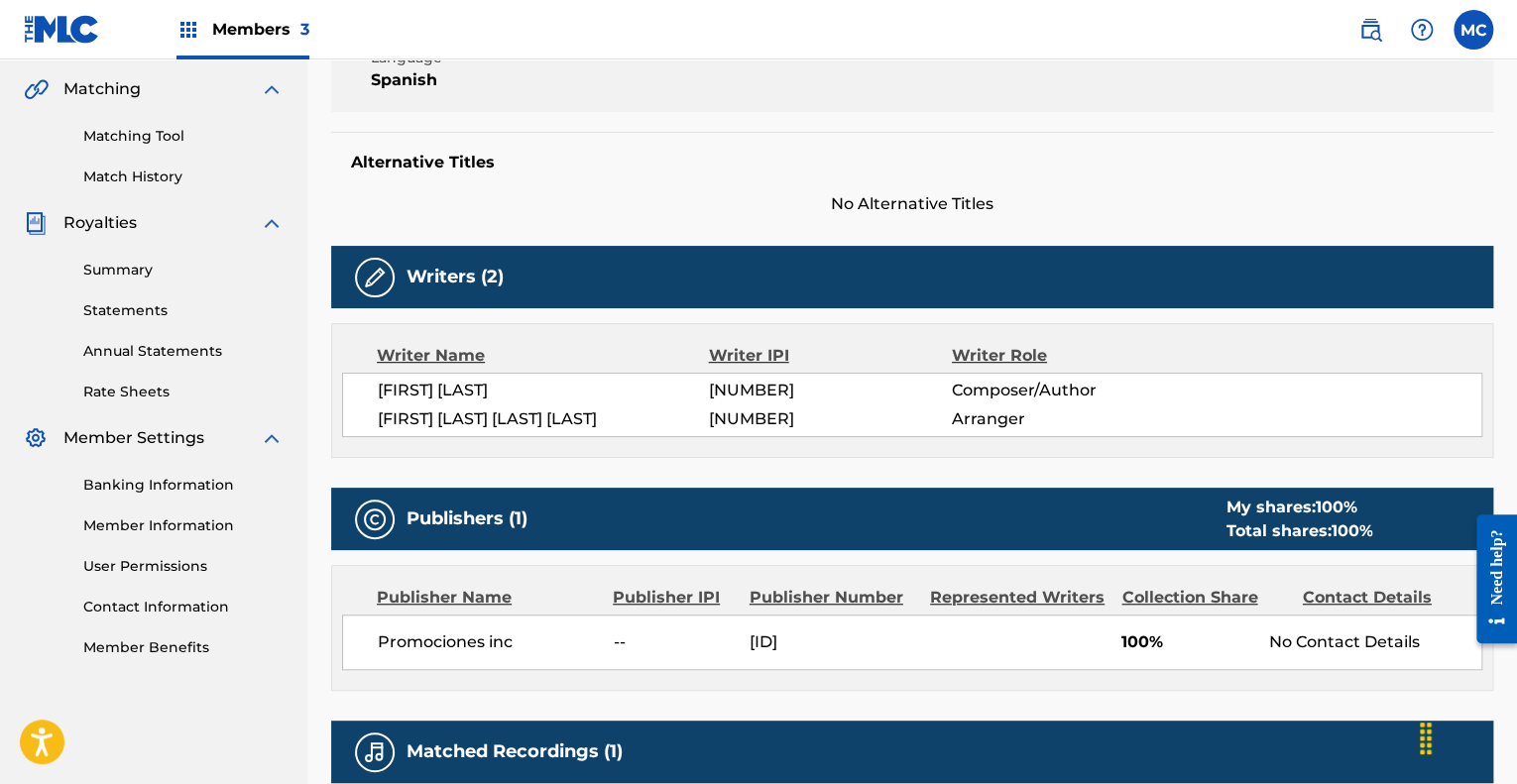 scroll, scrollTop: 379, scrollLeft: 0, axis: vertical 